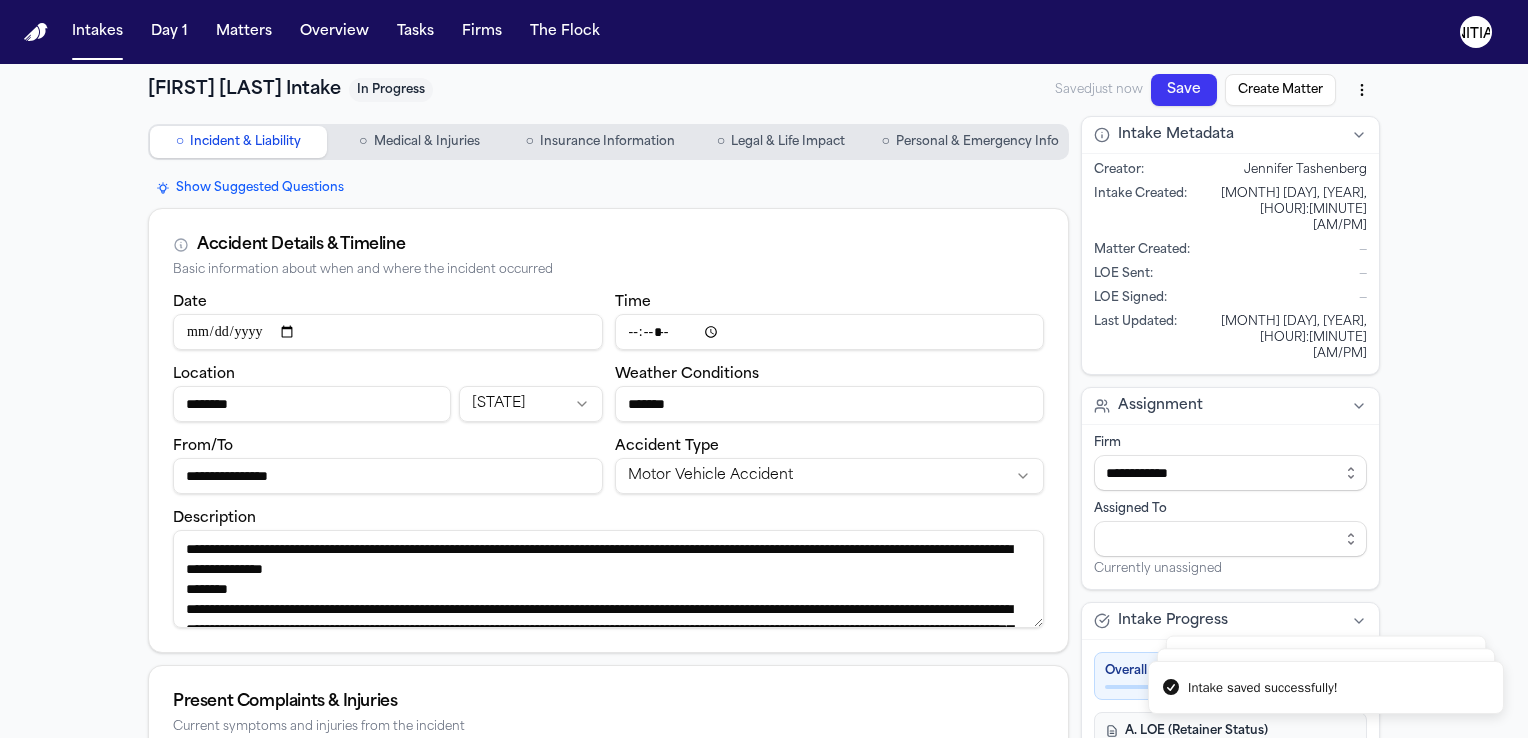 scroll, scrollTop: 0, scrollLeft: 0, axis: both 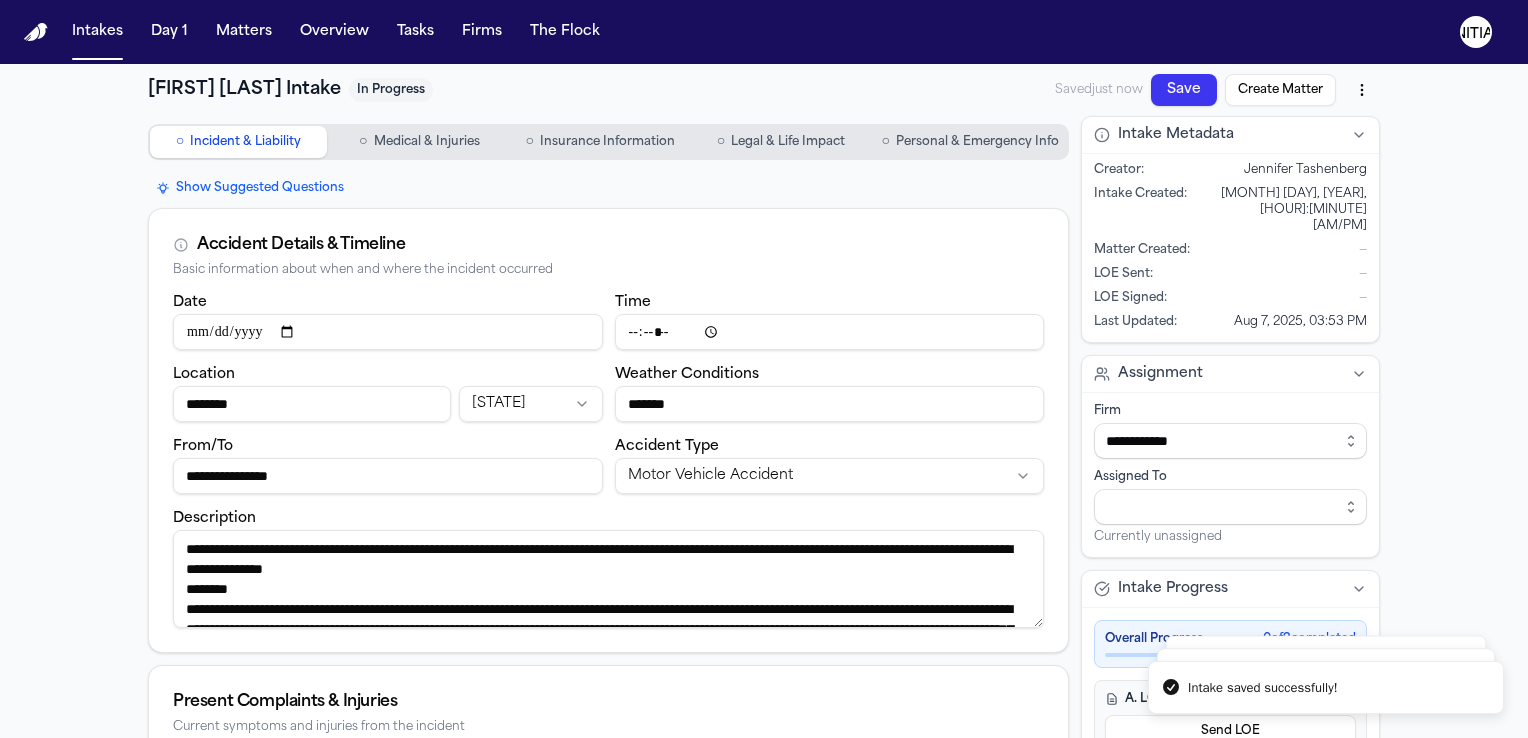 click at bounding box center (36, 32) 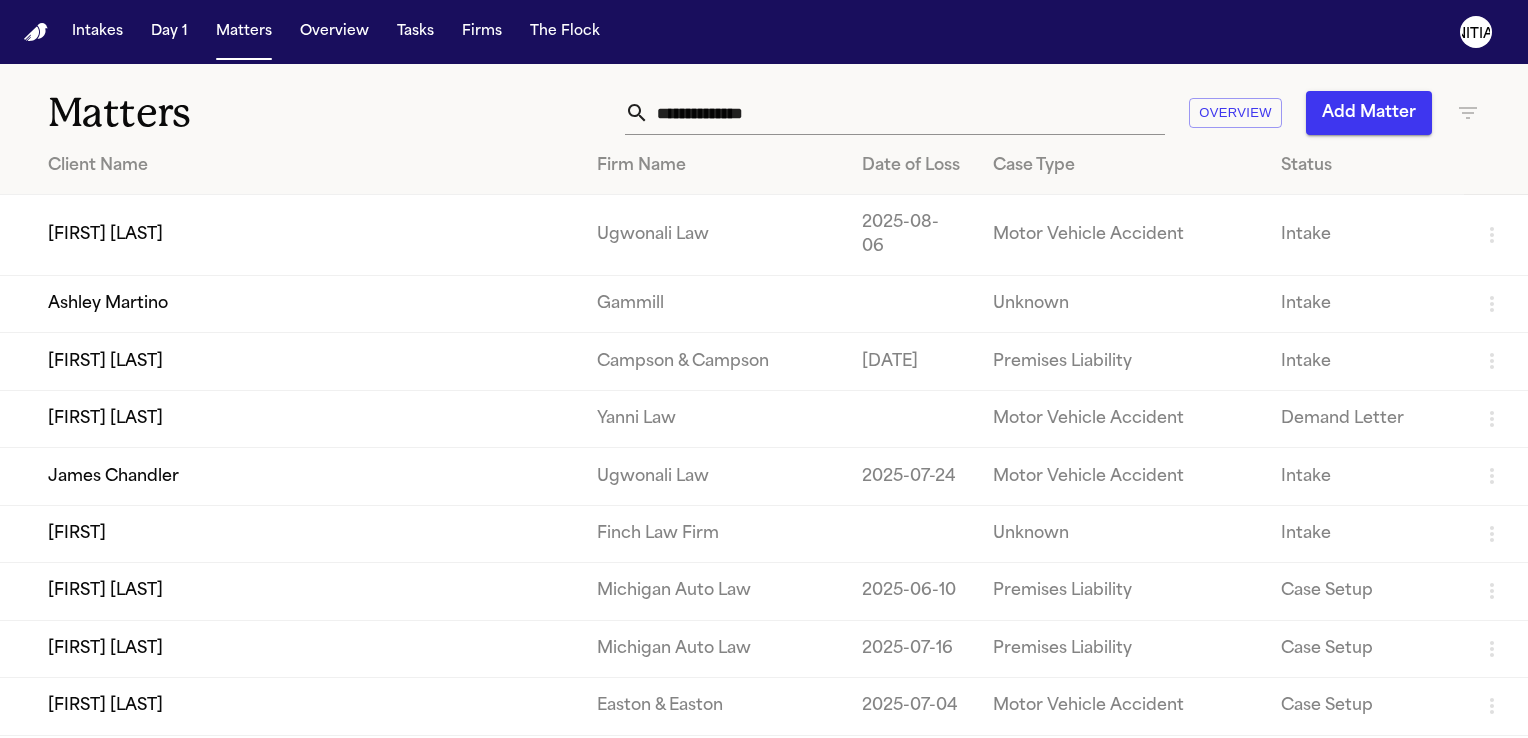 click on "Status" at bounding box center [1364, 166] 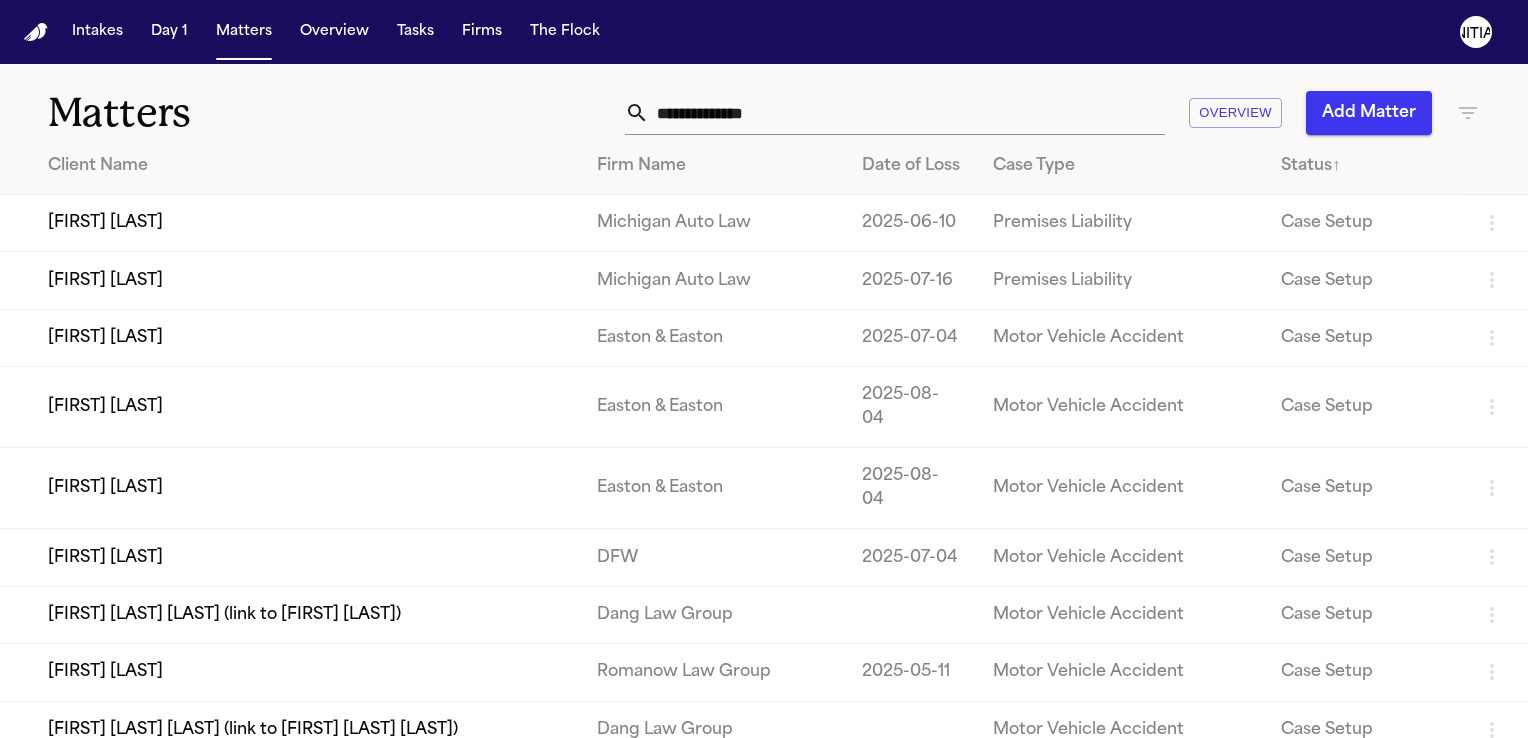 click on "Matters Overview Add Matter" at bounding box center [764, 101] 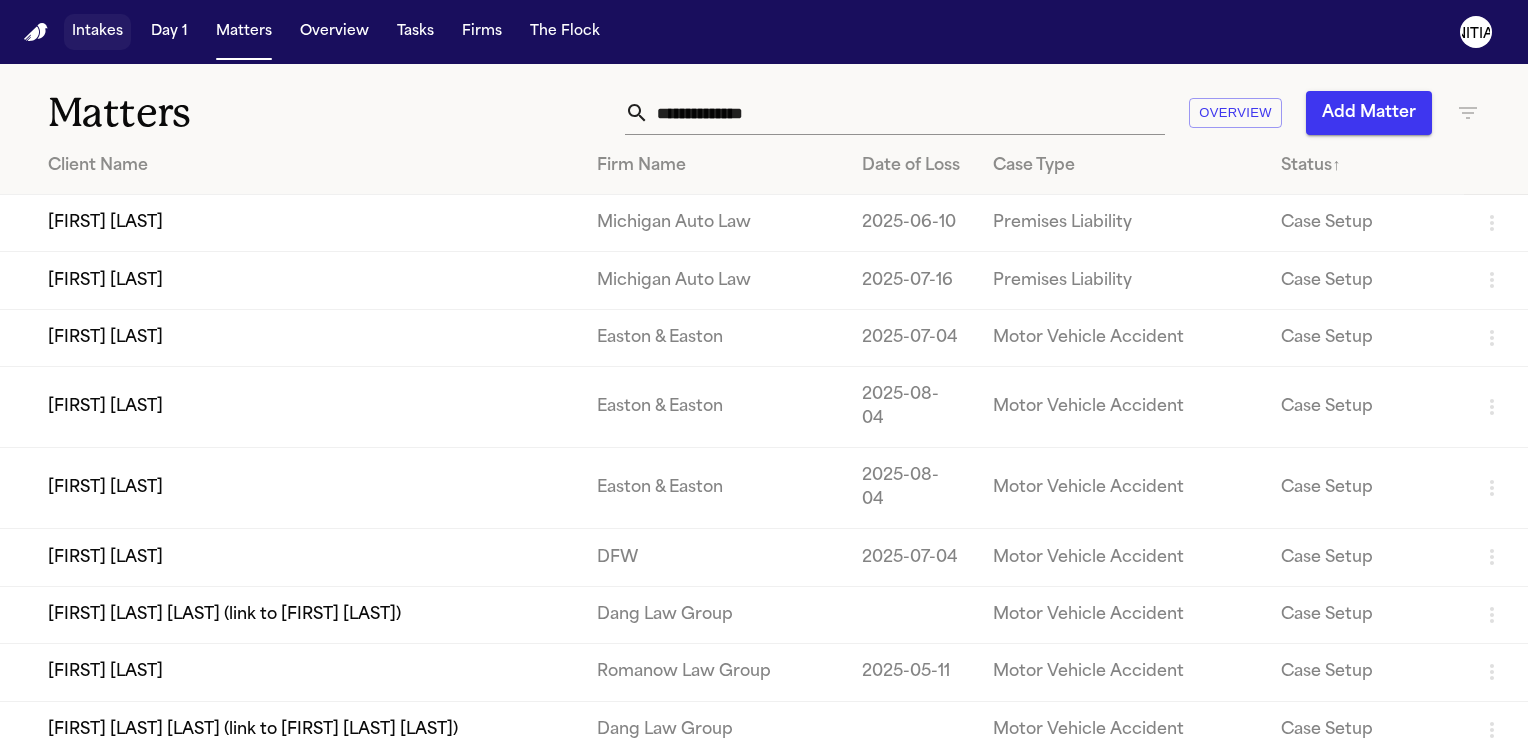 click on "Intakes" at bounding box center [97, 32] 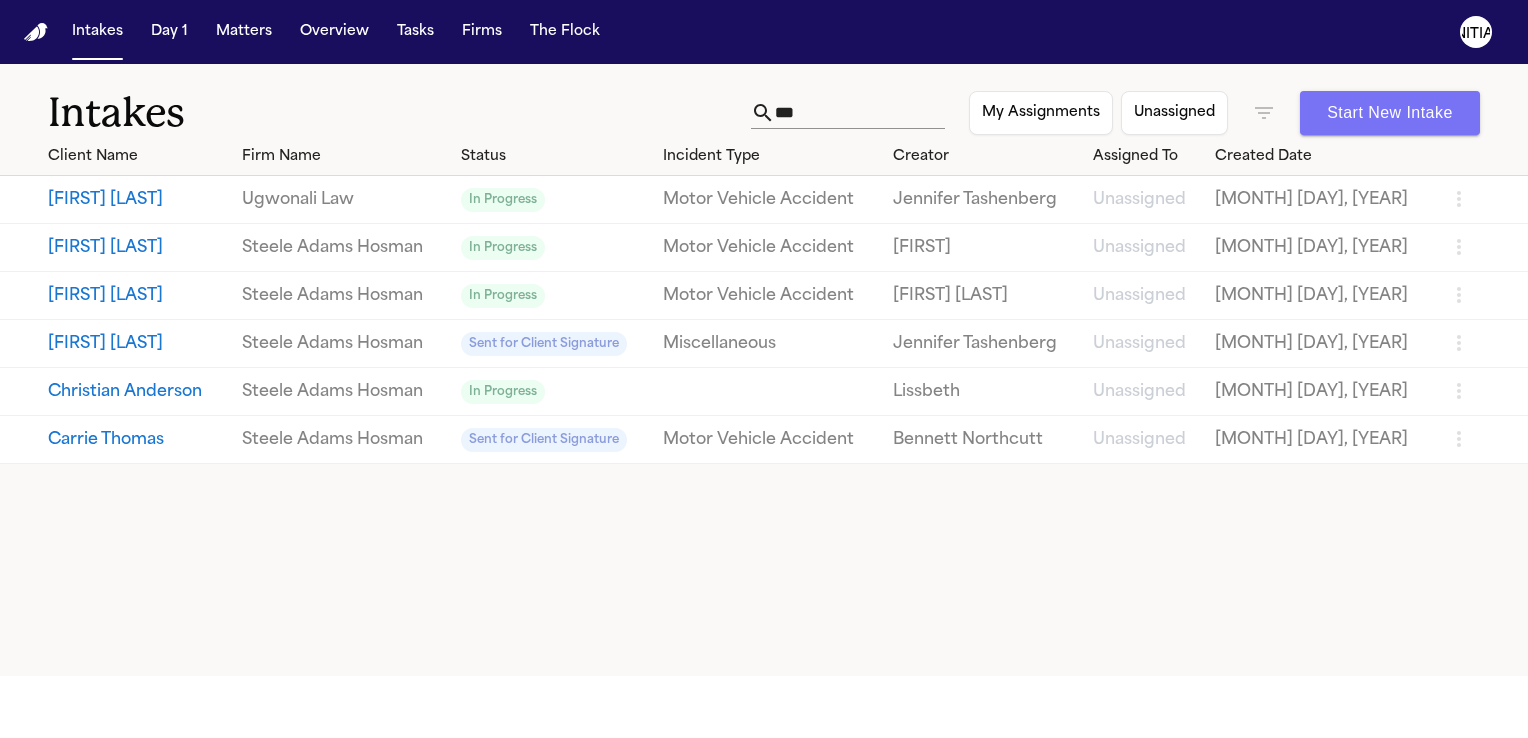 click on "Start New Intake" at bounding box center (1390, 113) 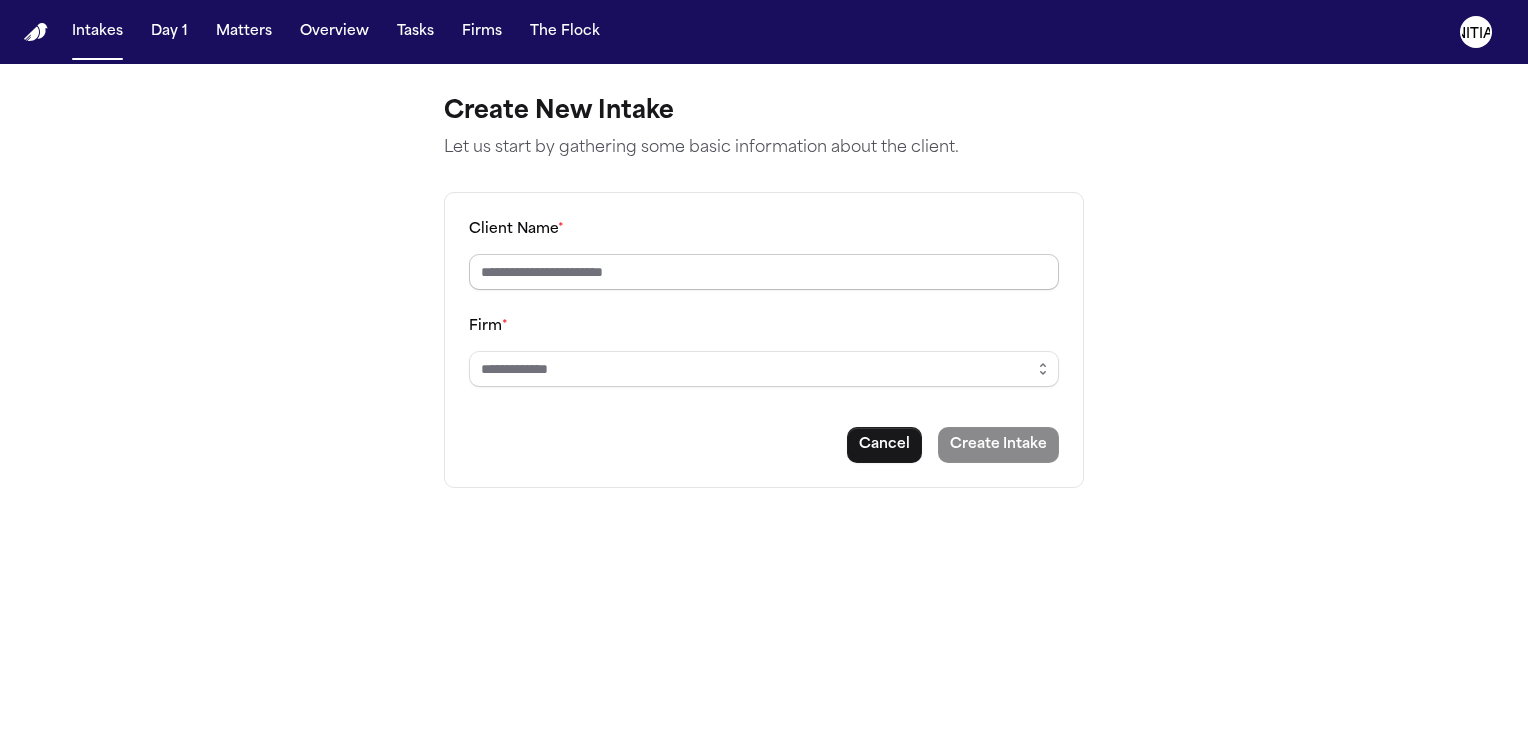 click on "Client Name  *" at bounding box center (764, 272) 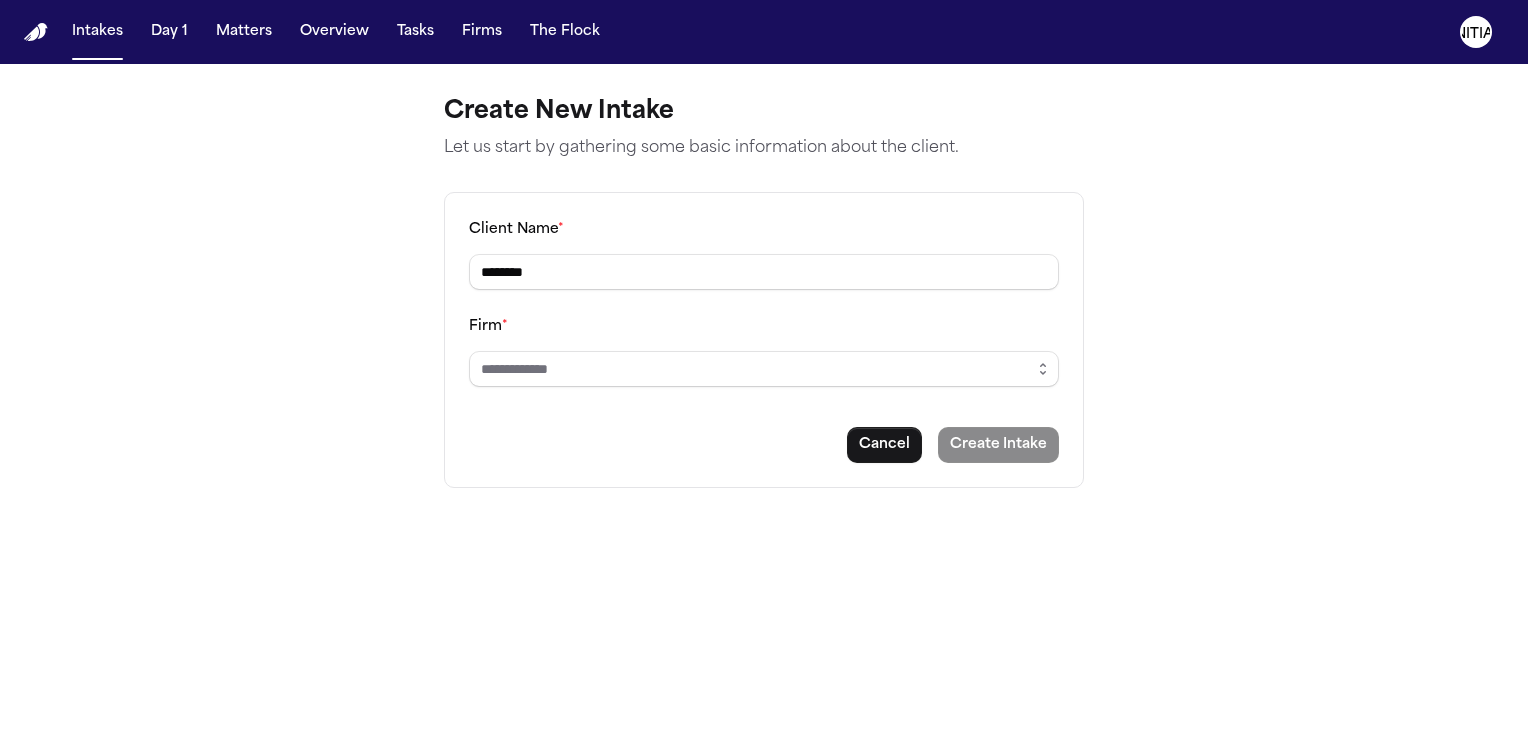 type on "*******" 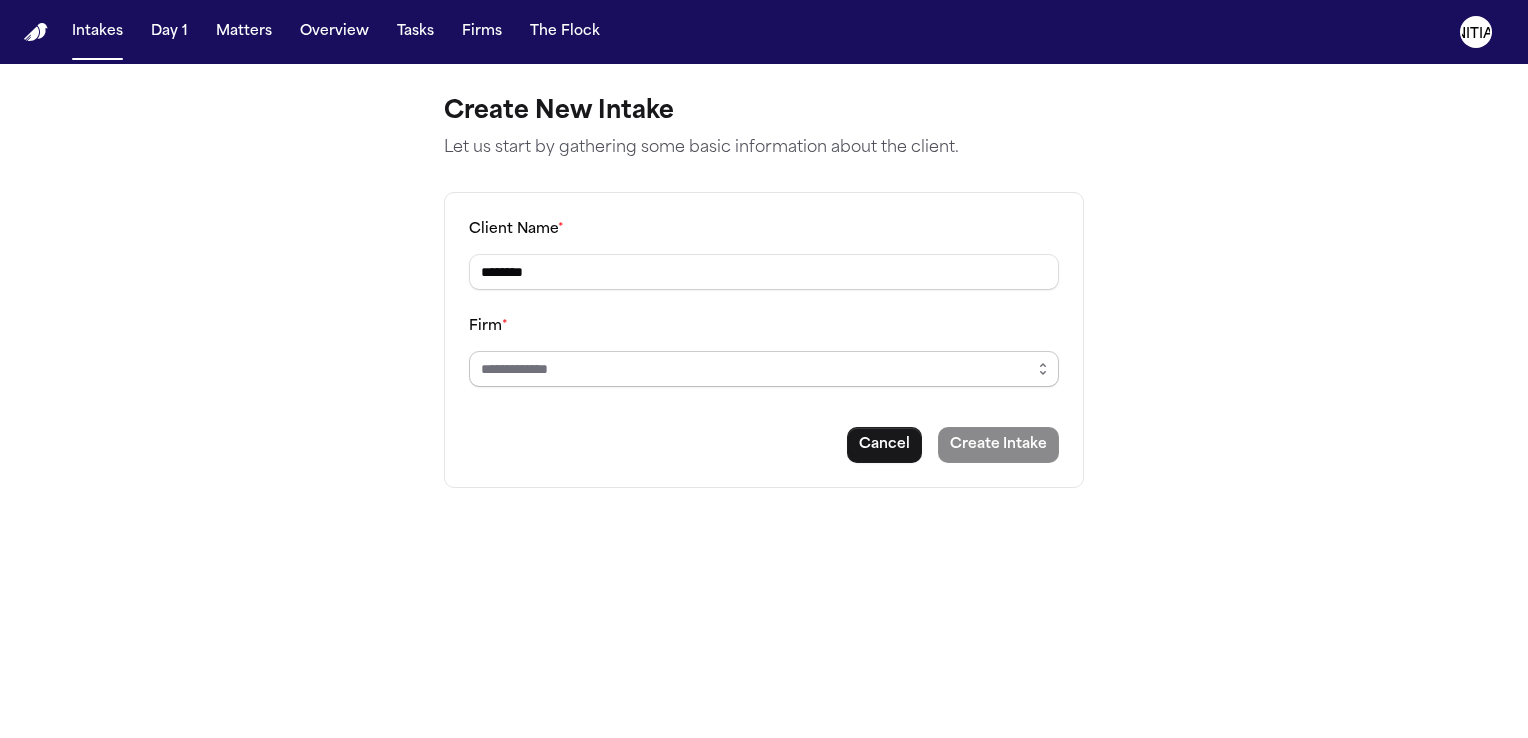 click on "Firm  *" at bounding box center [764, 369] 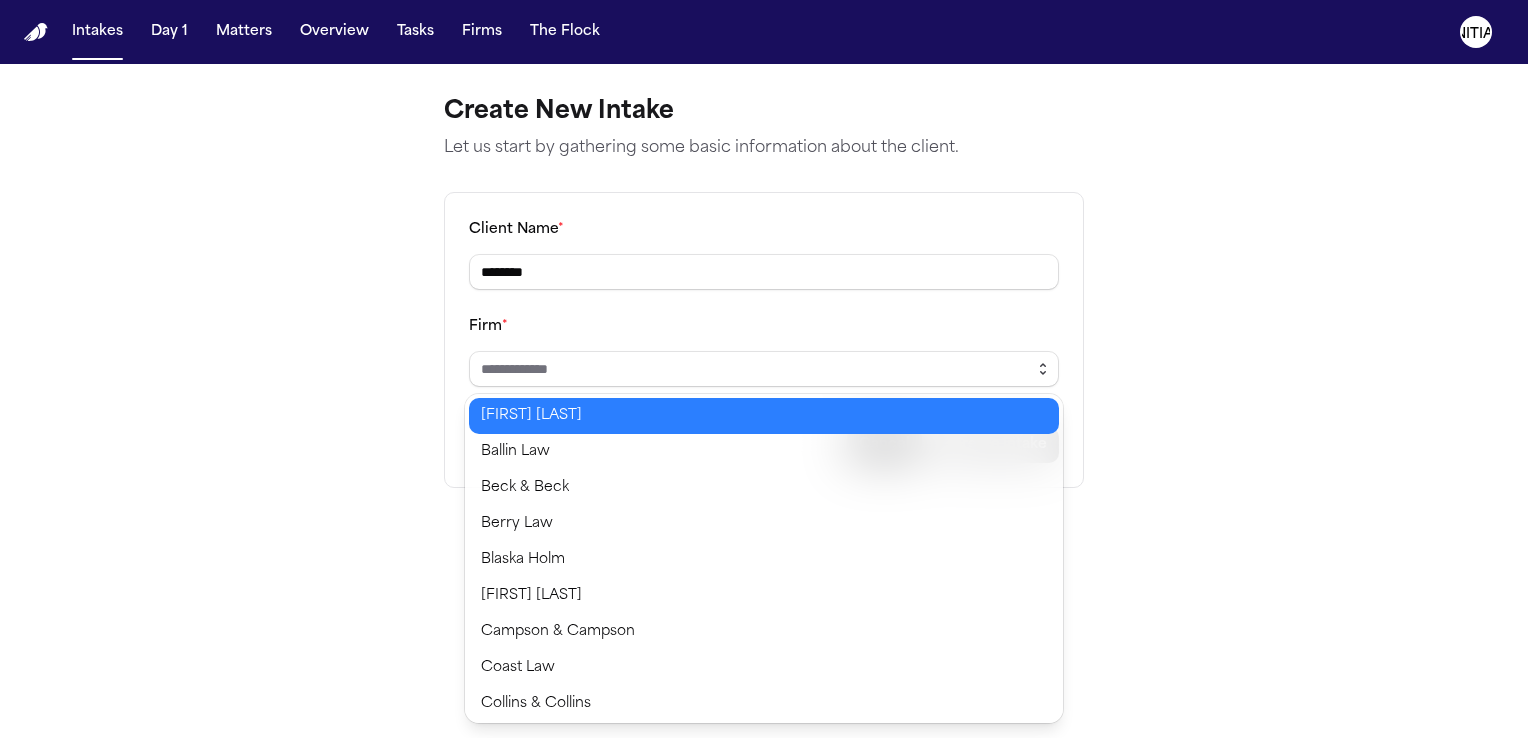 click 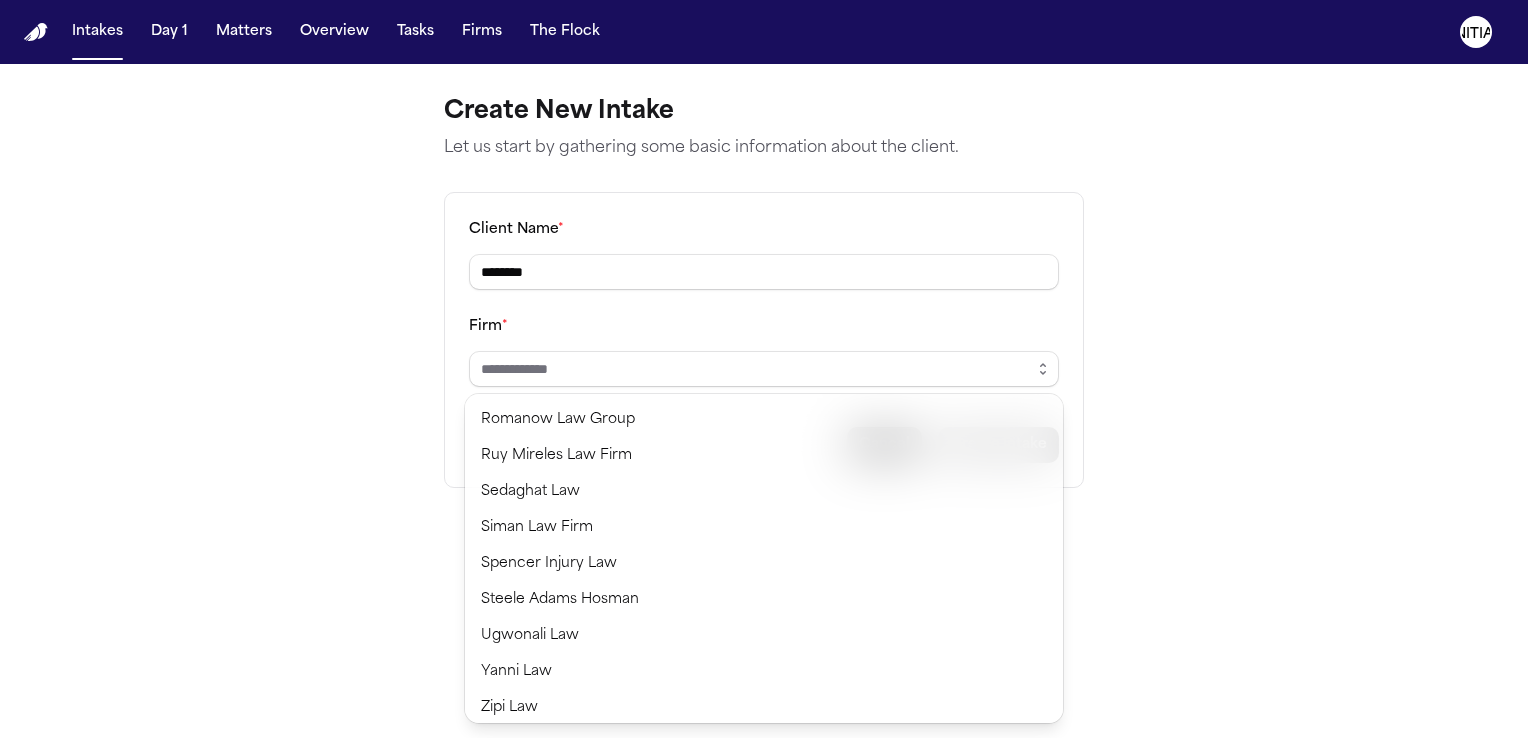 scroll, scrollTop: 1551, scrollLeft: 0, axis: vertical 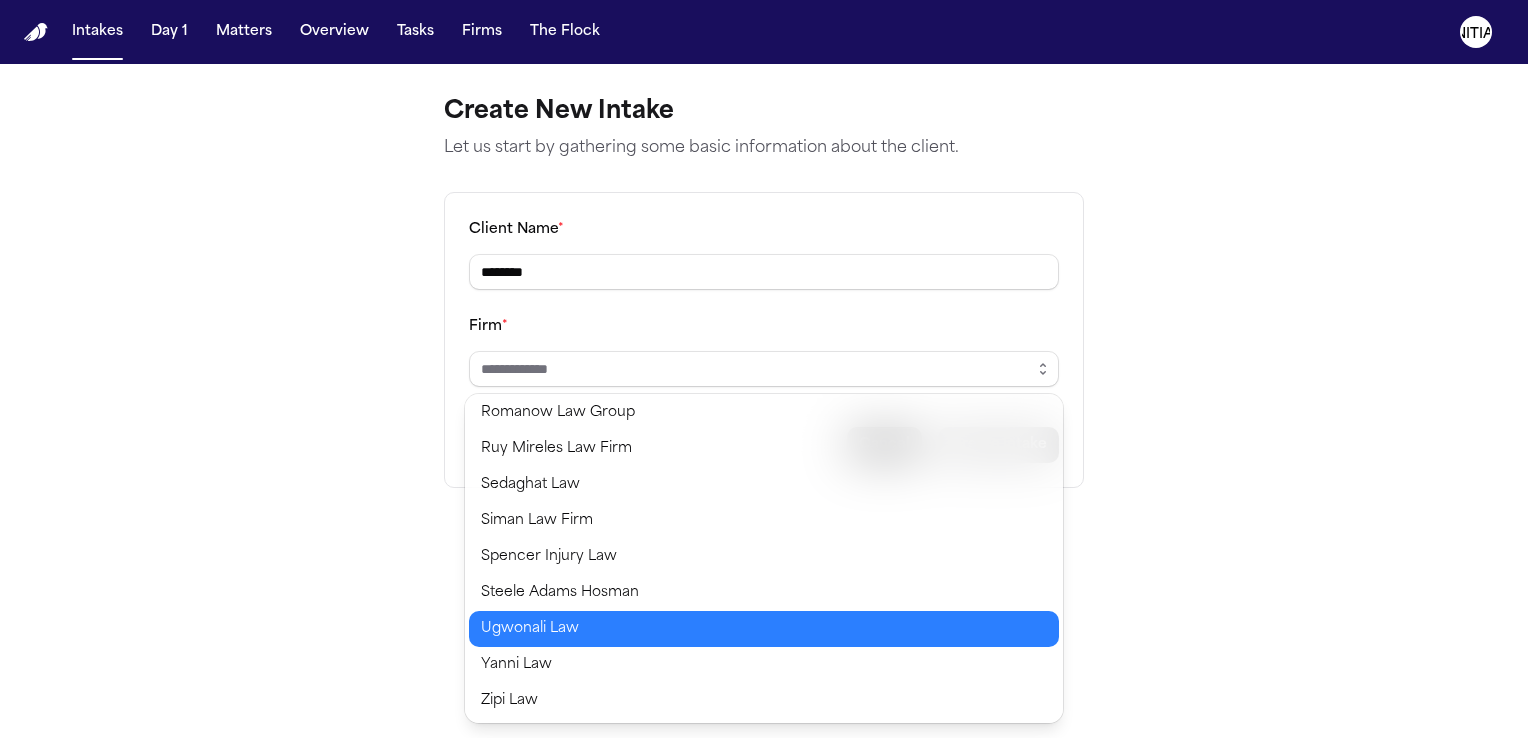 type on "**********" 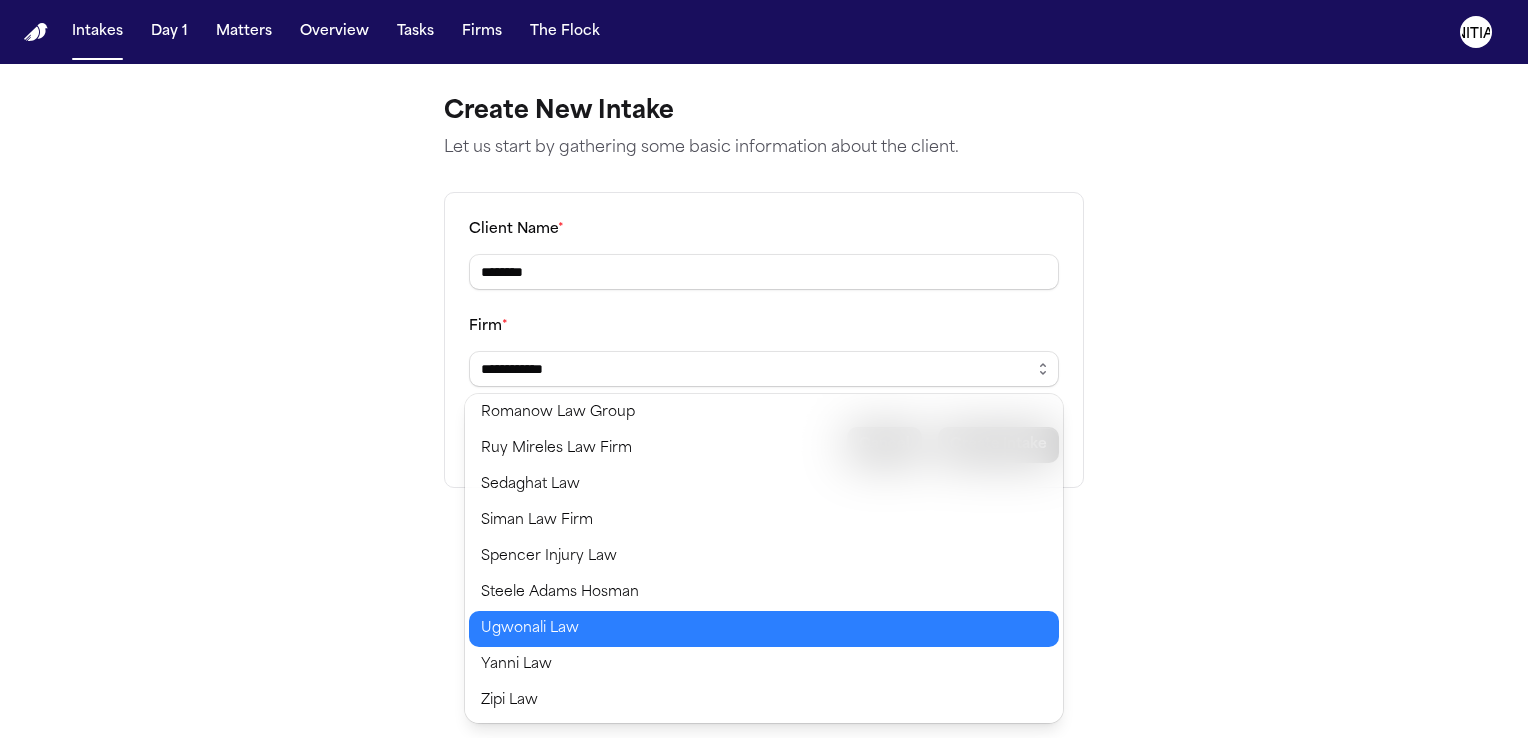 click on "**********" at bounding box center [764, 369] 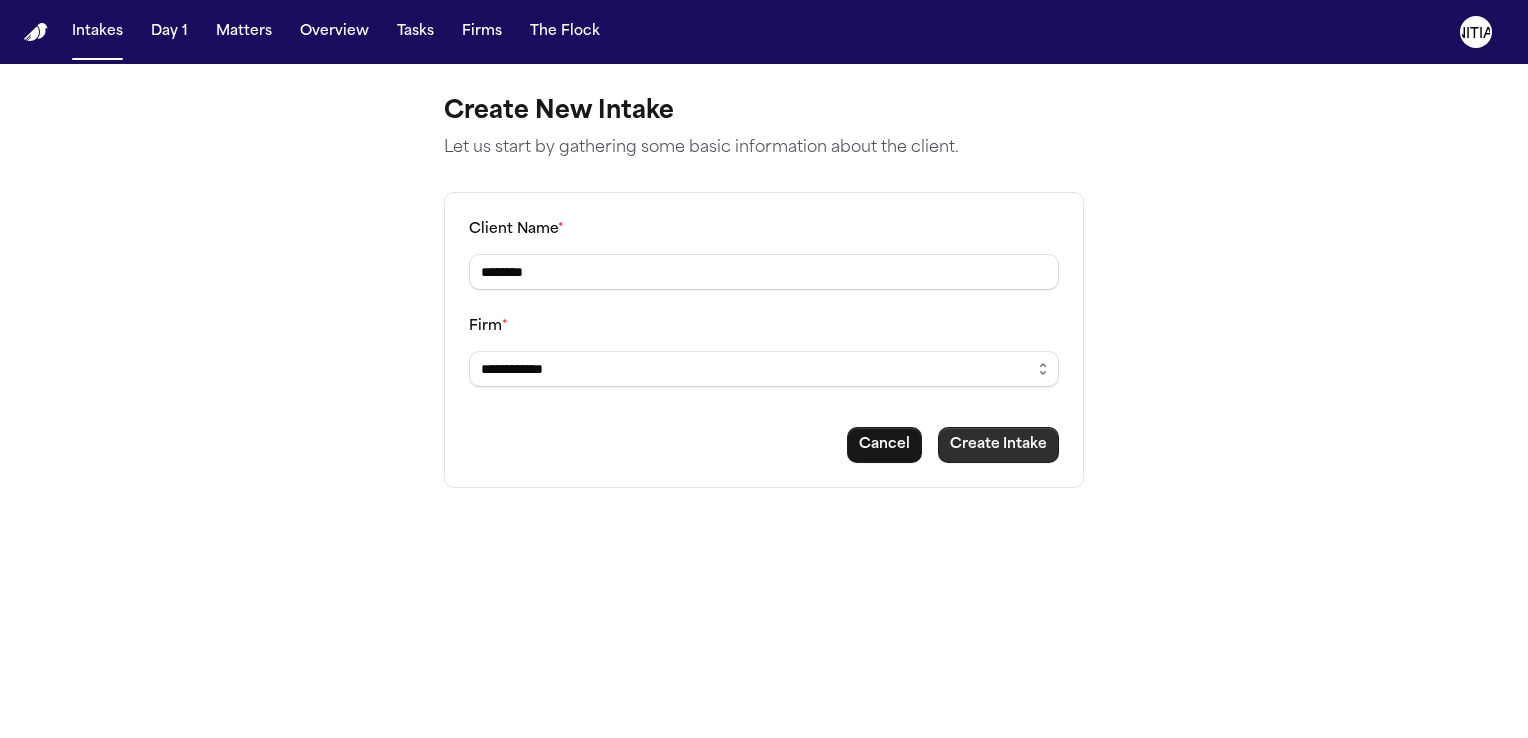 click on "Create Intake" at bounding box center (998, 445) 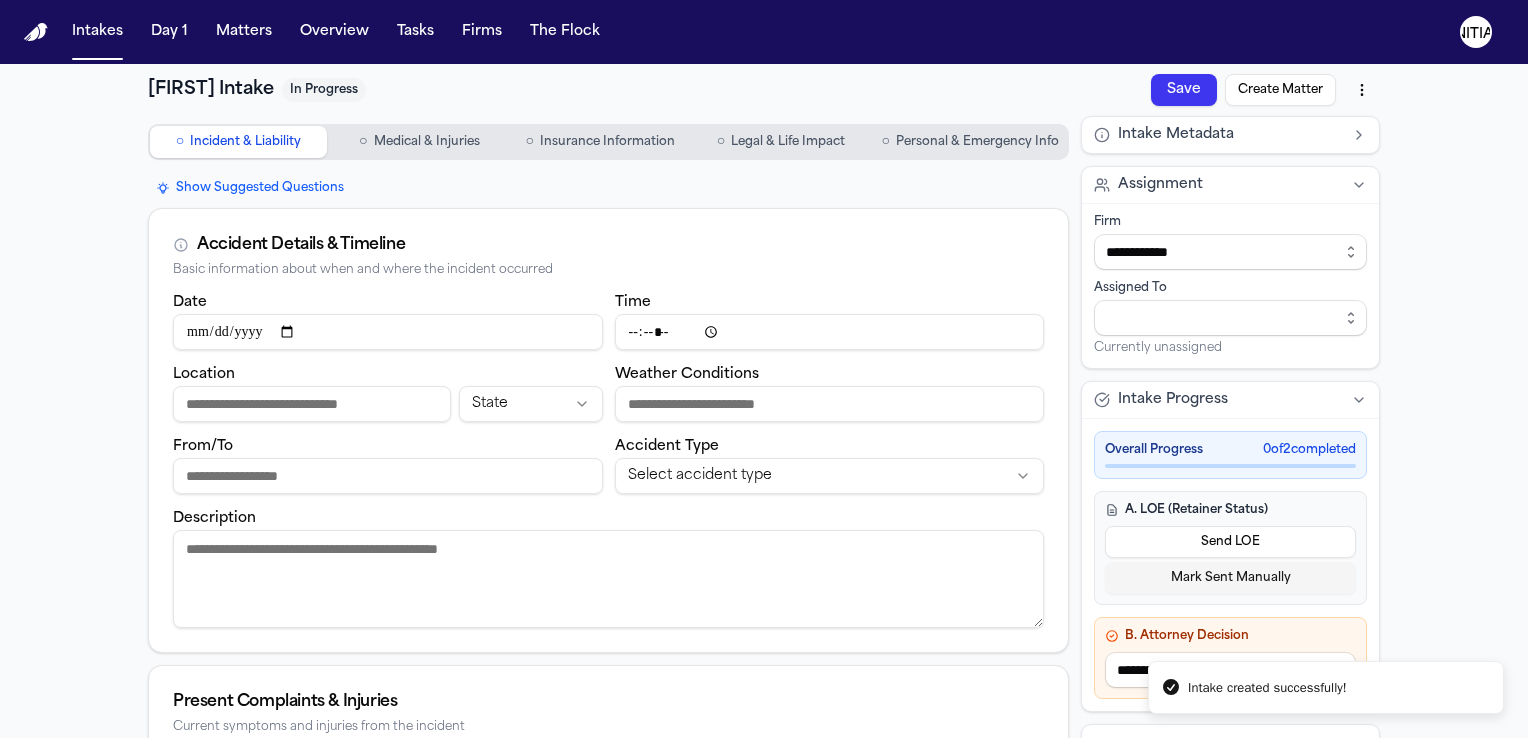 click on "Date" at bounding box center (388, 332) 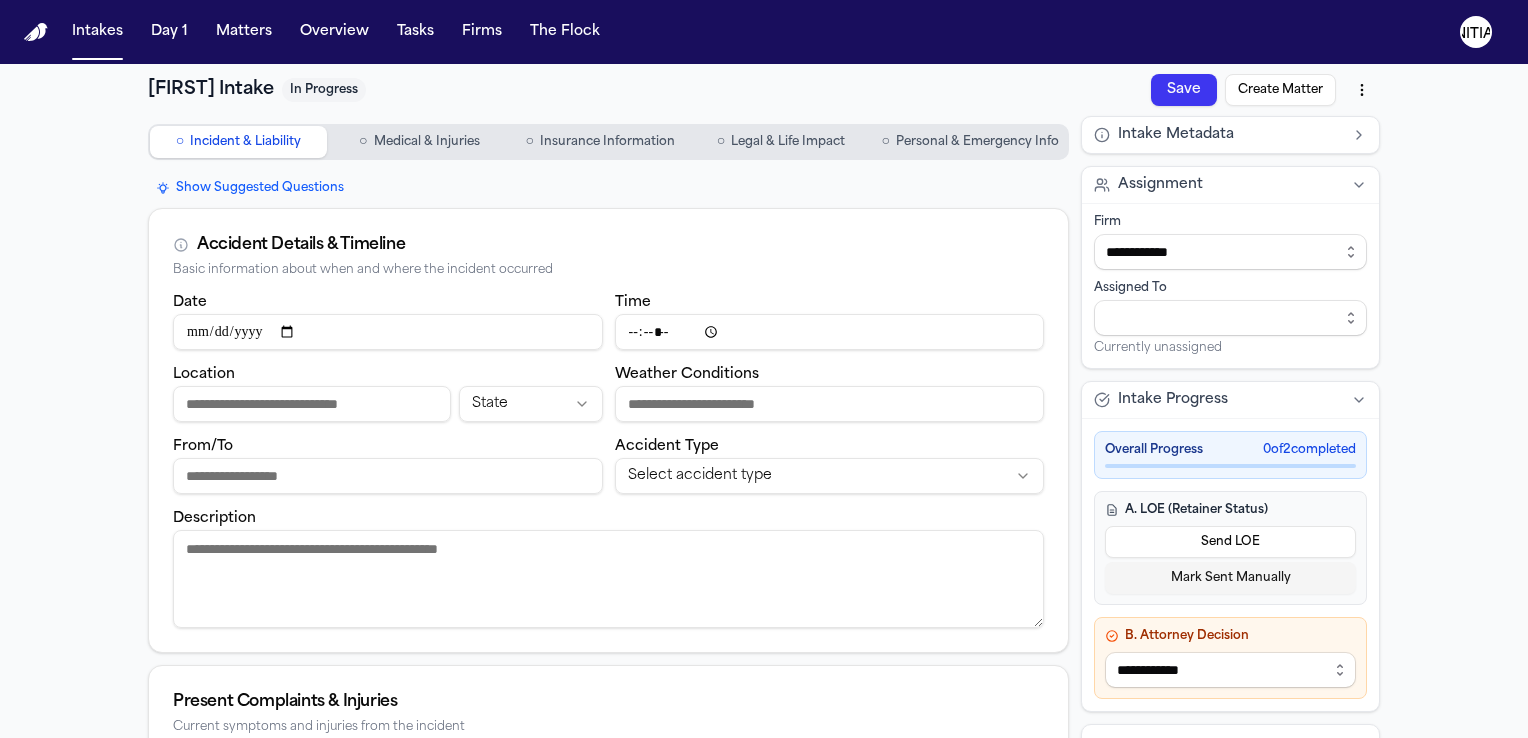 type on "**********" 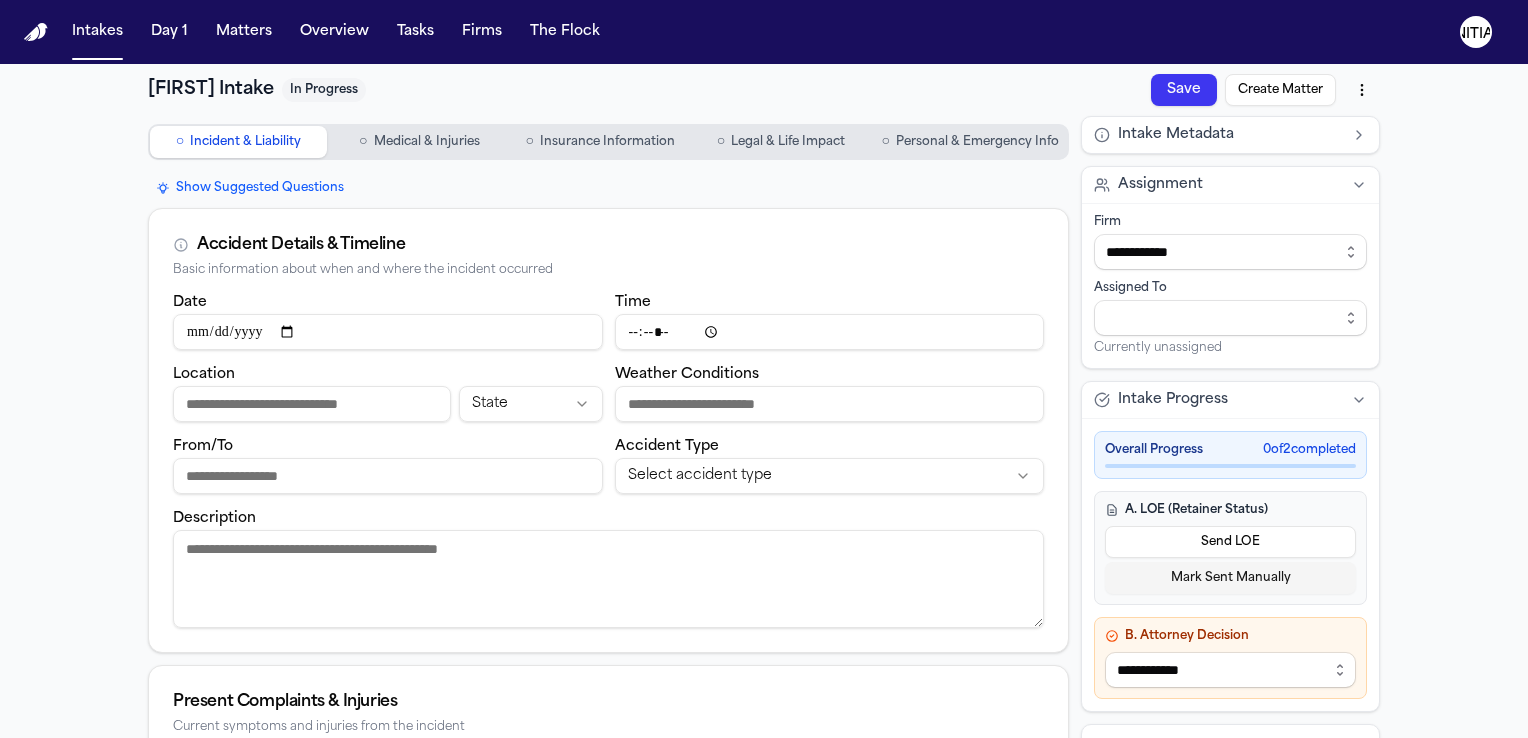 click on "Time" at bounding box center (830, 332) 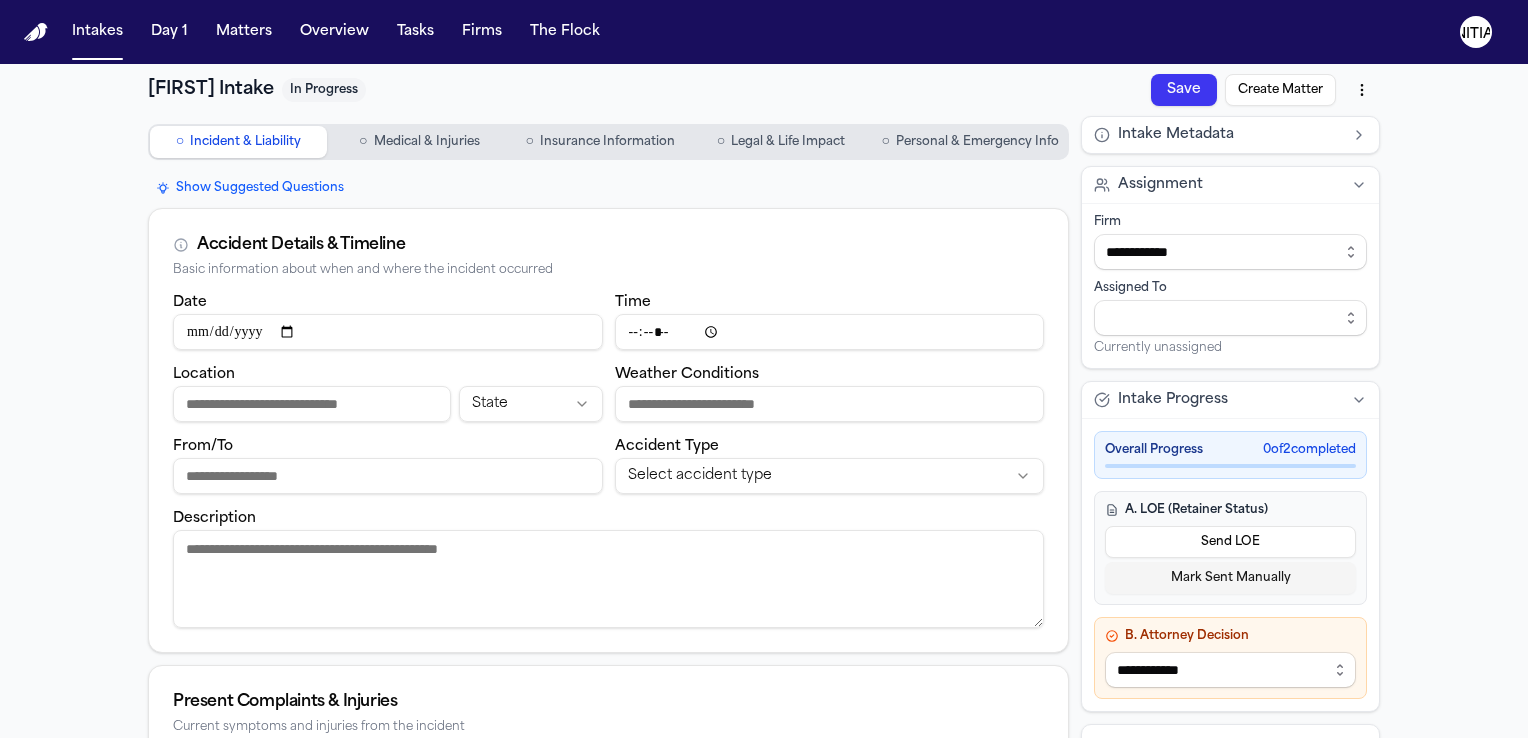 type on "*****" 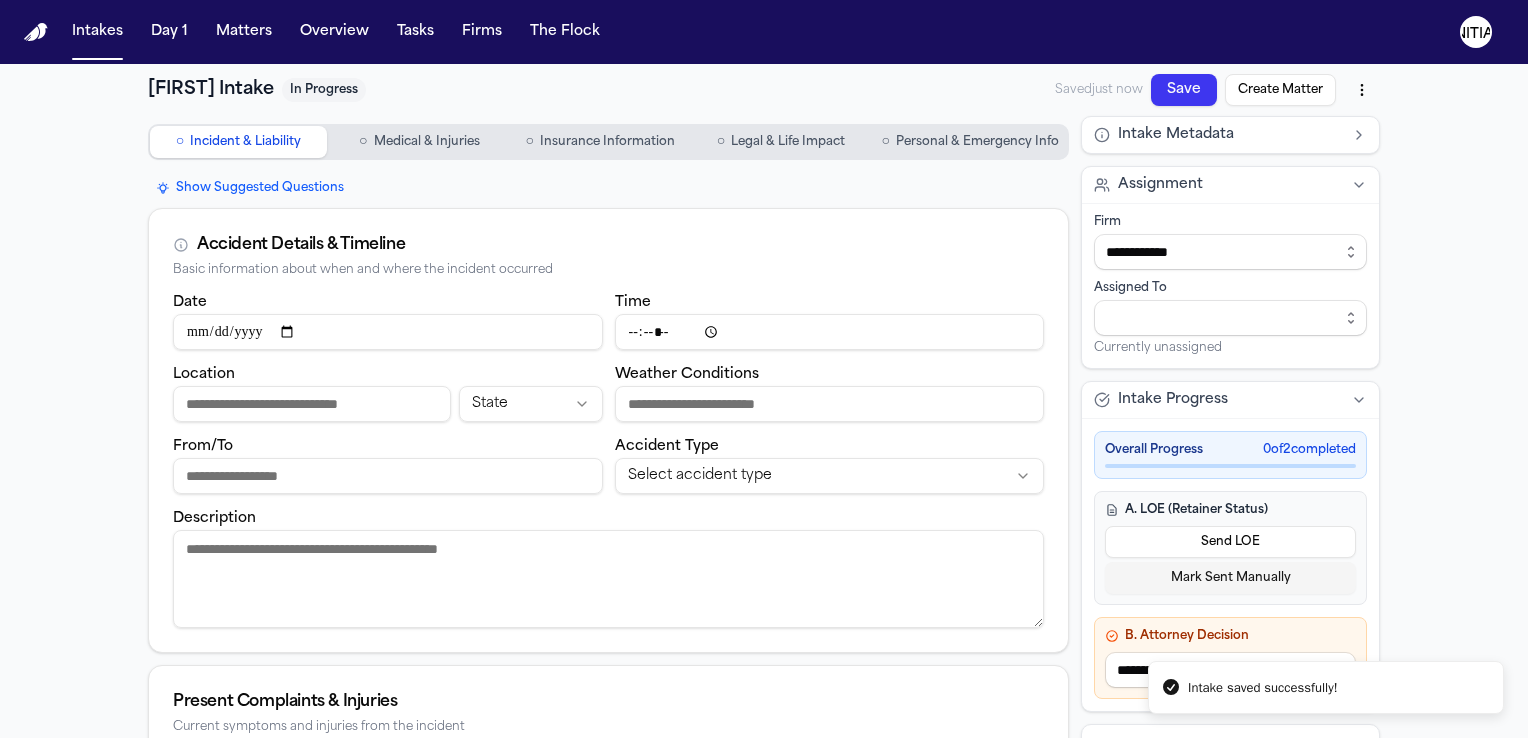 click on "Description" at bounding box center [608, 579] 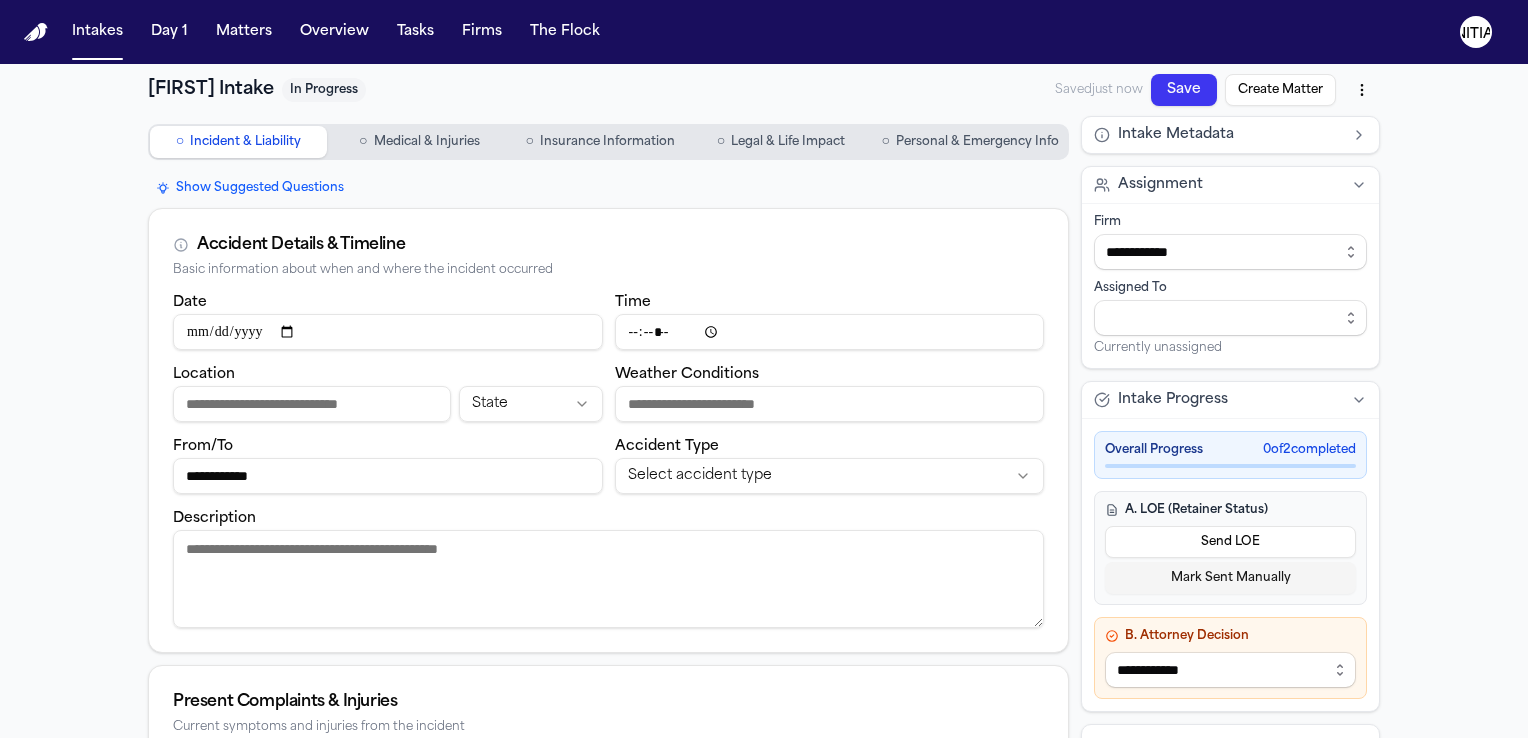 type on "**********" 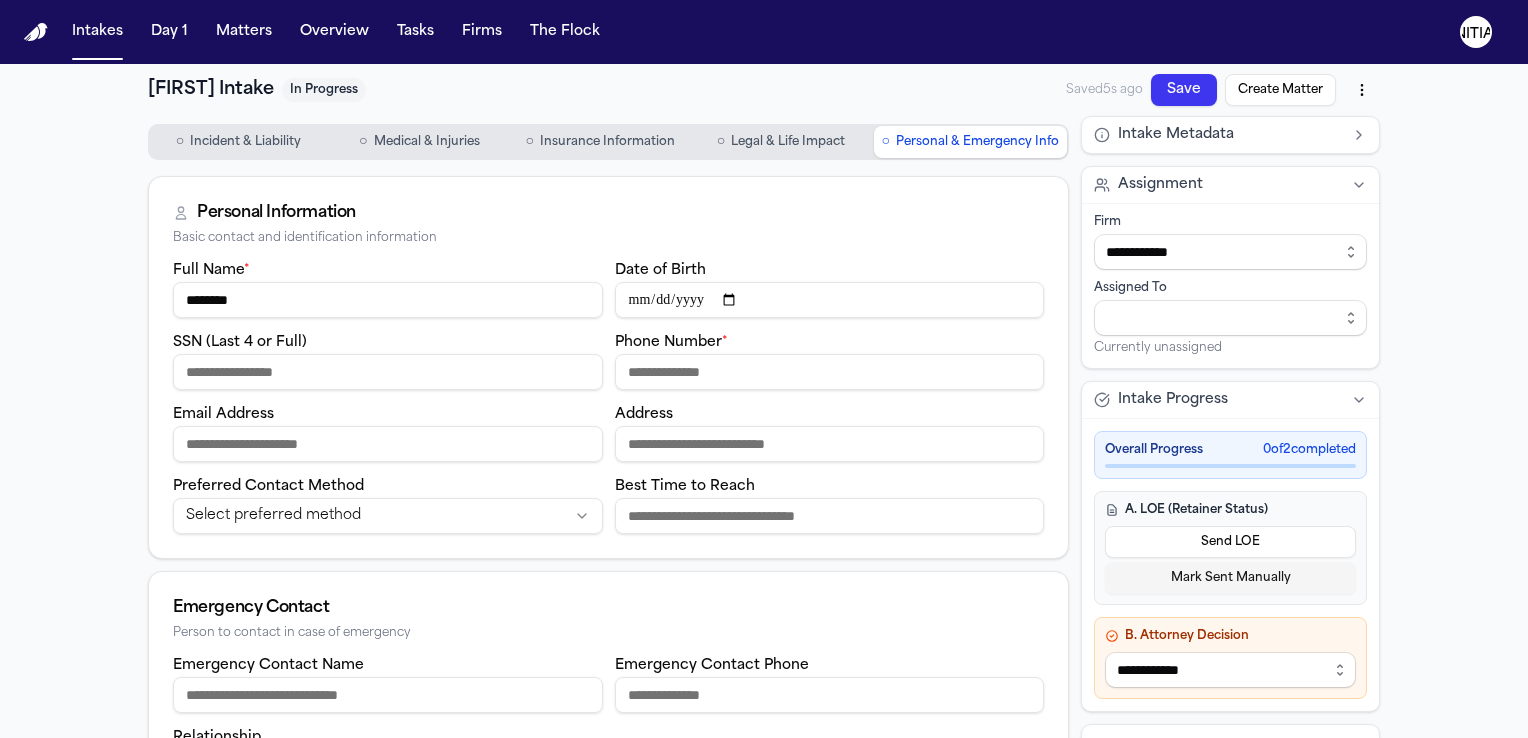 drag, startPoint x: 286, startPoint y: 306, endPoint x: 68, endPoint y: 293, distance: 218.38727 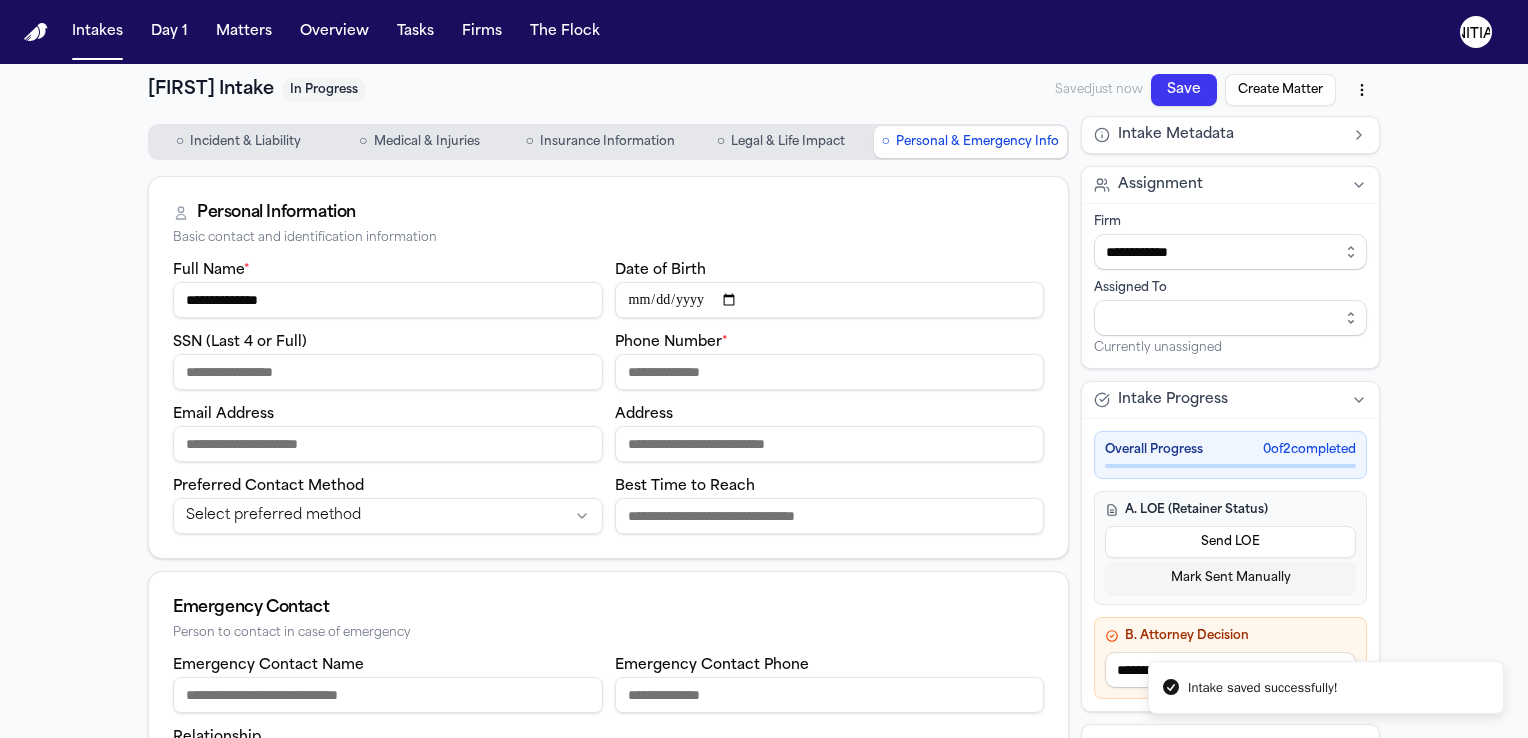type on "**********" 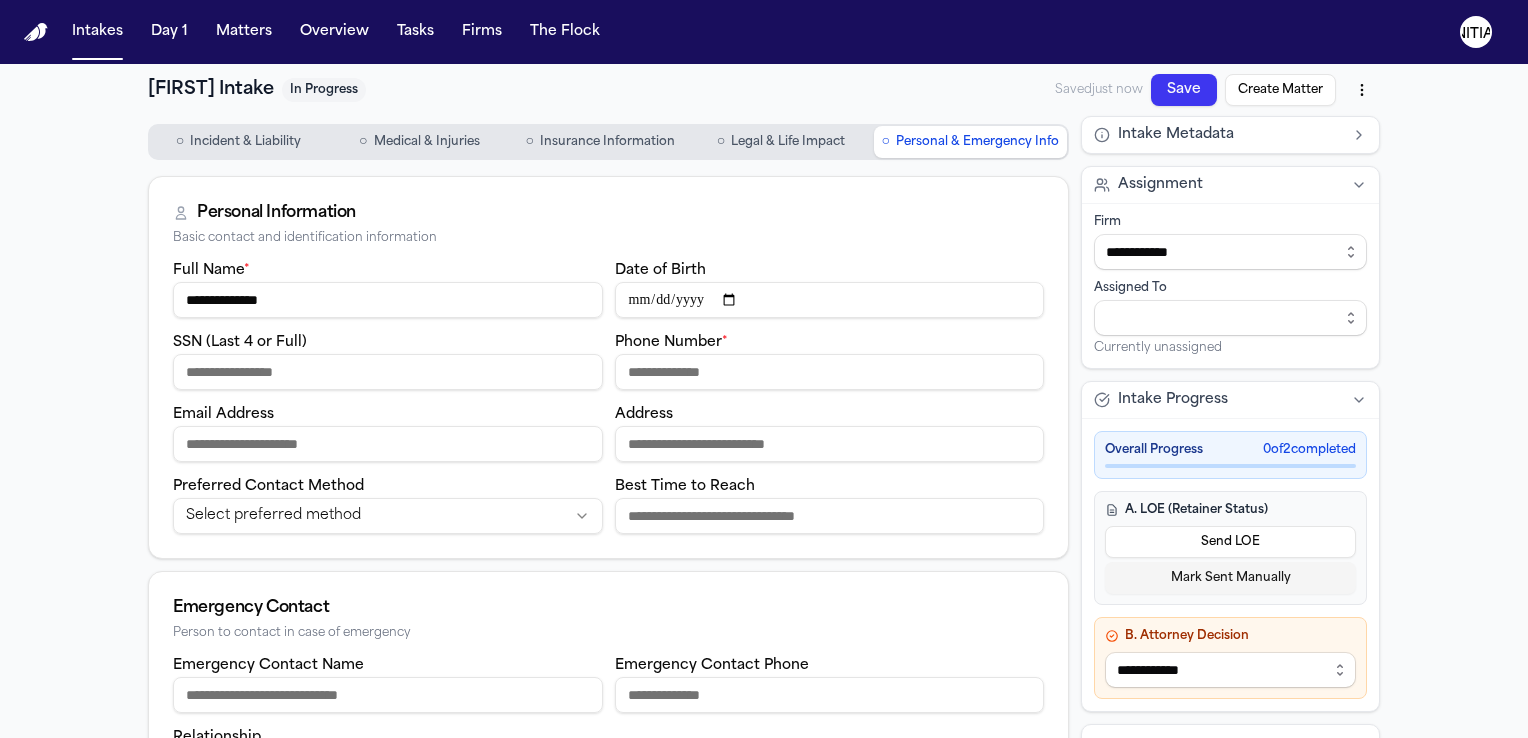 click on "SSN (Last 4 or Full)" at bounding box center (388, 372) 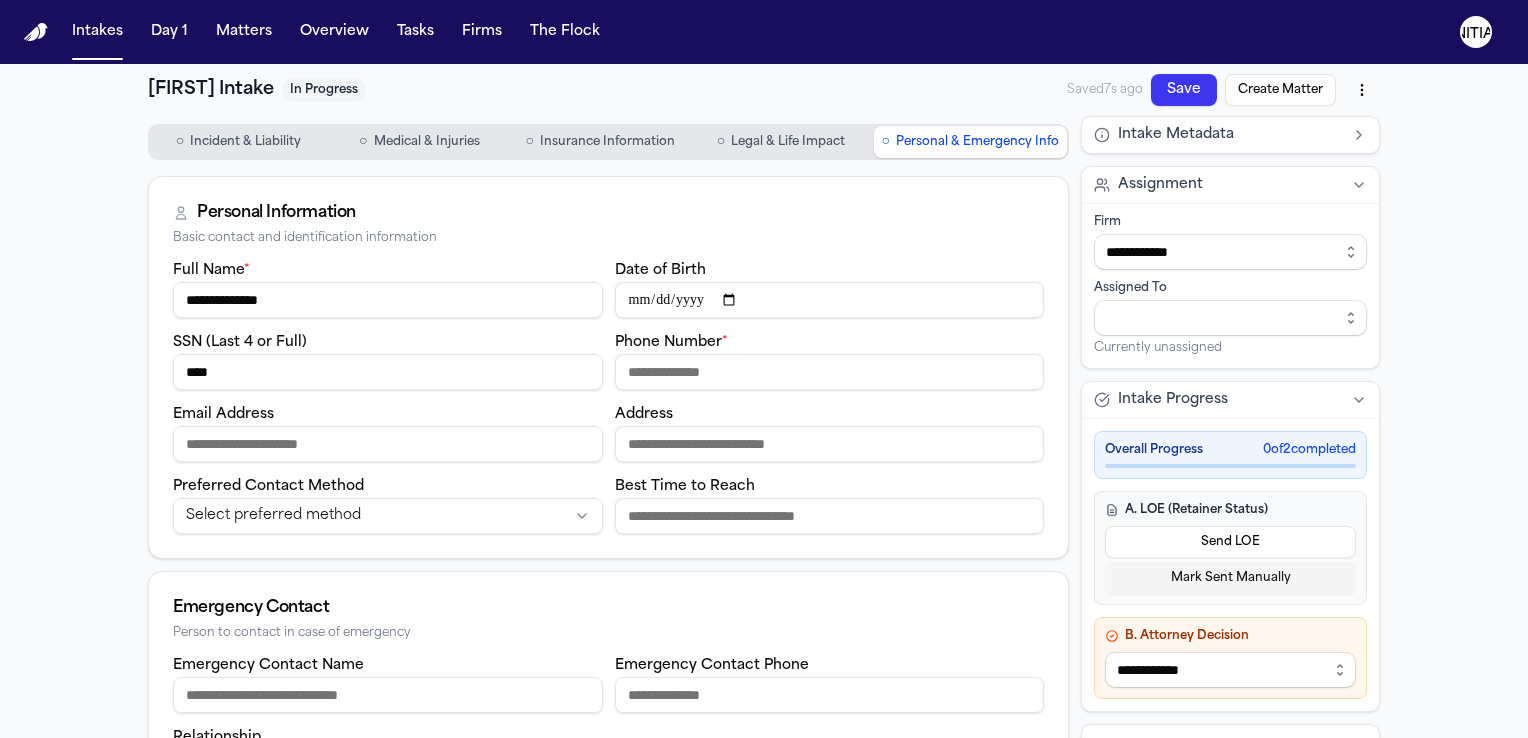 type on "****" 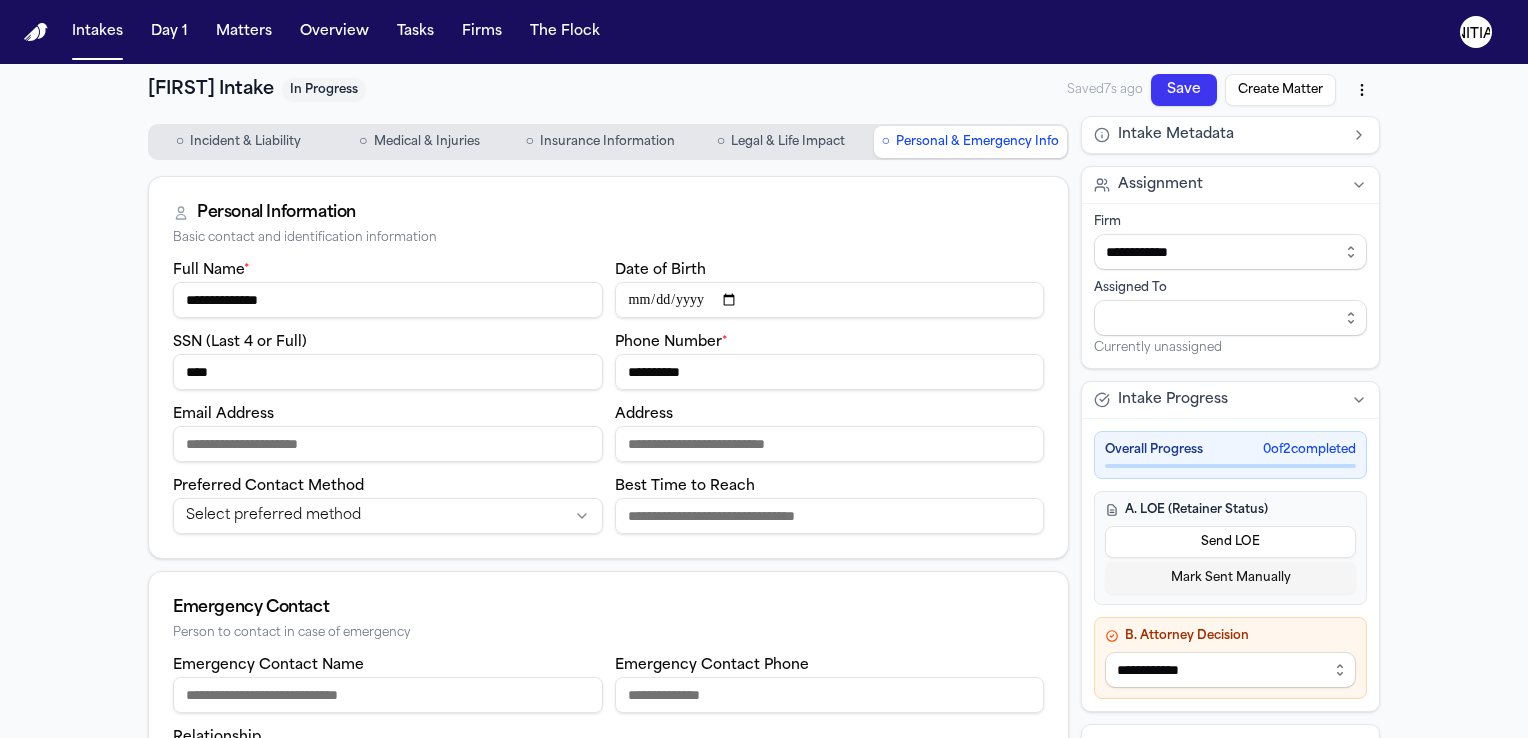 type on "**********" 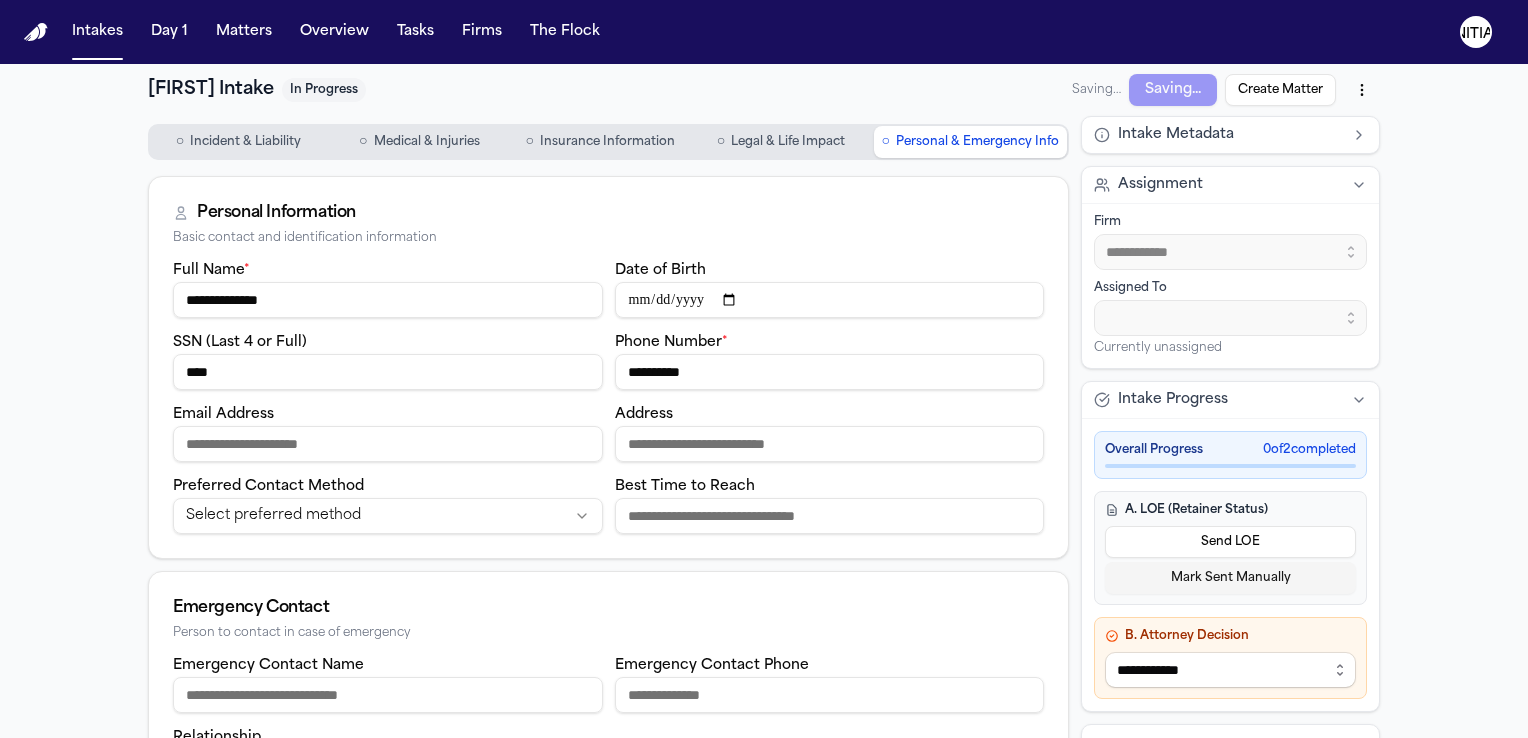click on "Email Address" at bounding box center (388, 444) 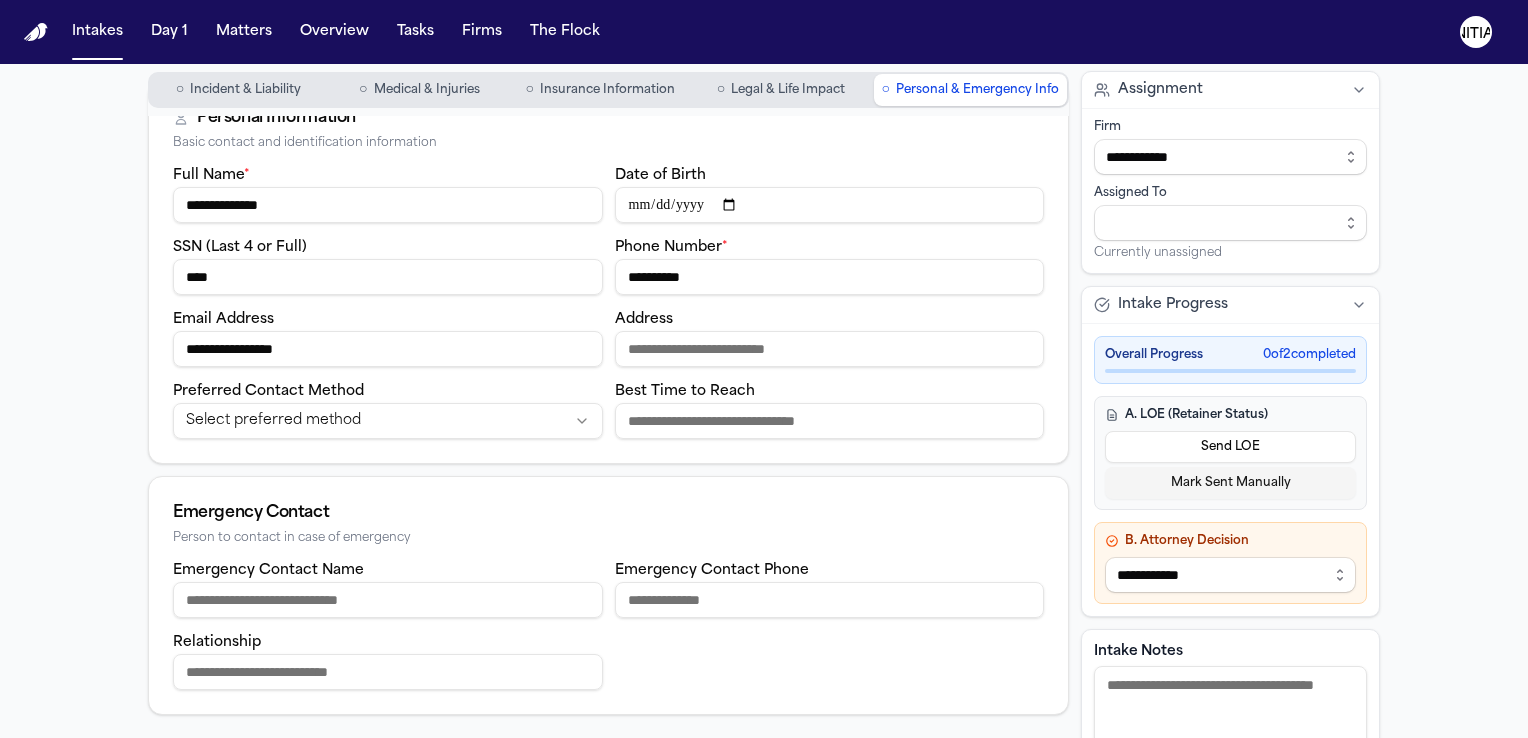 scroll, scrollTop: 96, scrollLeft: 0, axis: vertical 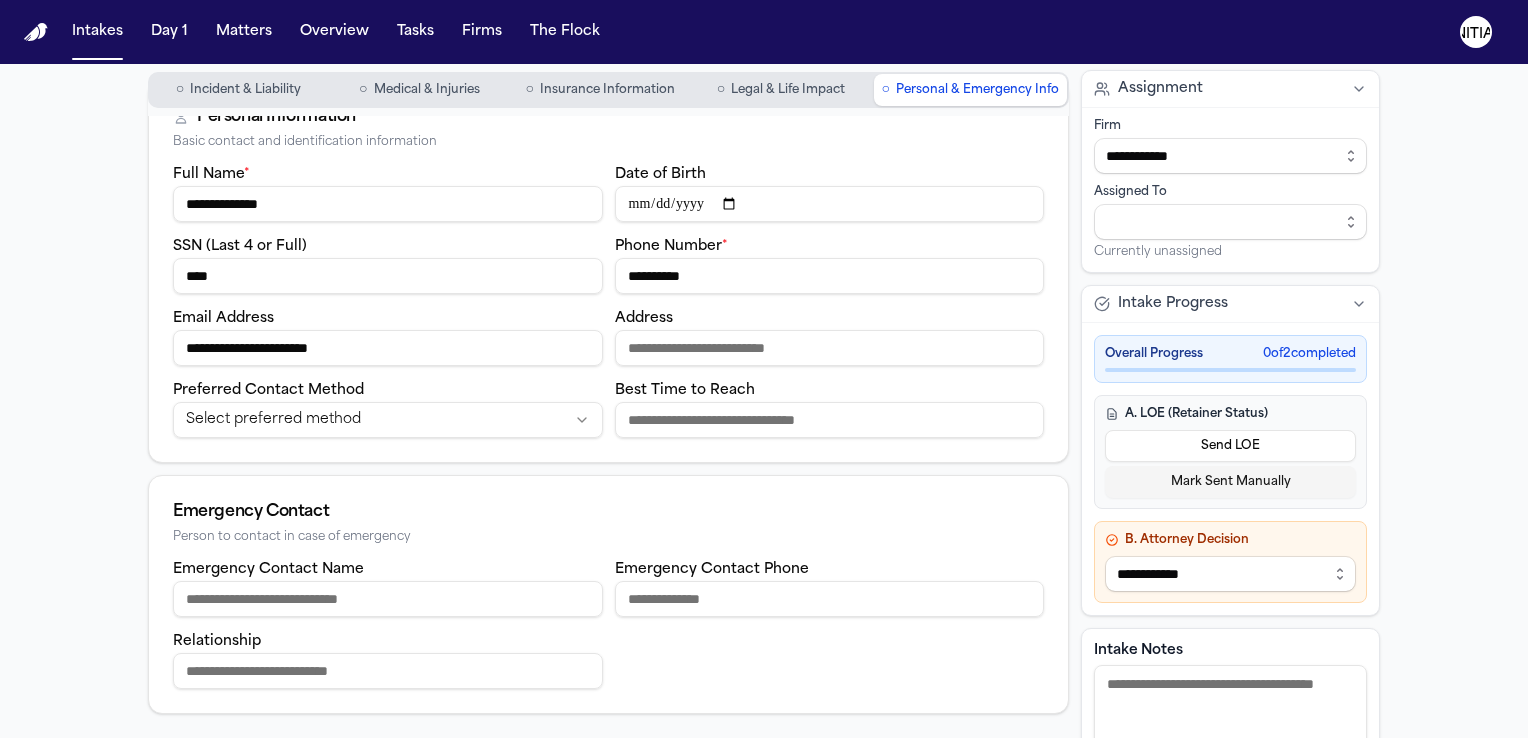 type on "**********" 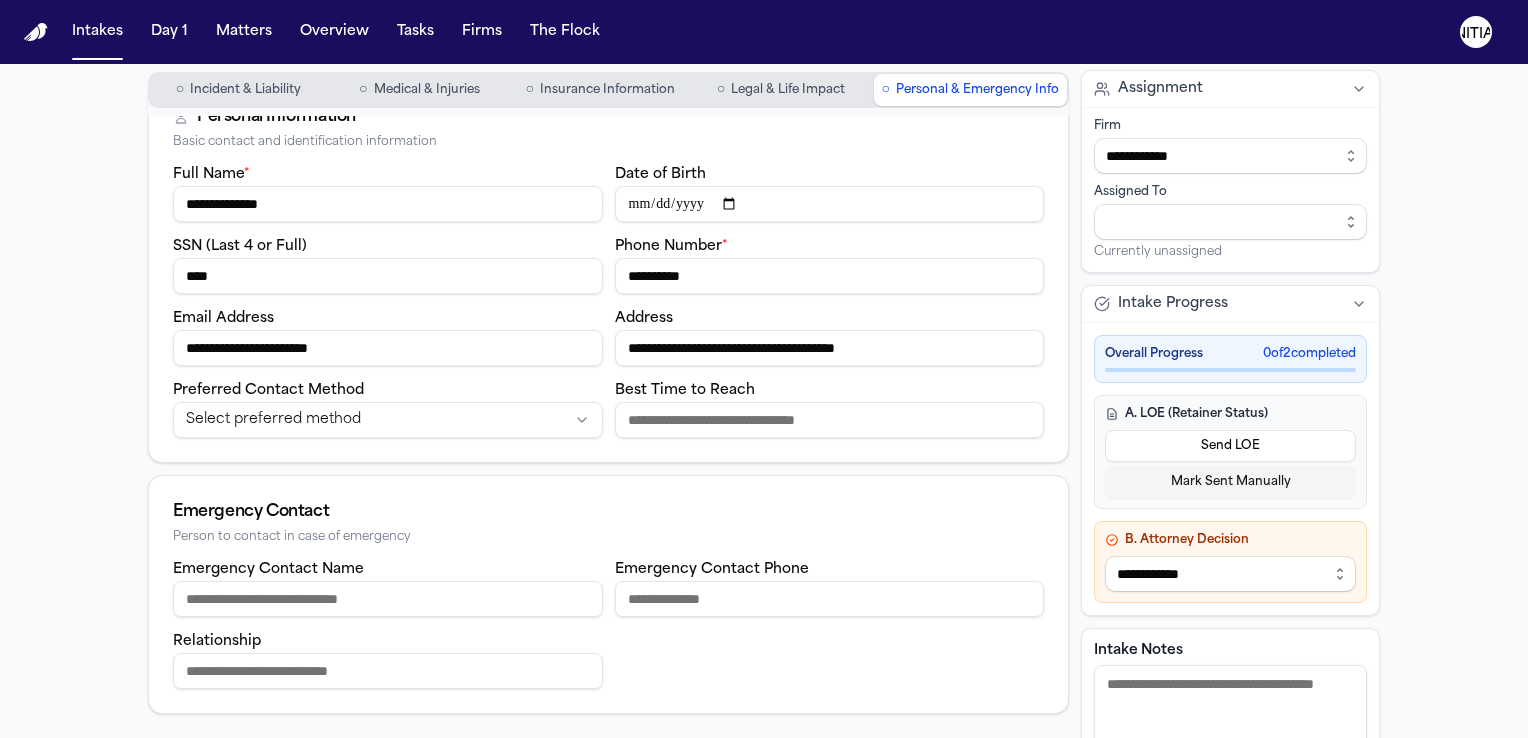 type on "**********" 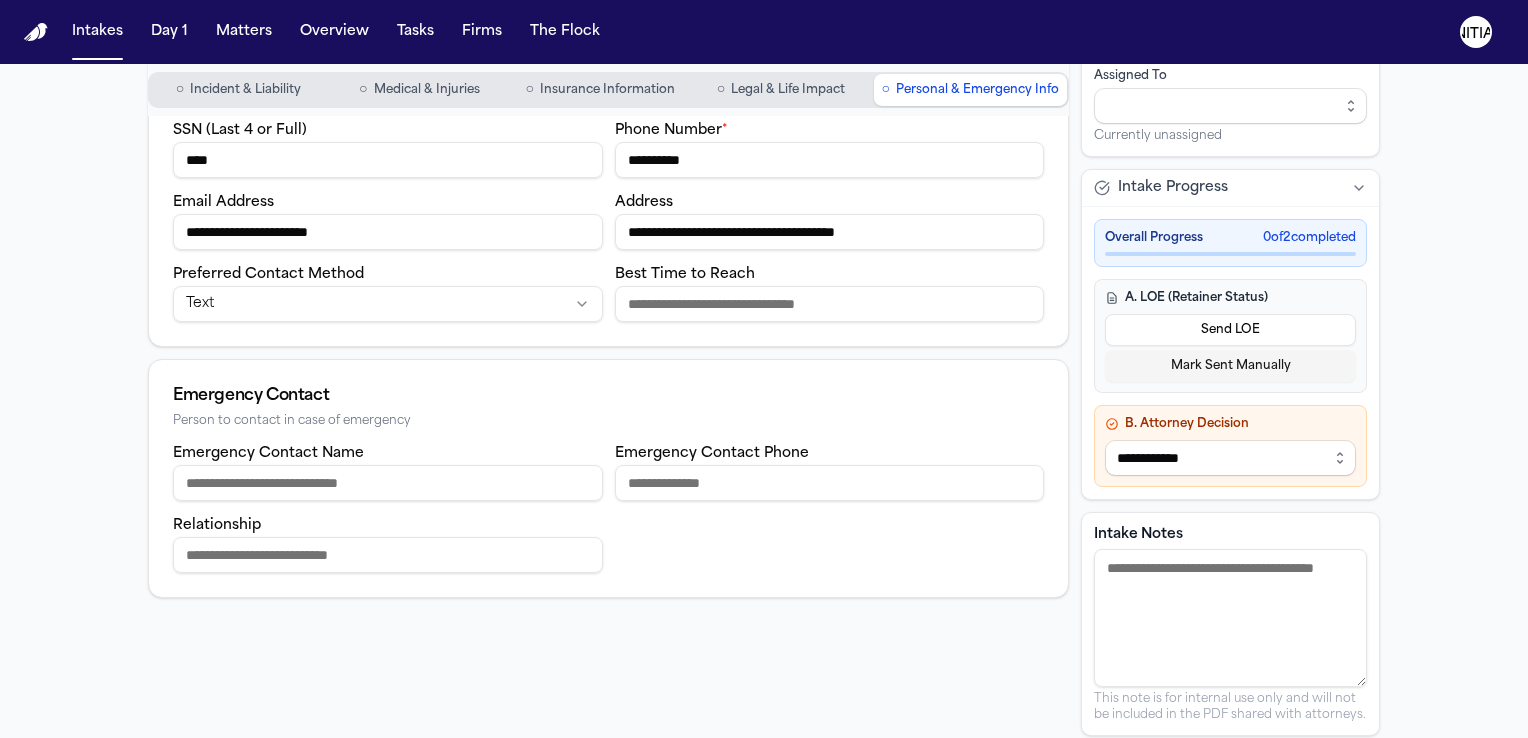 scroll, scrollTop: 212, scrollLeft: 0, axis: vertical 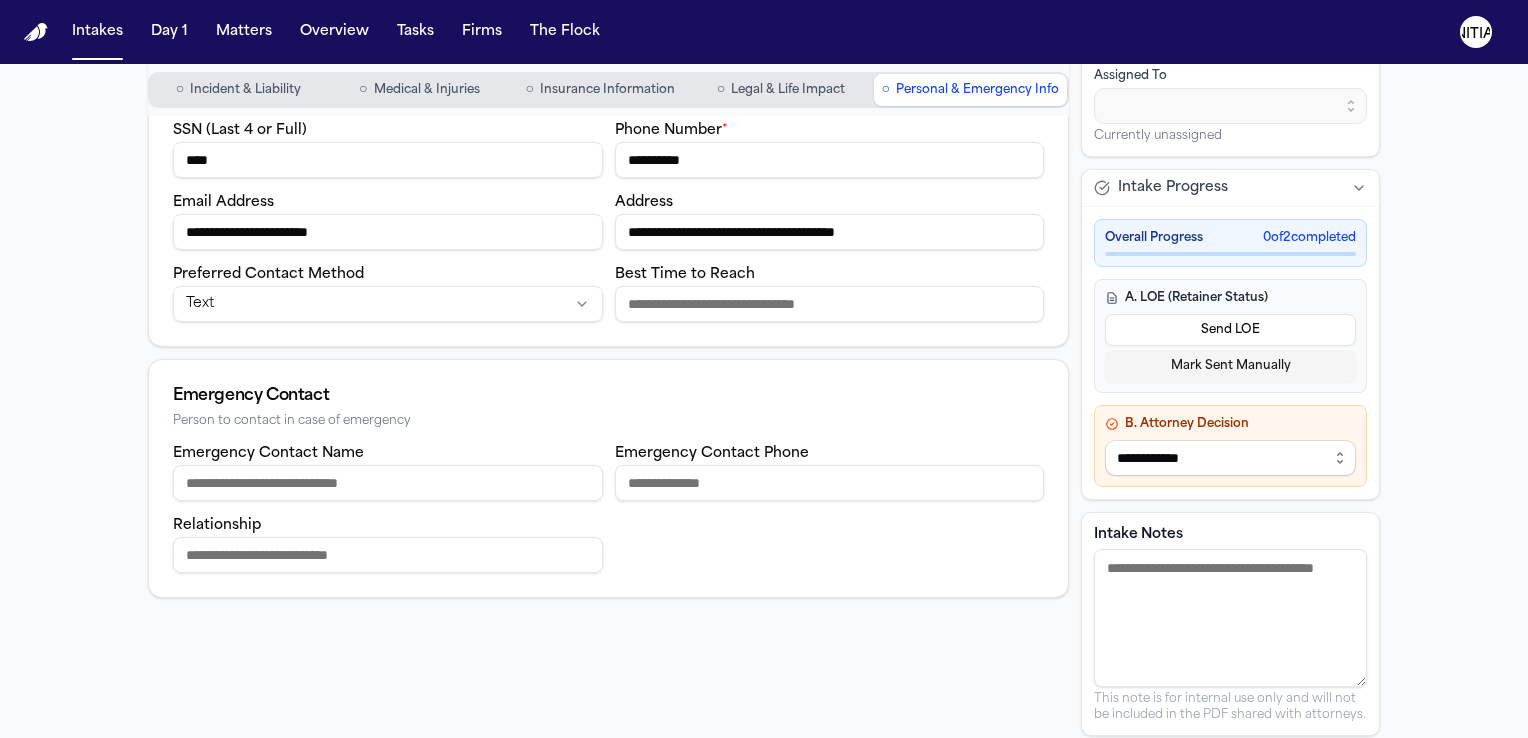 click on "Emergency Contact Name" at bounding box center (388, 483) 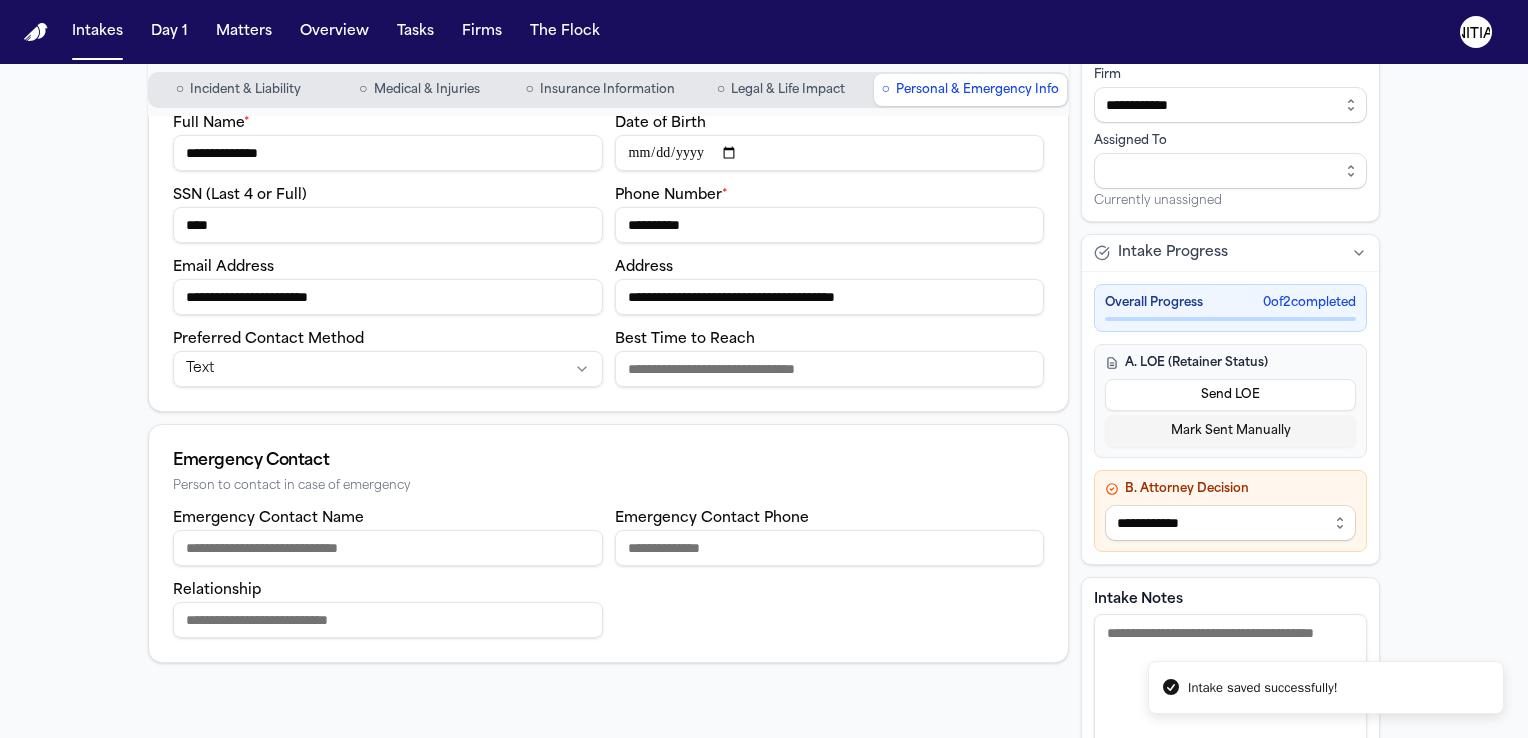 scroll, scrollTop: 112, scrollLeft: 0, axis: vertical 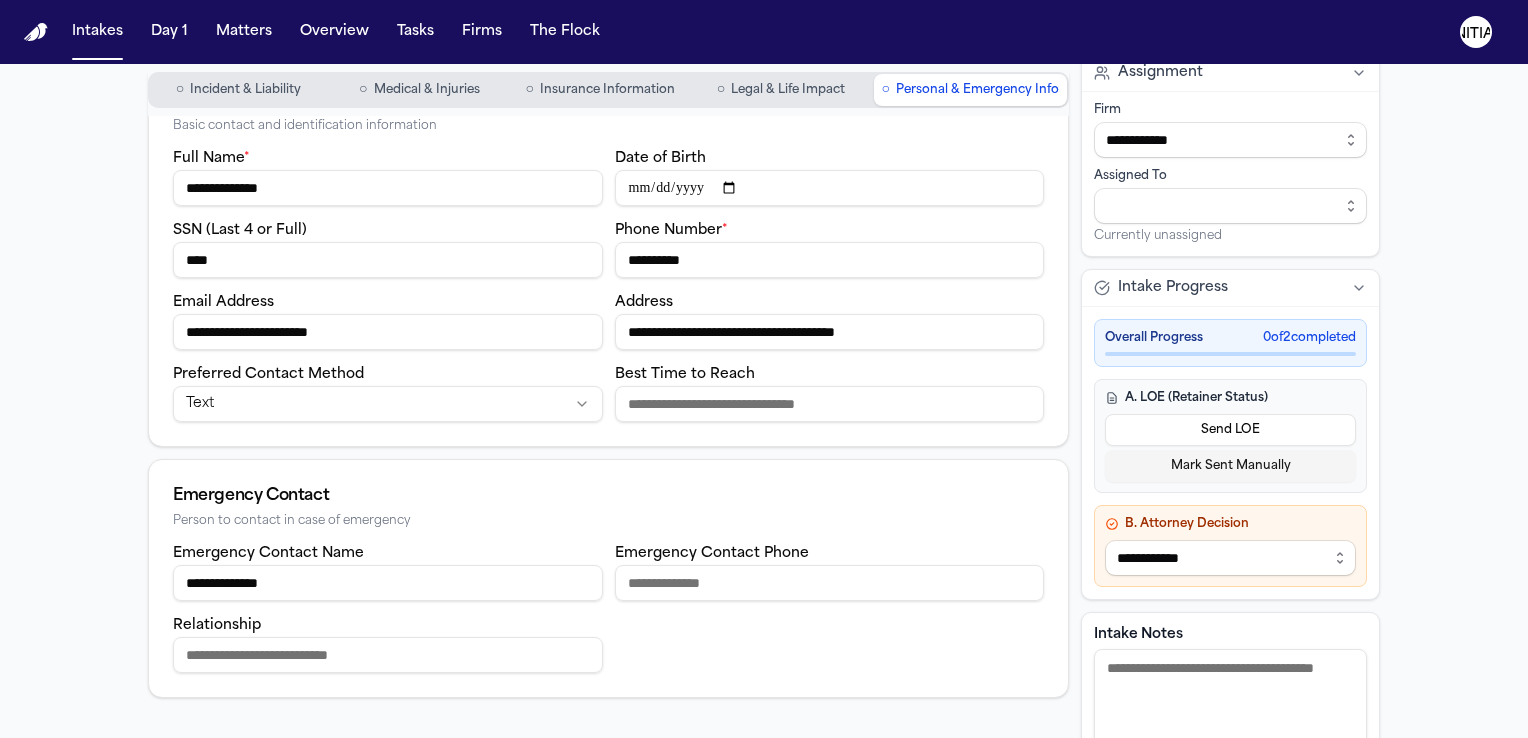 type on "**********" 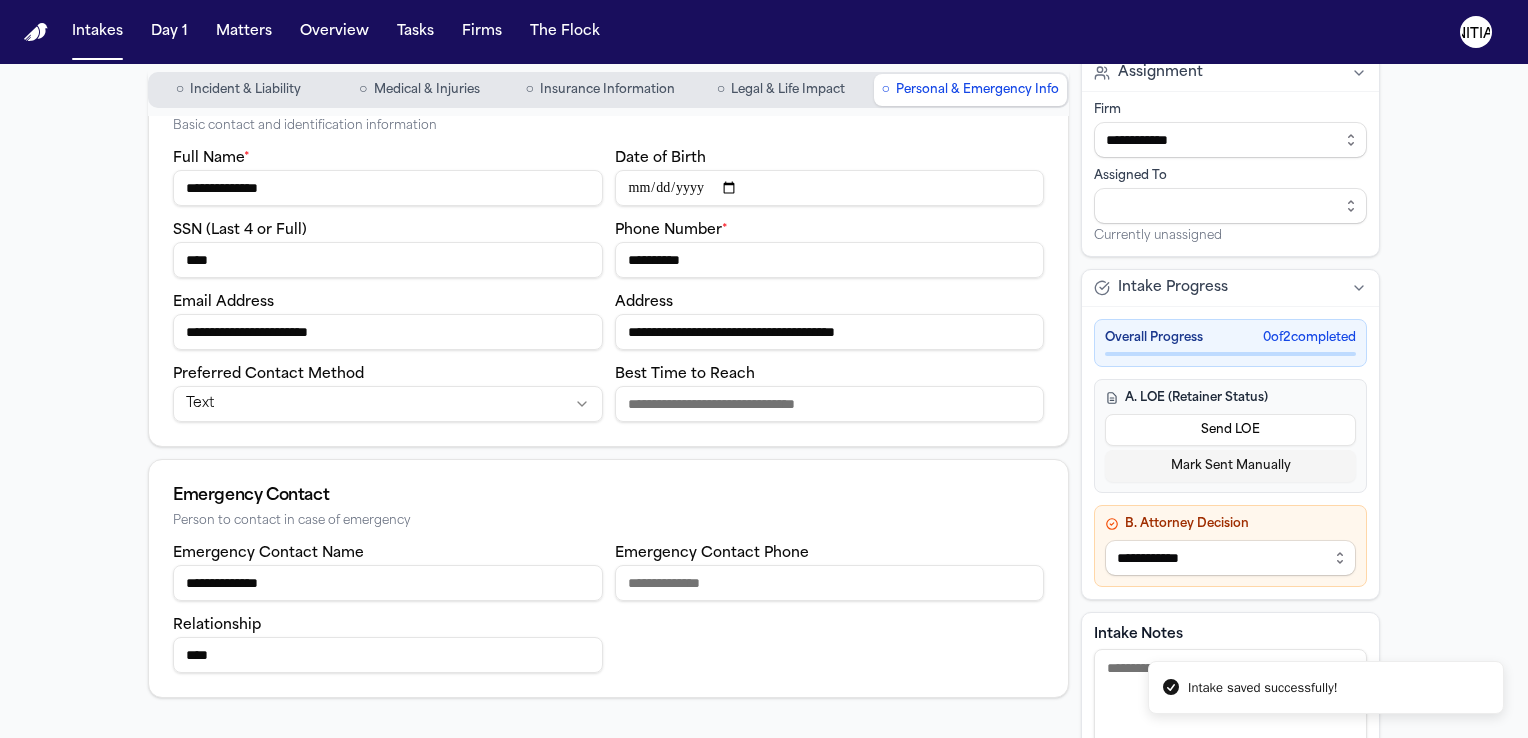 type on "****" 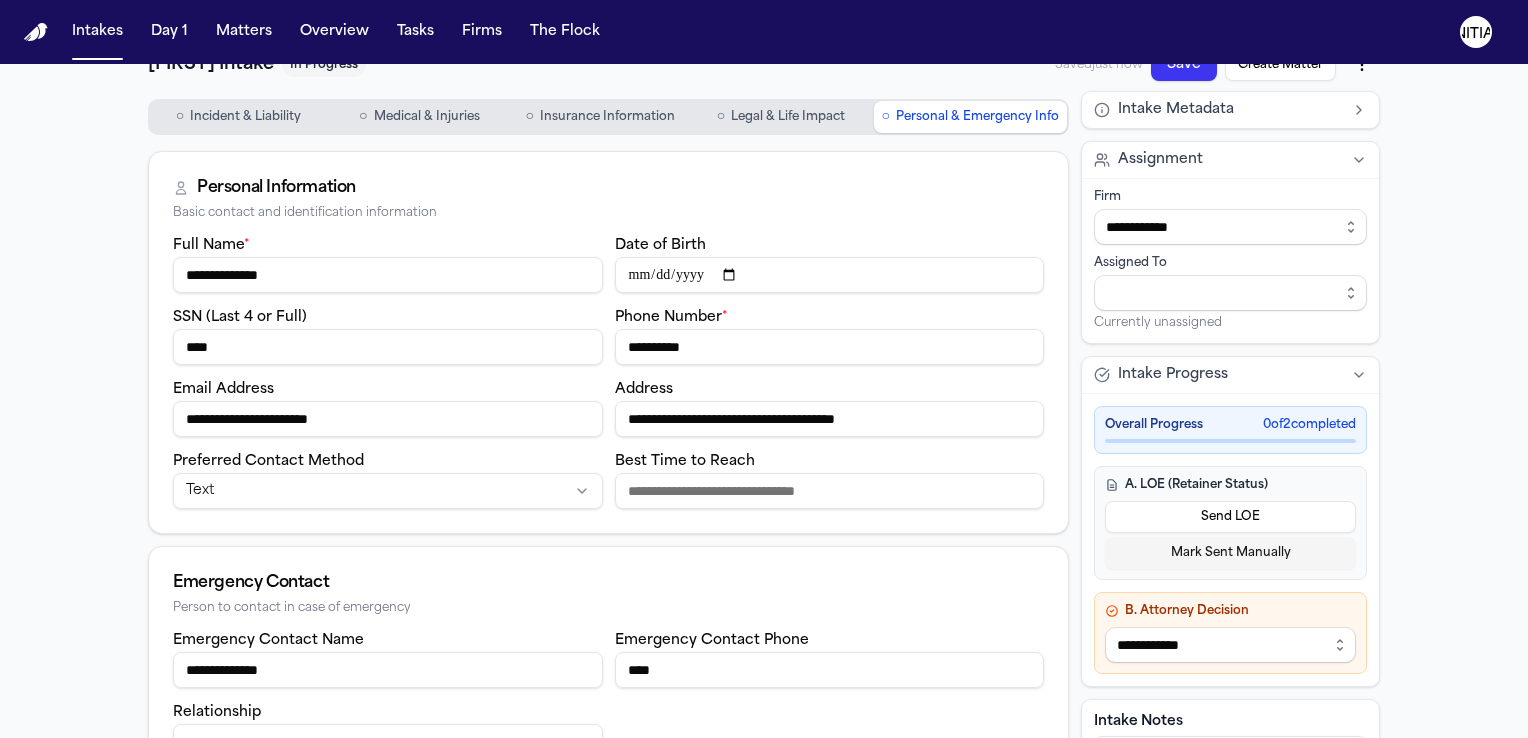 scroll, scrollTop: 0, scrollLeft: 0, axis: both 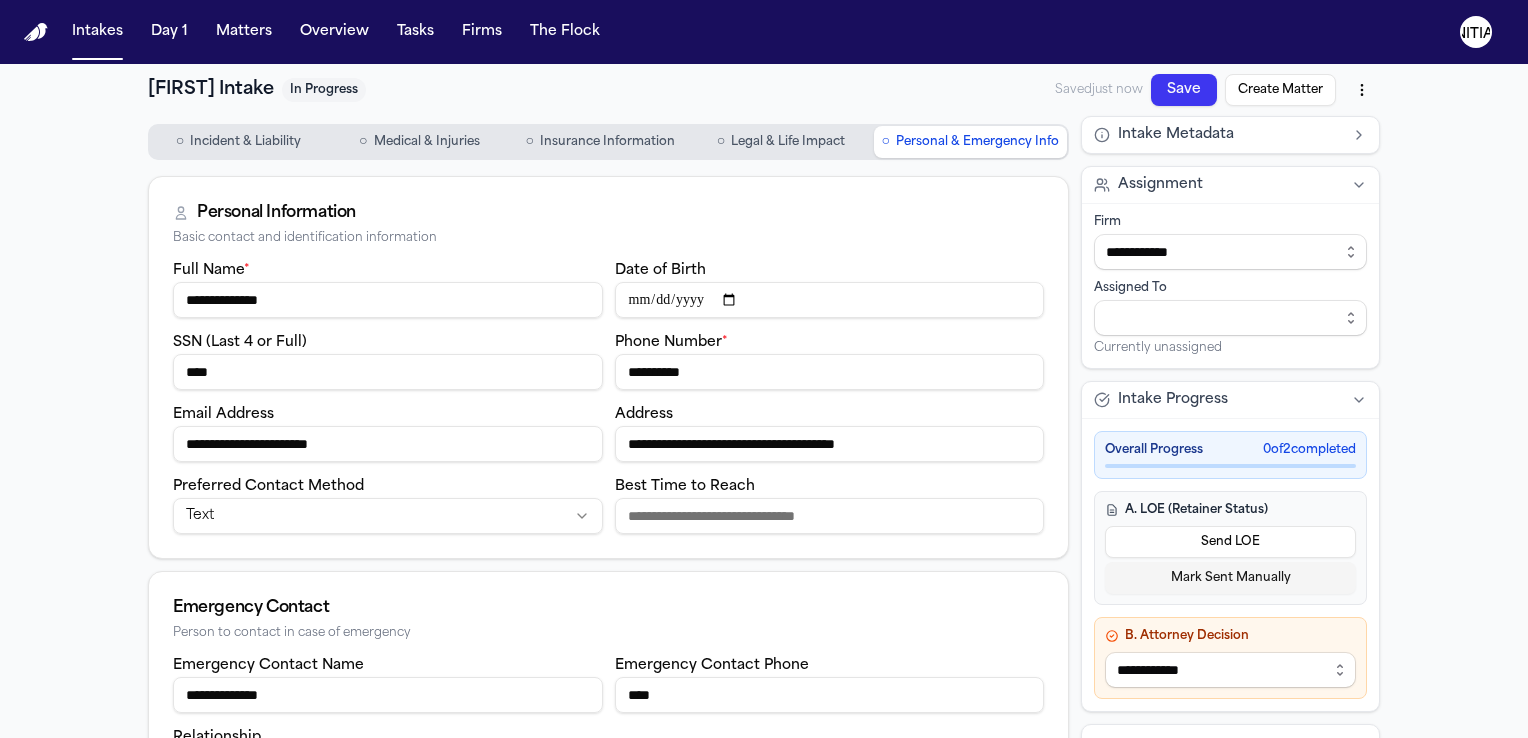 type on "****" 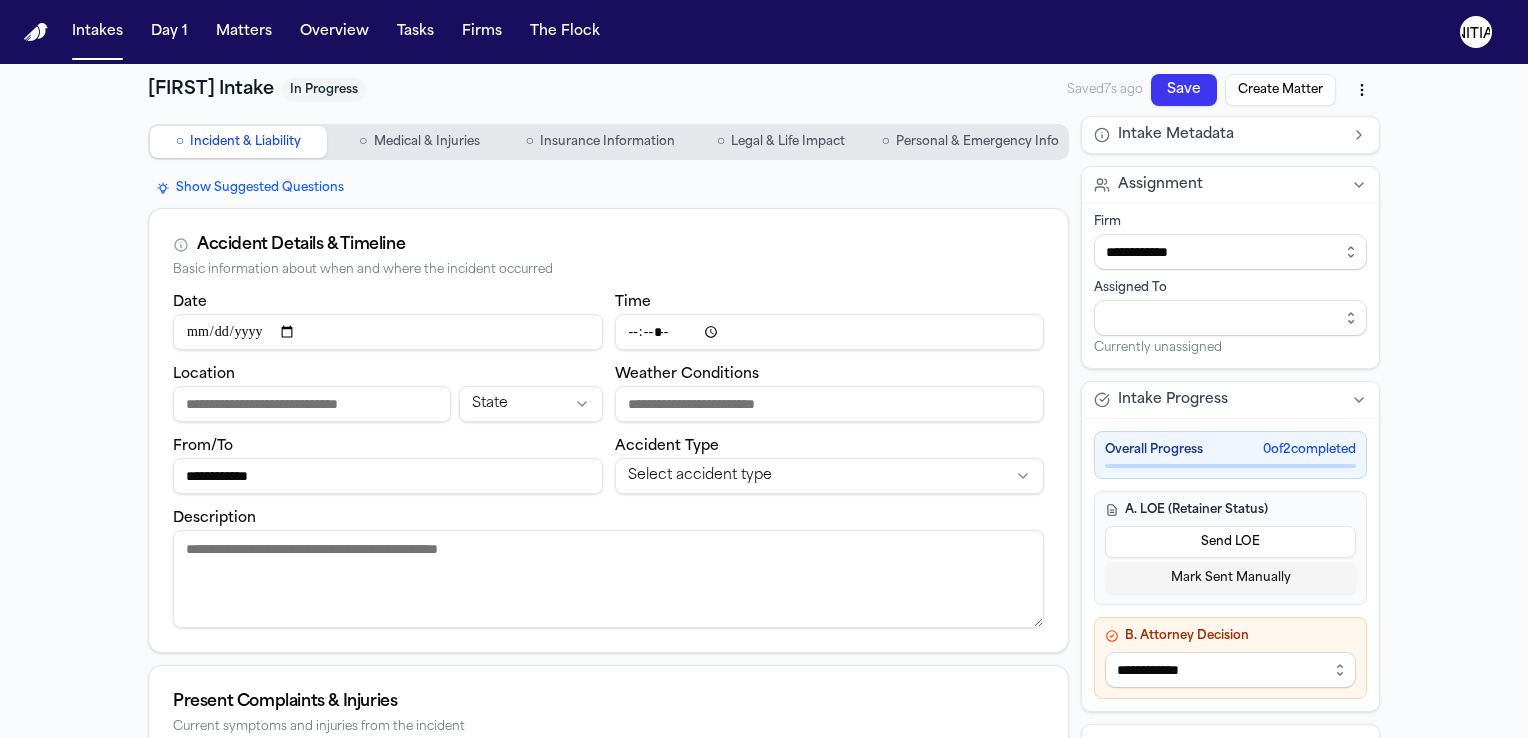 click on "Location" at bounding box center (312, 404) 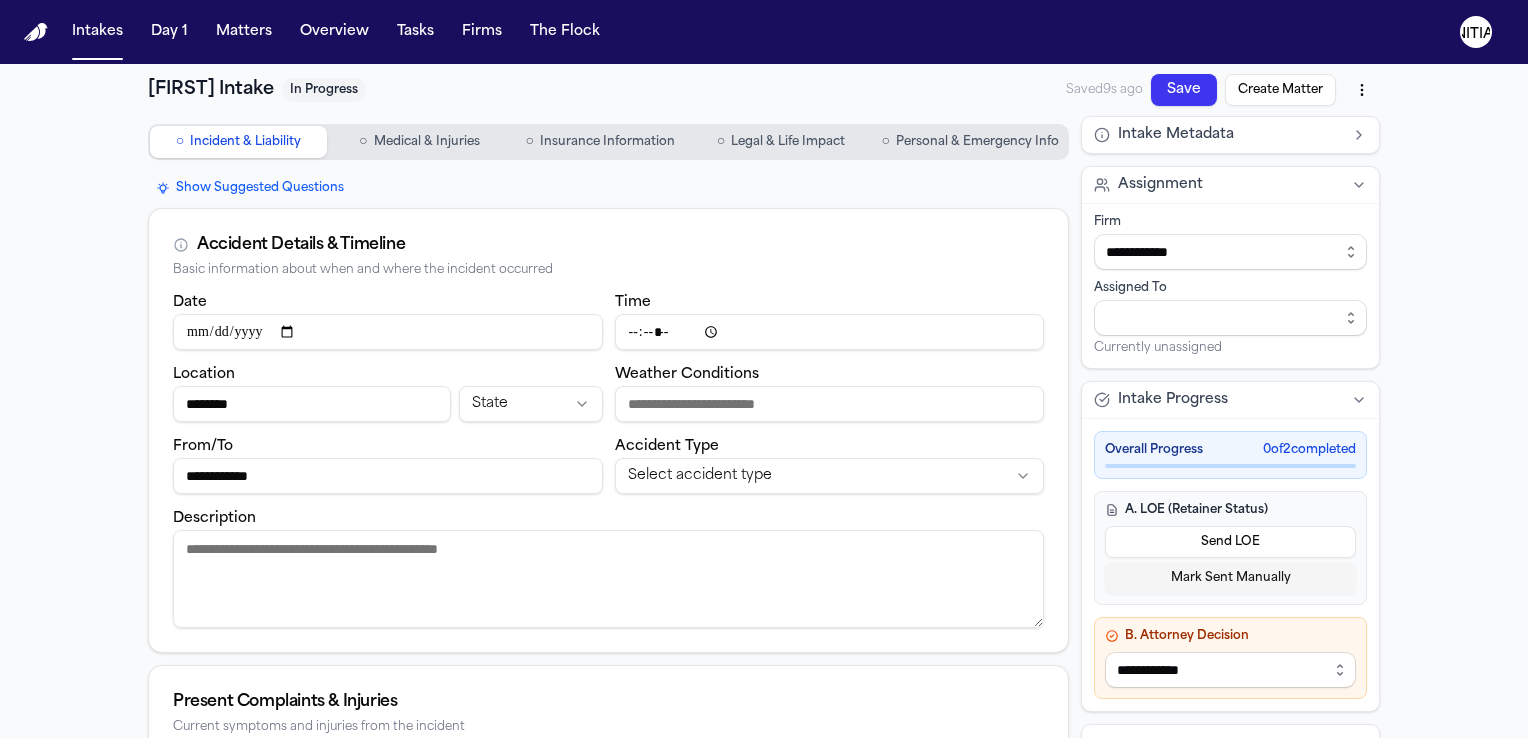 type on "********" 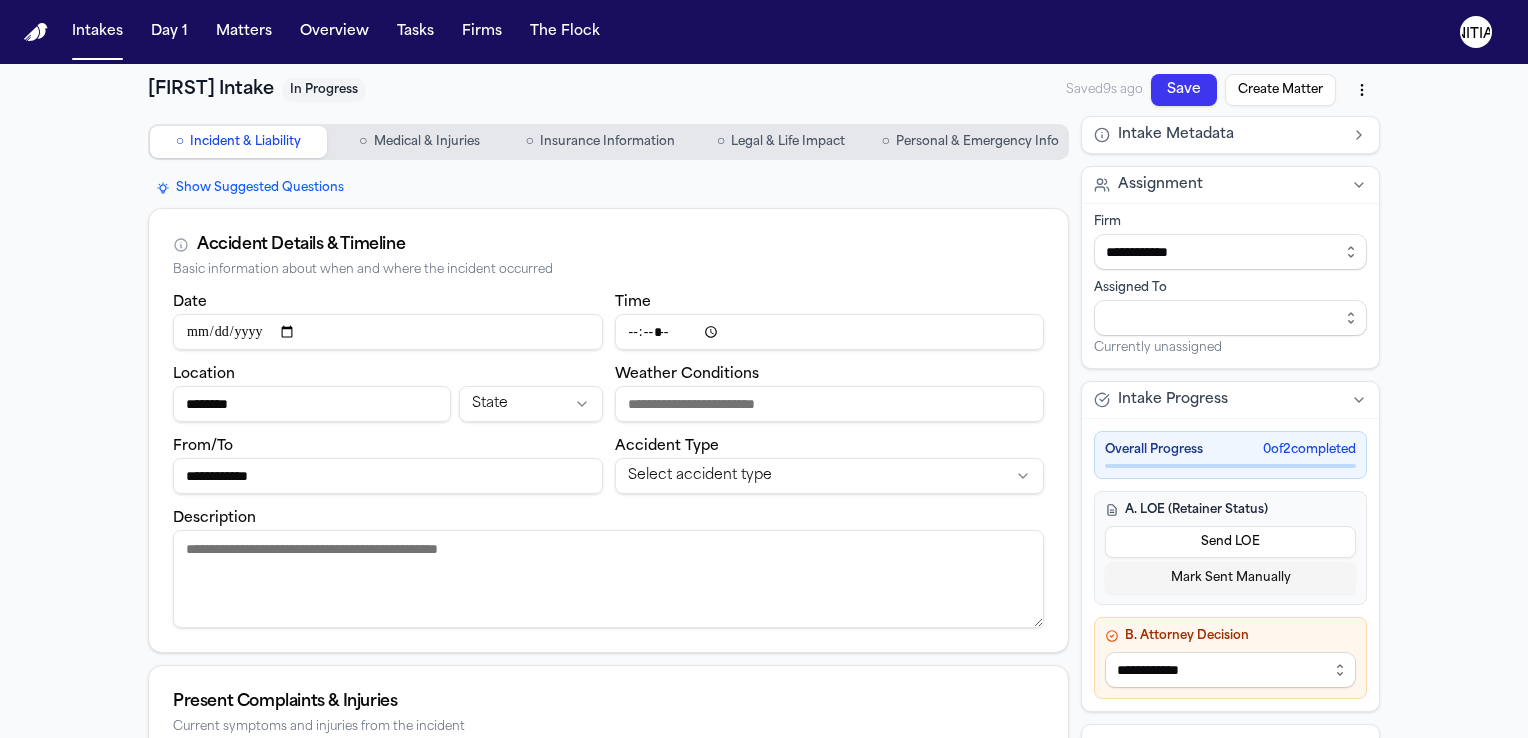 type 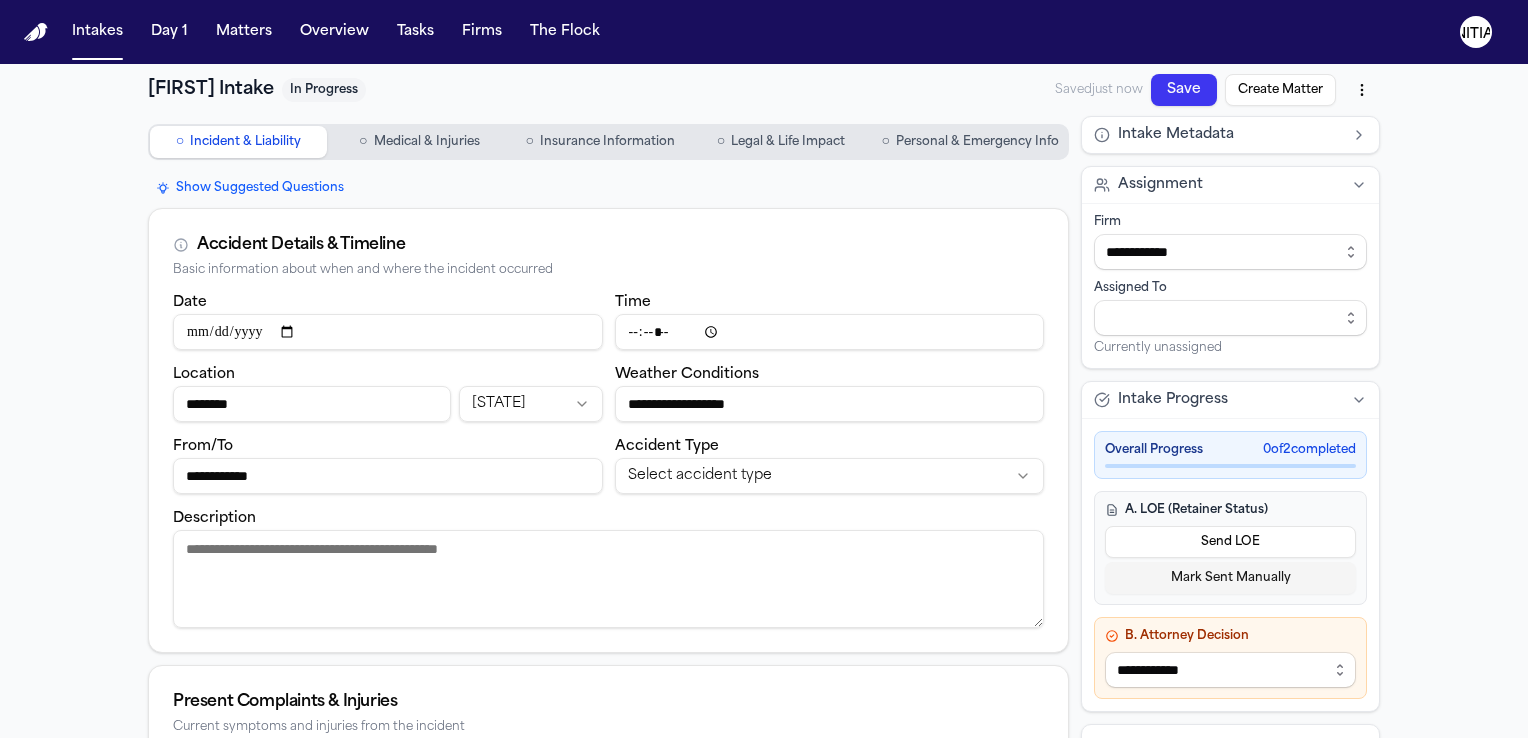 type on "**********" 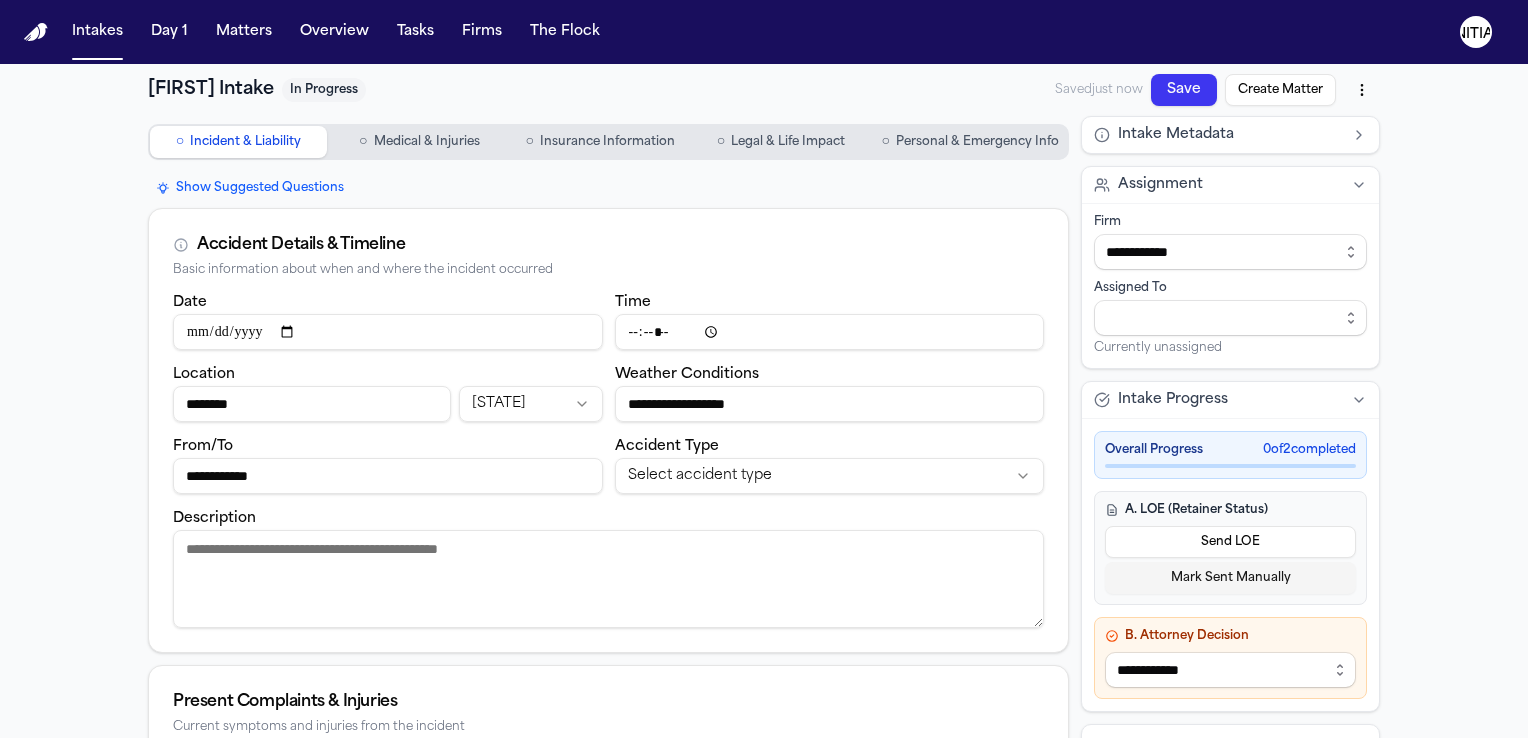 click on "**********" at bounding box center (764, 369) 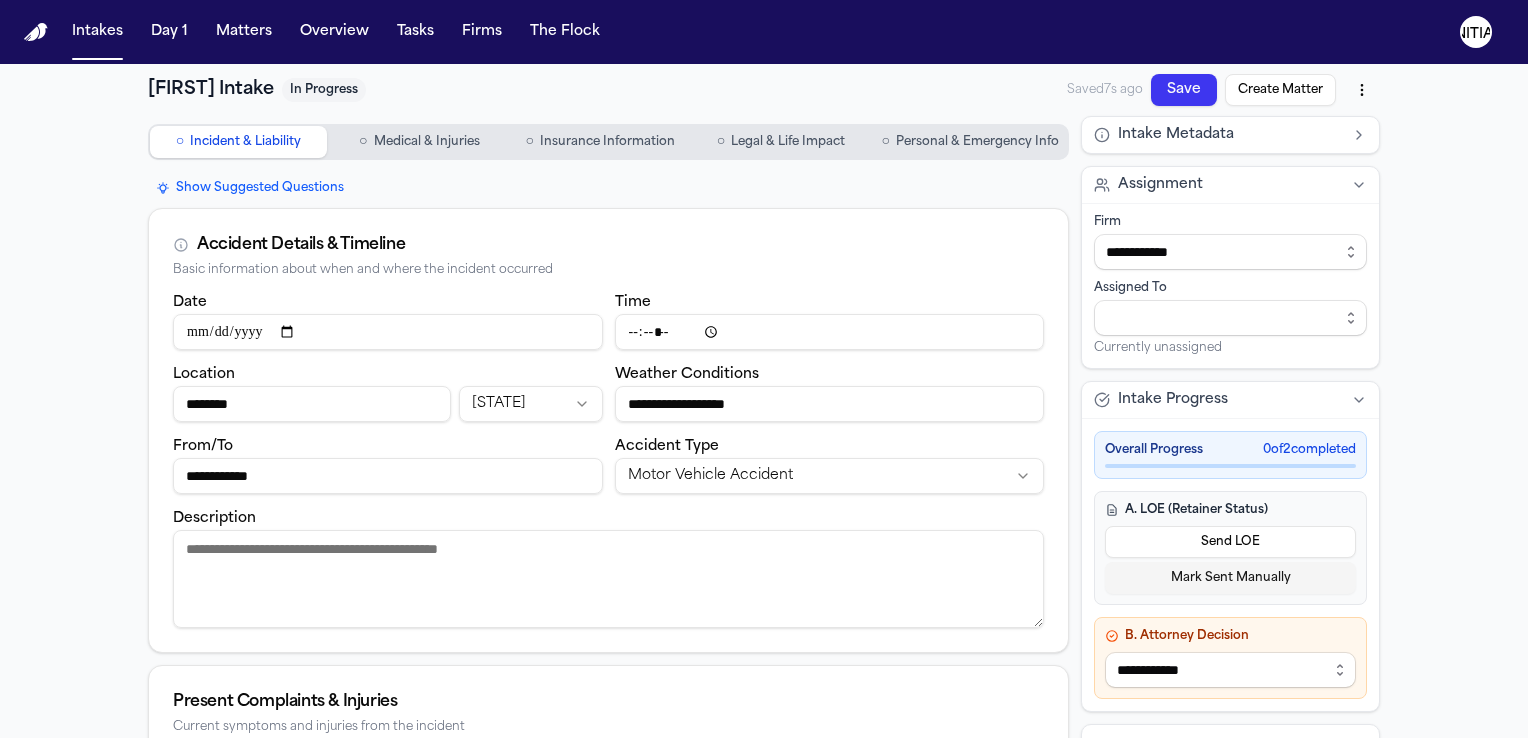 click on "Description" at bounding box center [608, 579] 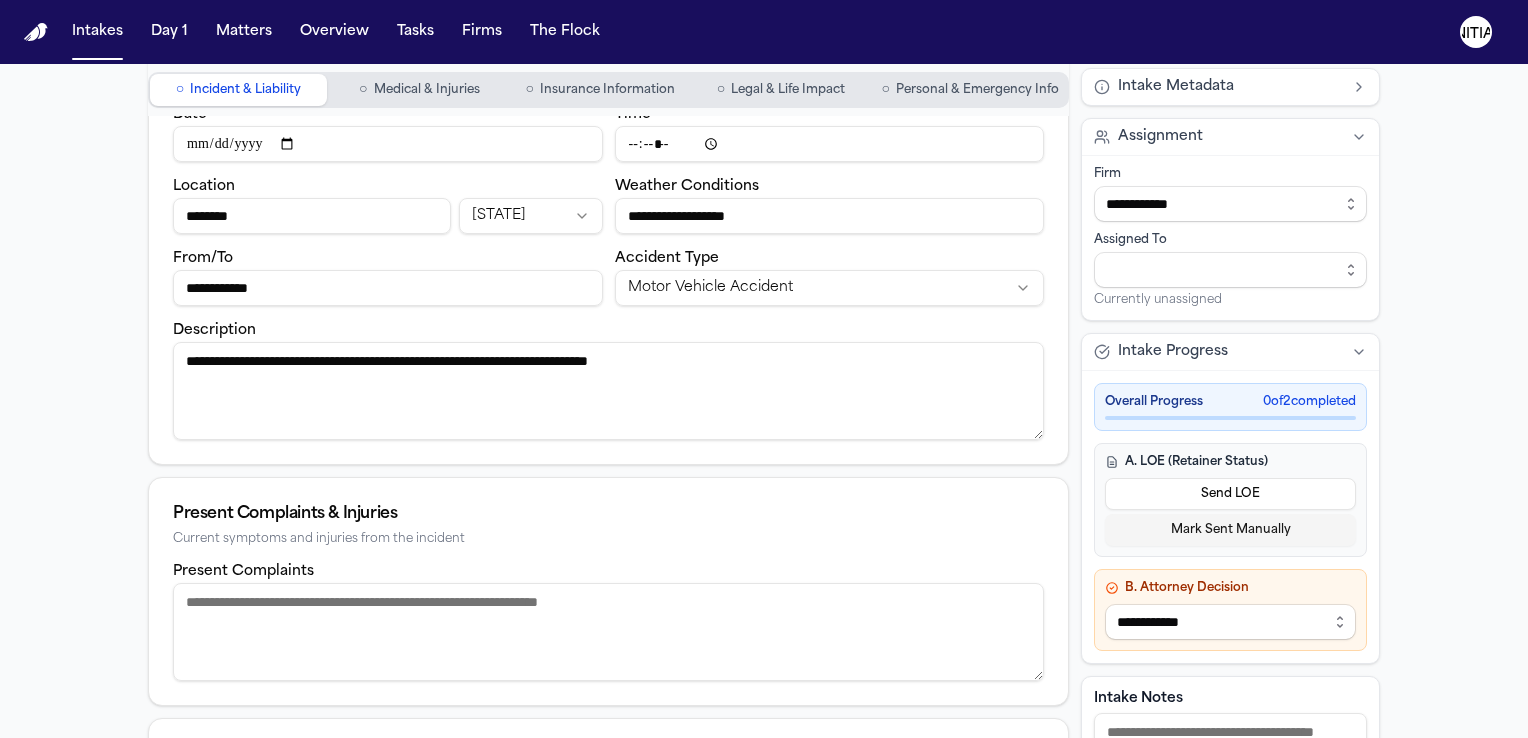 scroll, scrollTop: 200, scrollLeft: 0, axis: vertical 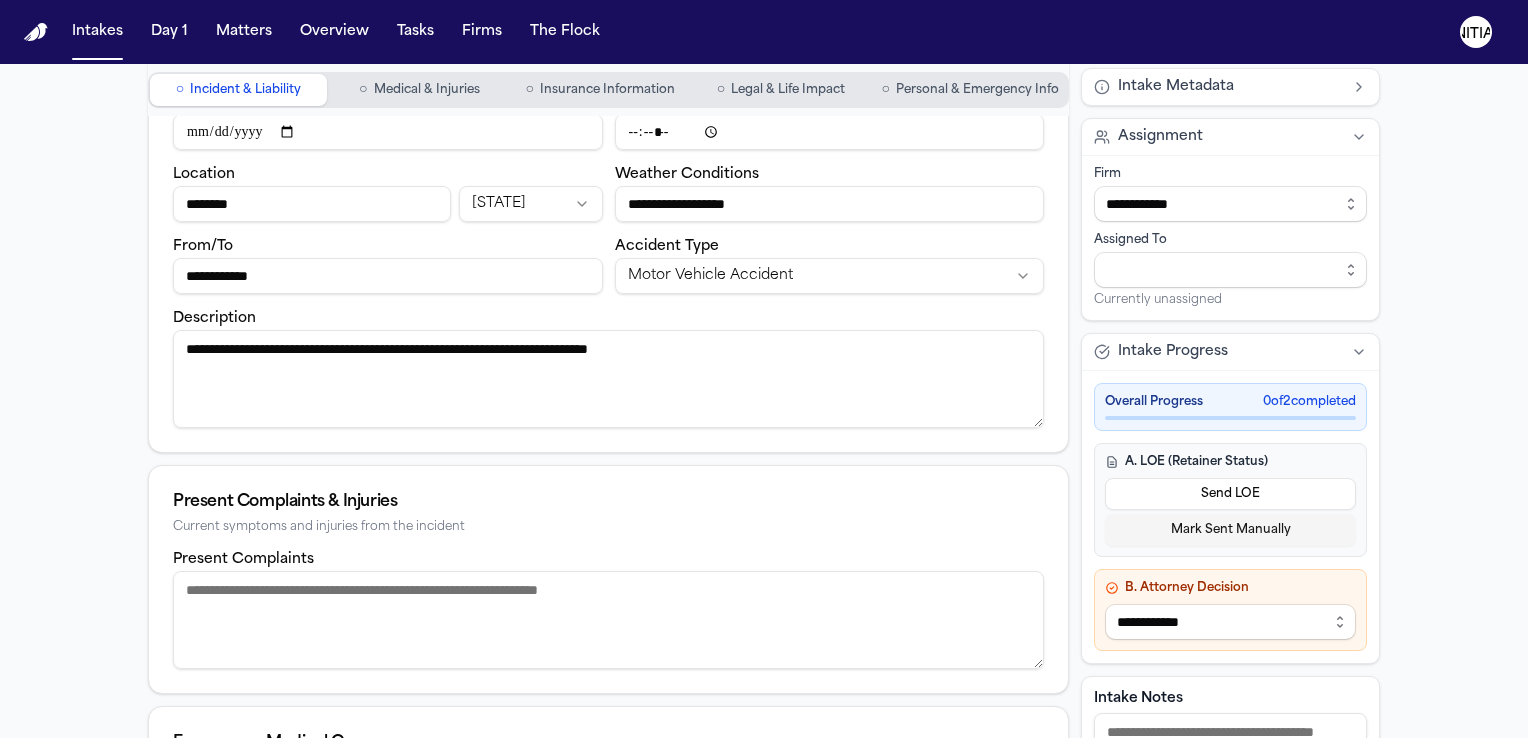 drag, startPoint x: 724, startPoint y: 346, endPoint x: 532, endPoint y: 346, distance: 192 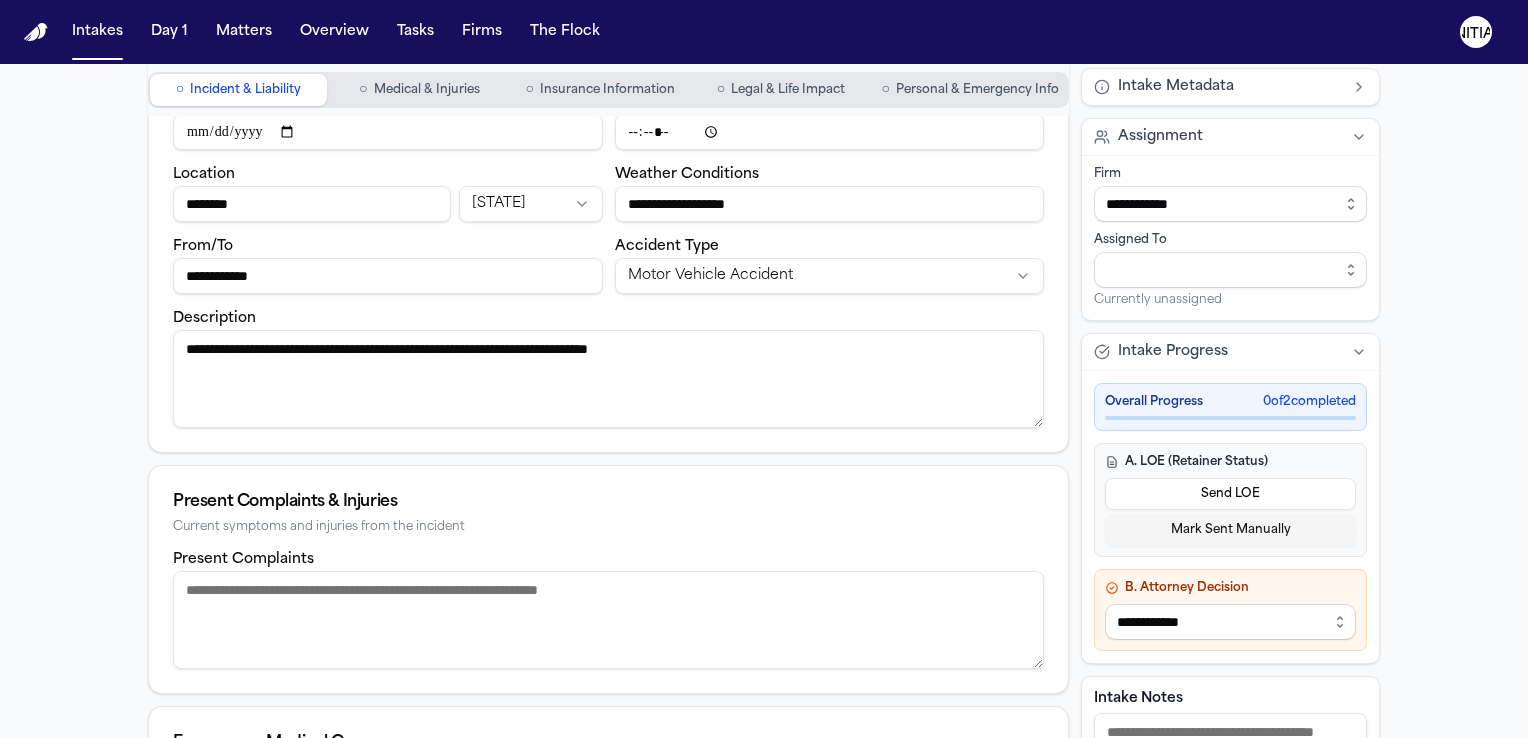 click on "**********" at bounding box center (608, 379) 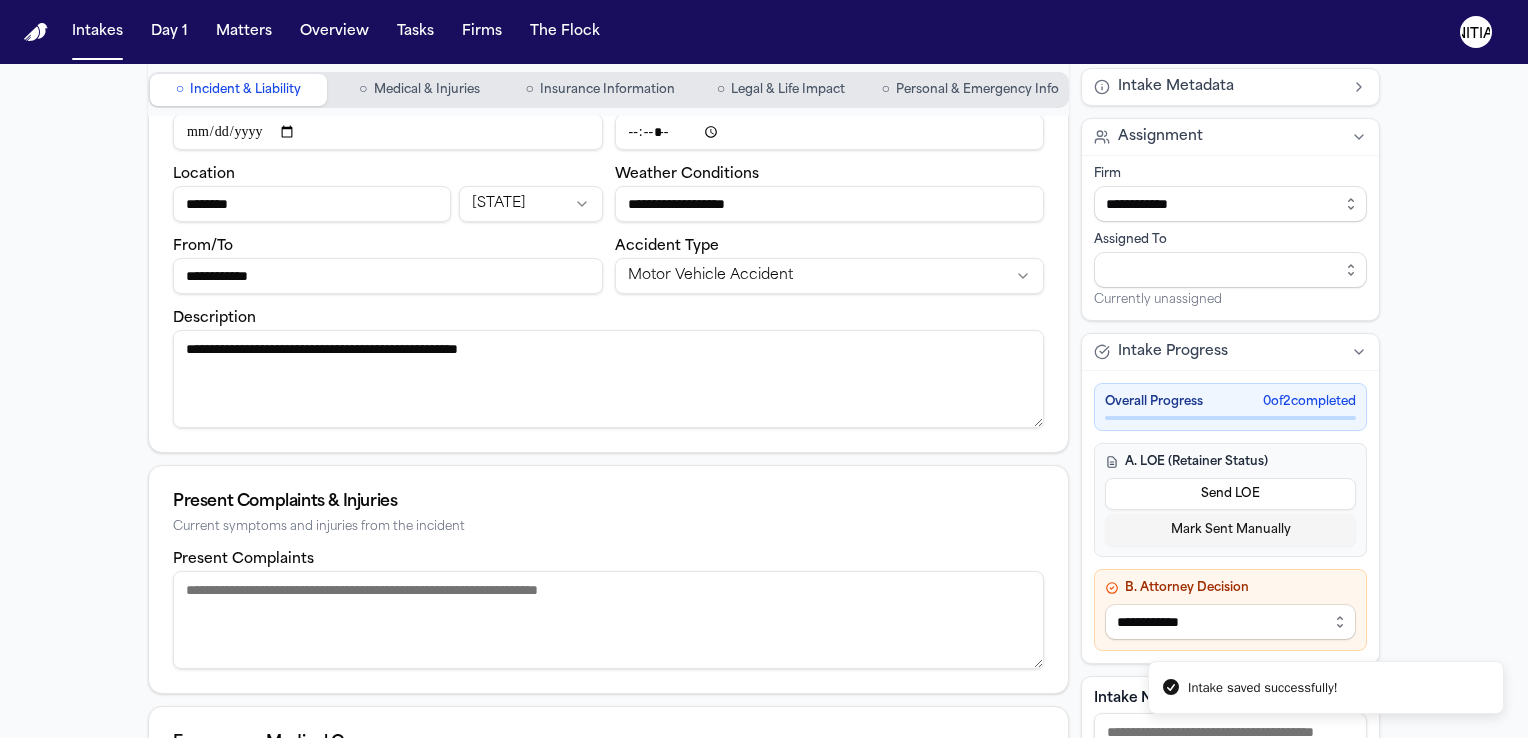 type on "**********" 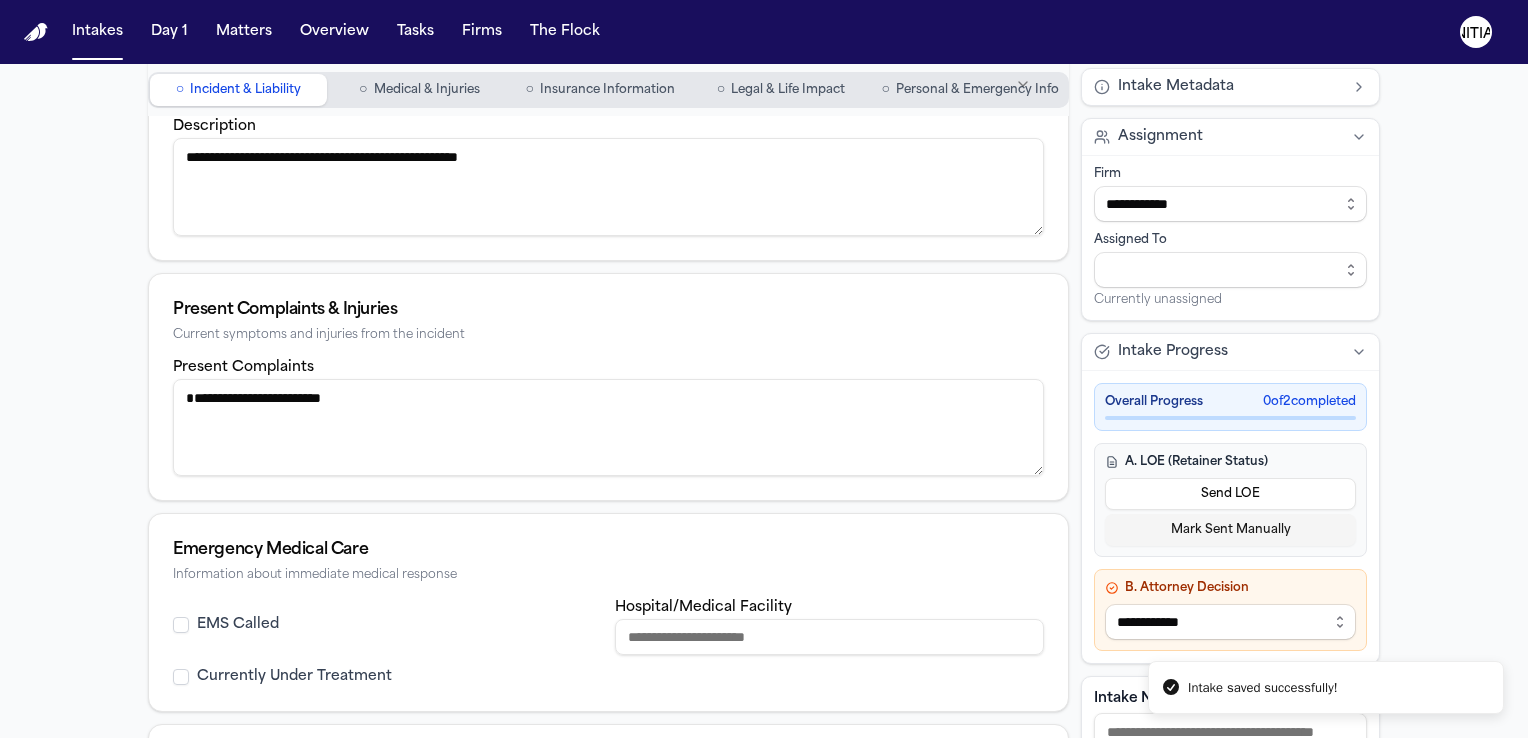 scroll, scrollTop: 500, scrollLeft: 0, axis: vertical 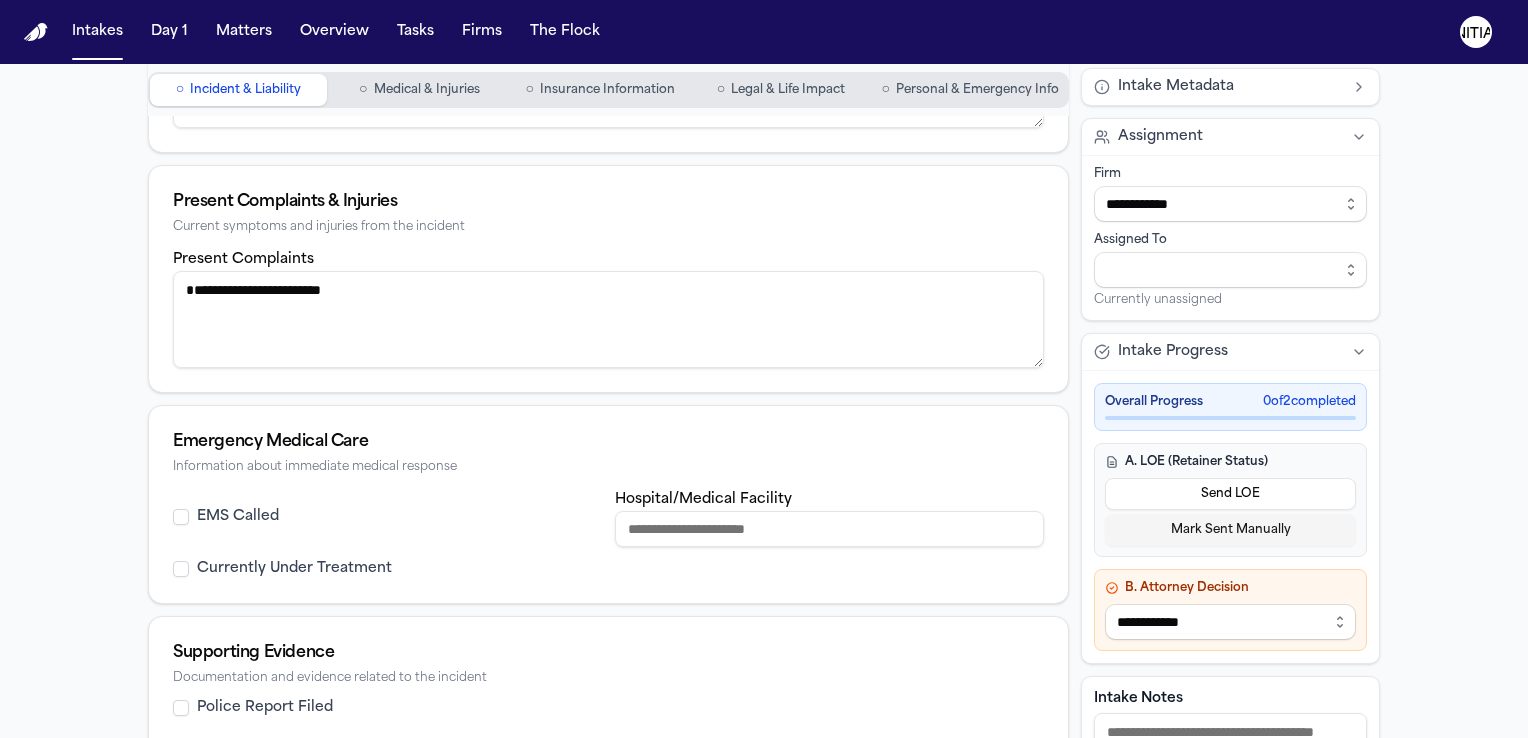 type on "**********" 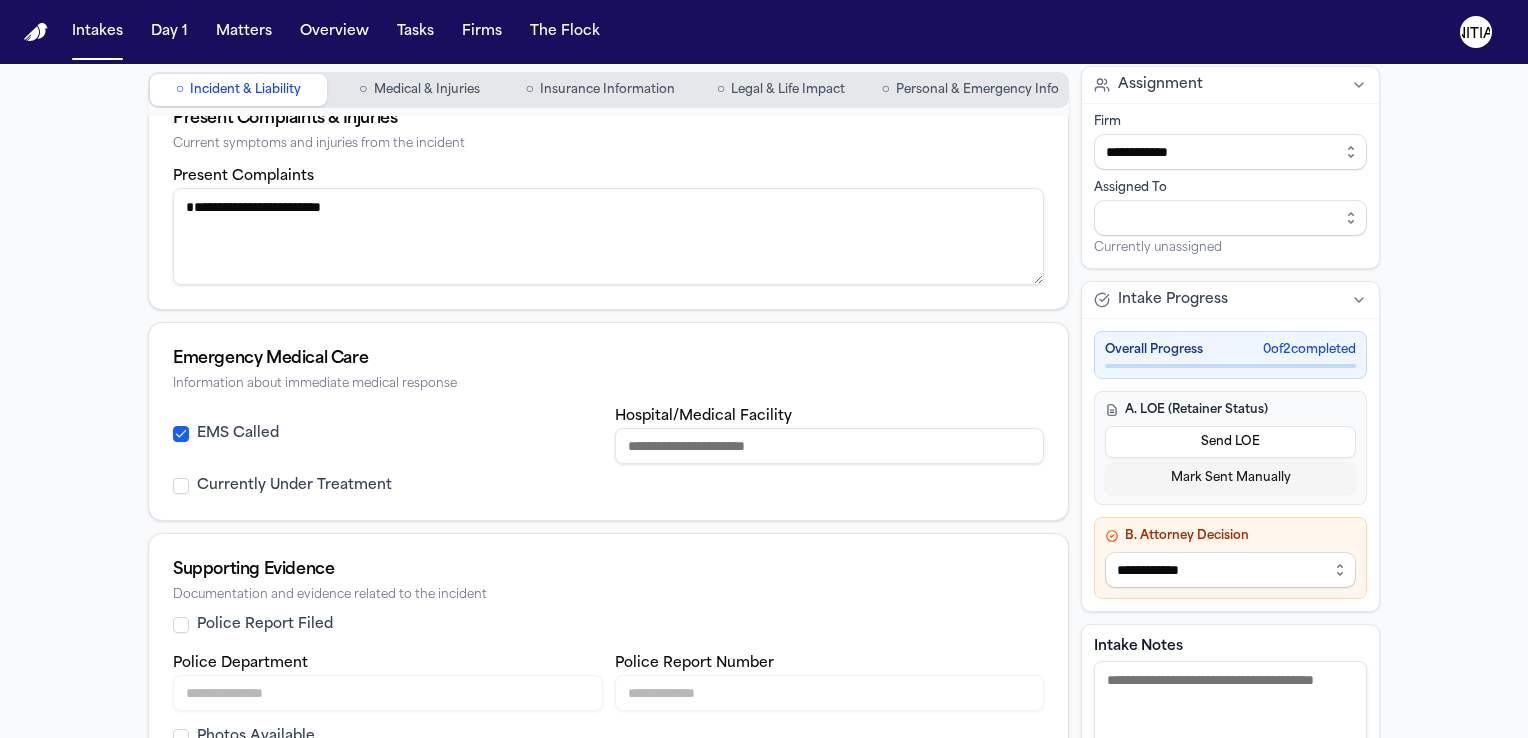 scroll, scrollTop: 699, scrollLeft: 0, axis: vertical 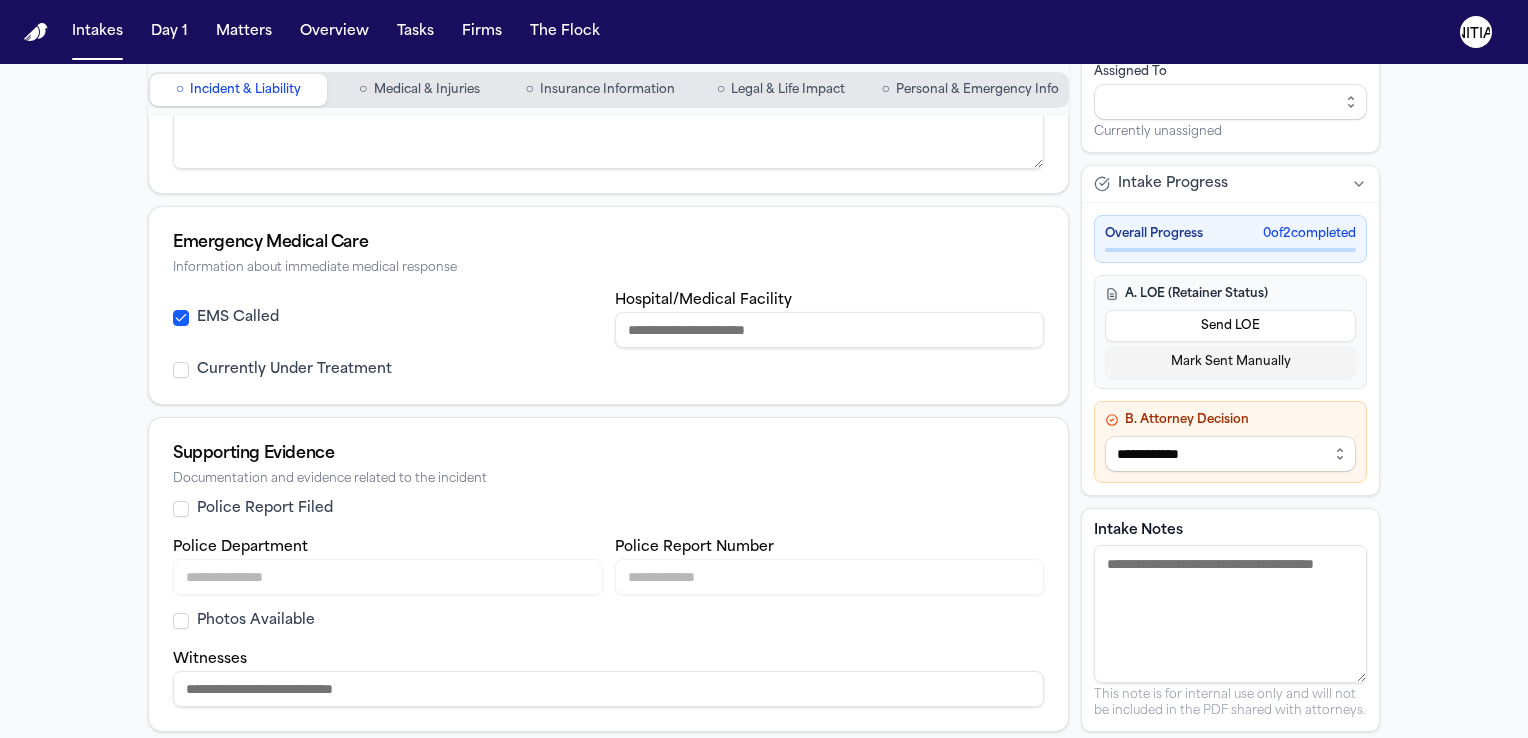 click on "Hospital/Medical Facility" at bounding box center [830, 330] 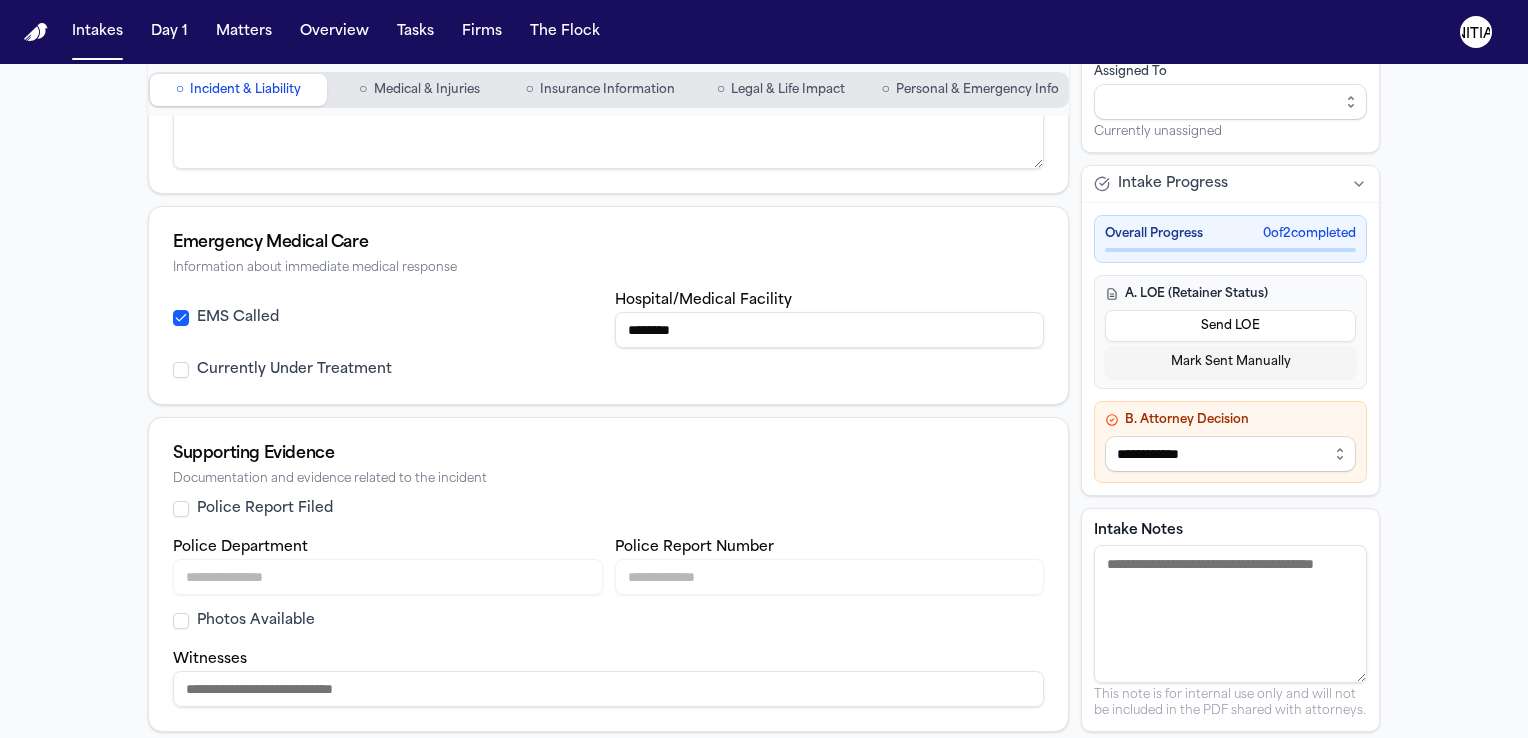 scroll, scrollTop: 697, scrollLeft: 0, axis: vertical 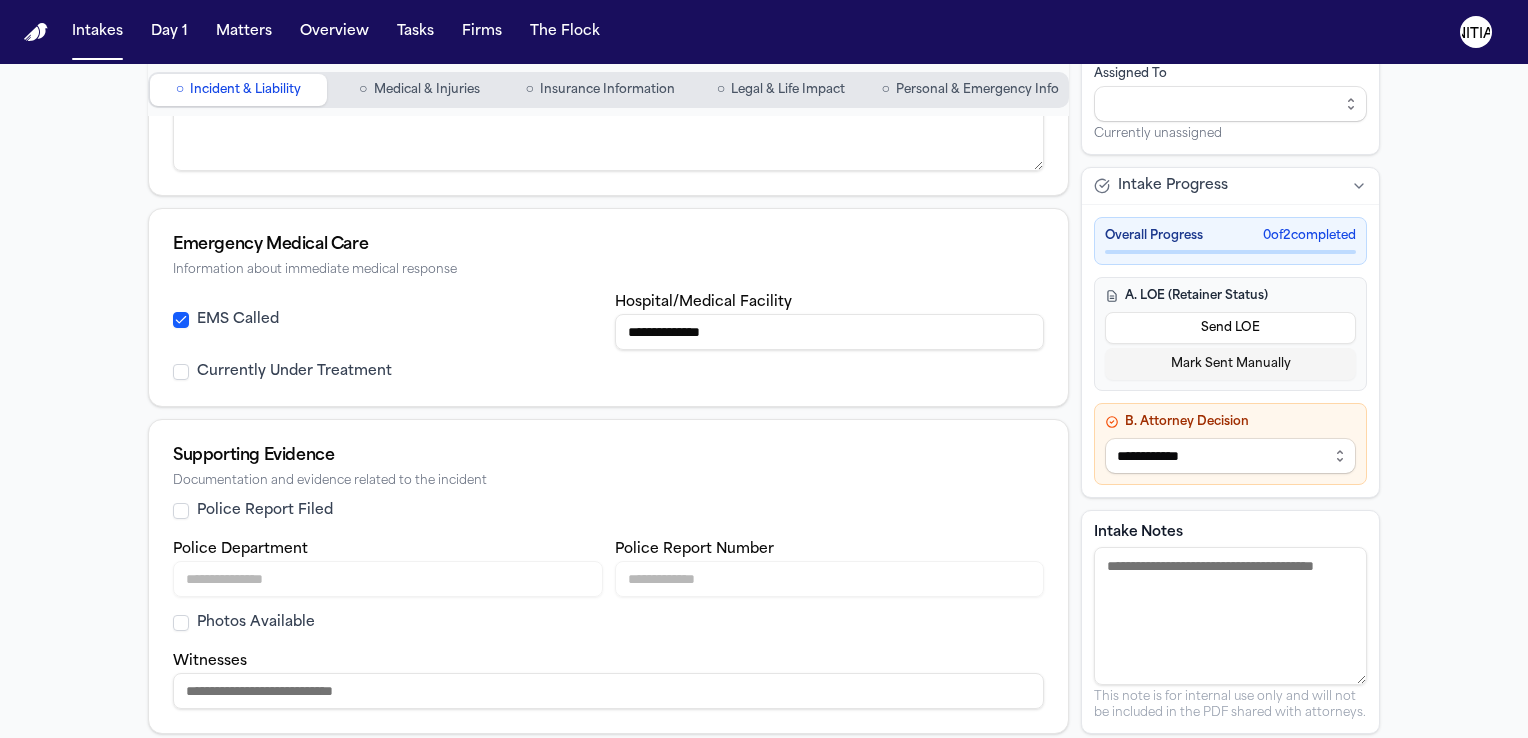 type on "**********" 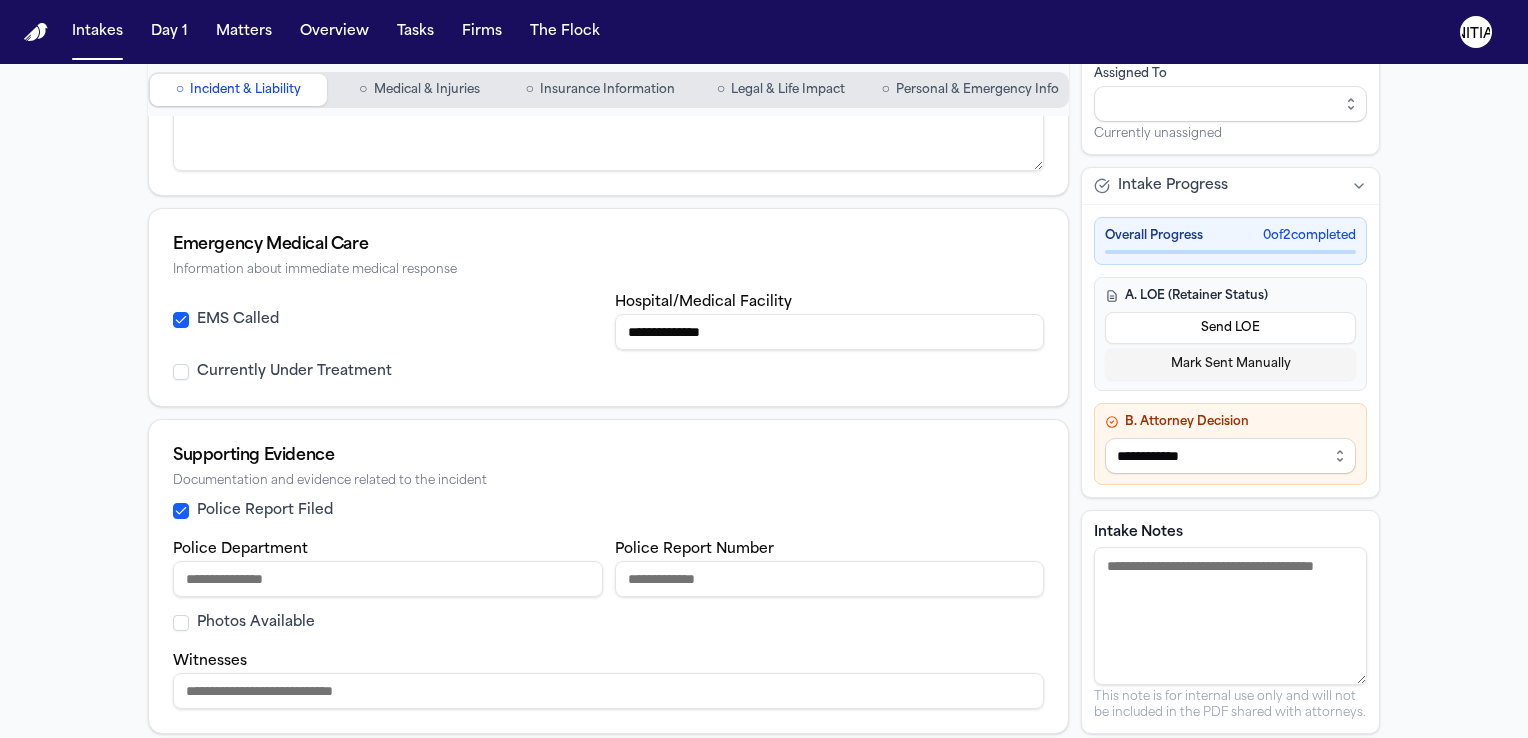 click on "Police Report Number" at bounding box center (830, 579) 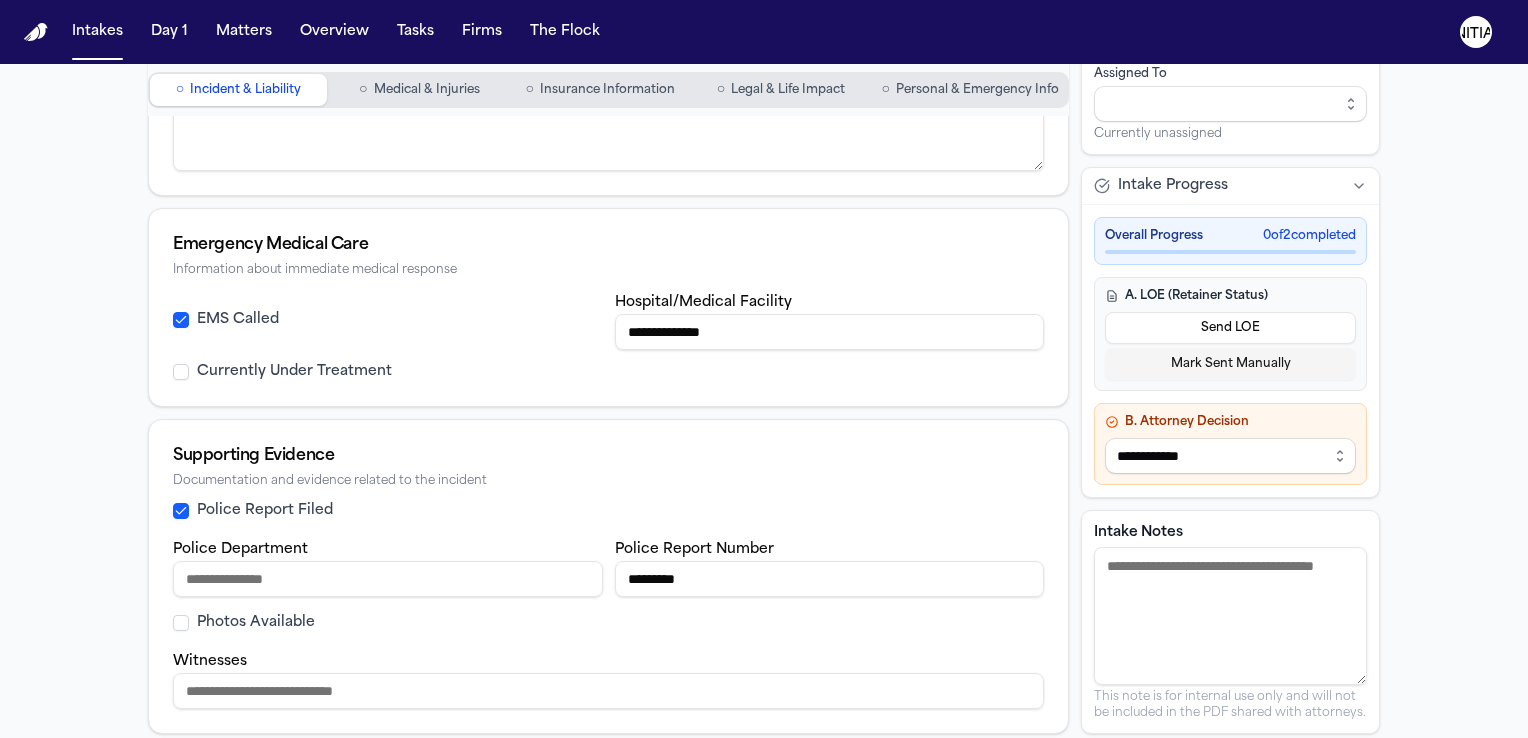 type on "*********" 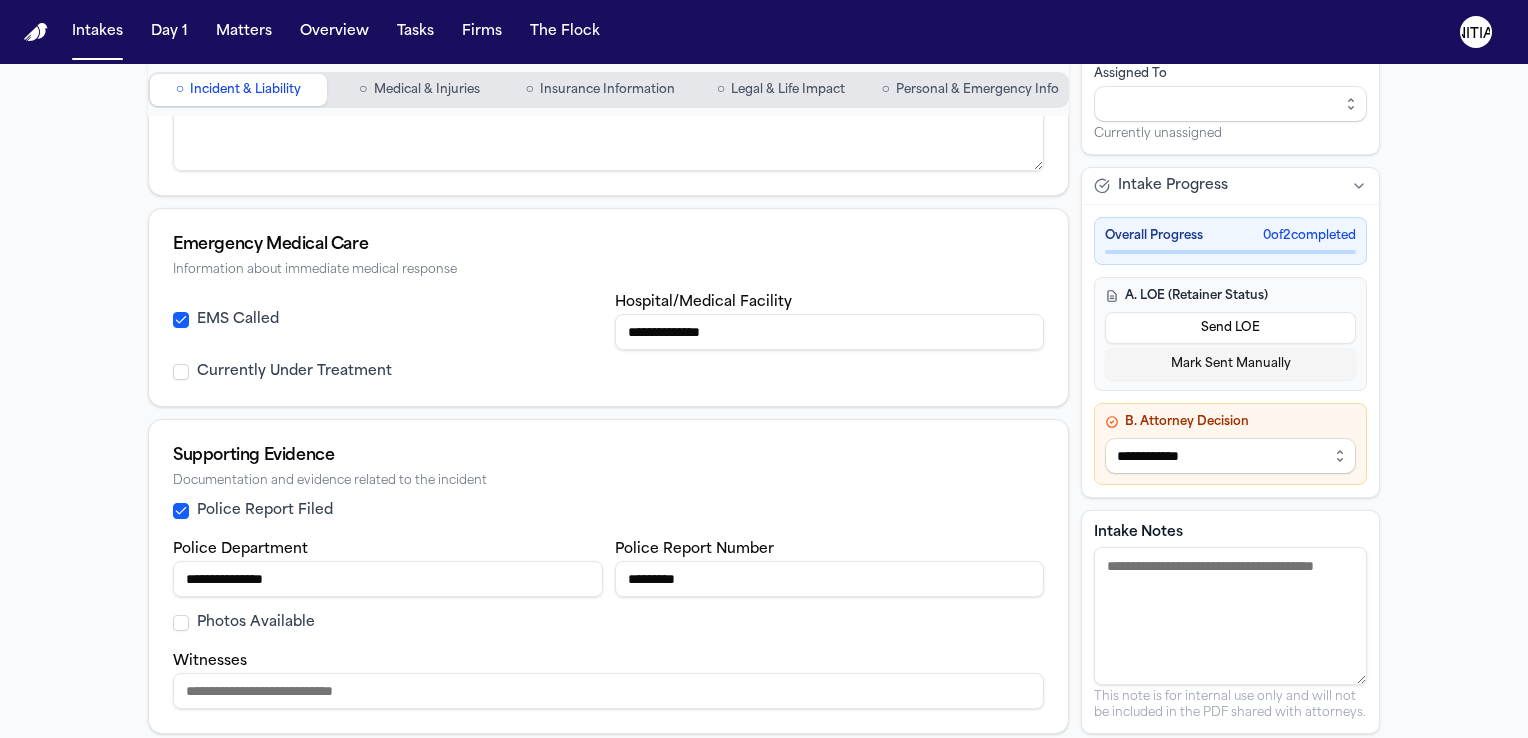 type on "**********" 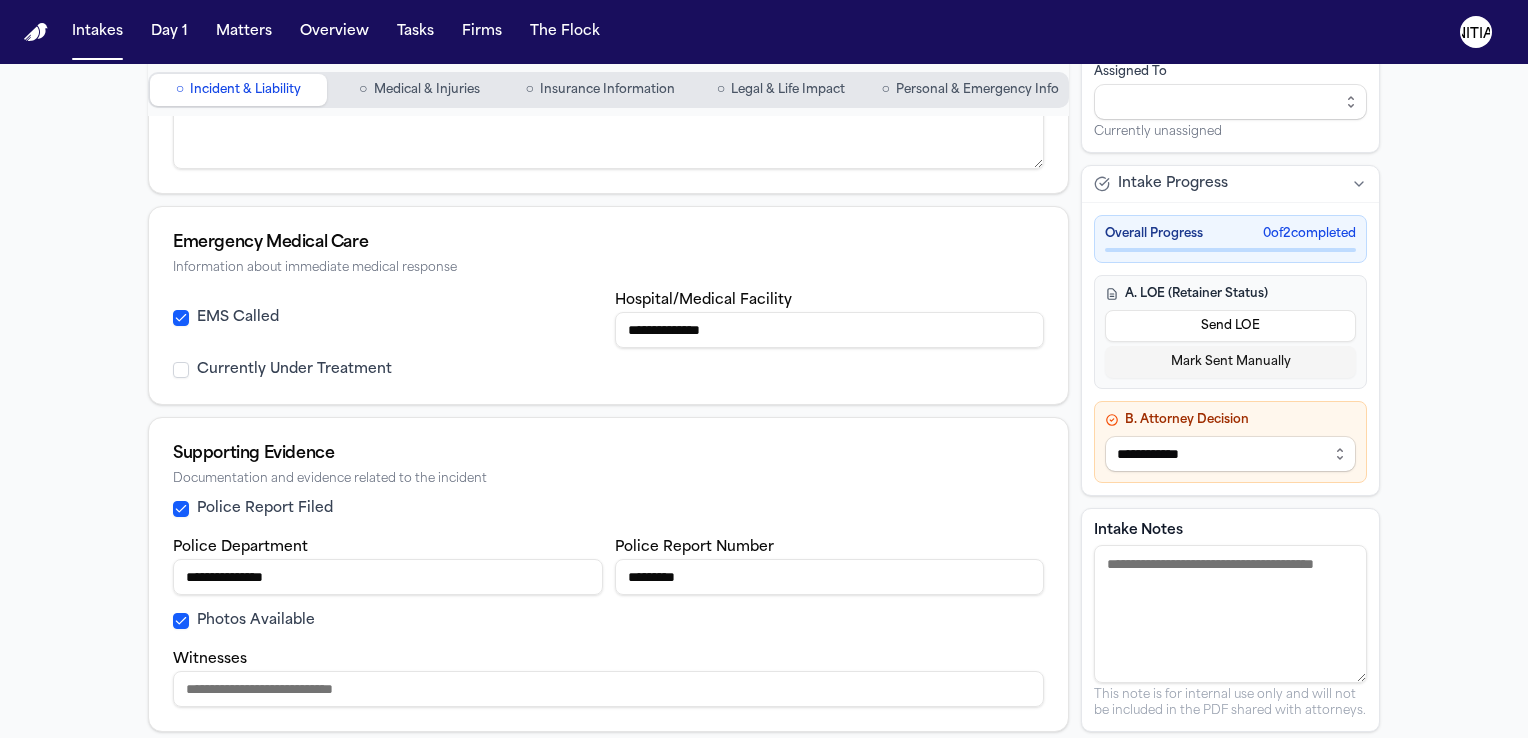 scroll, scrollTop: 499, scrollLeft: 0, axis: vertical 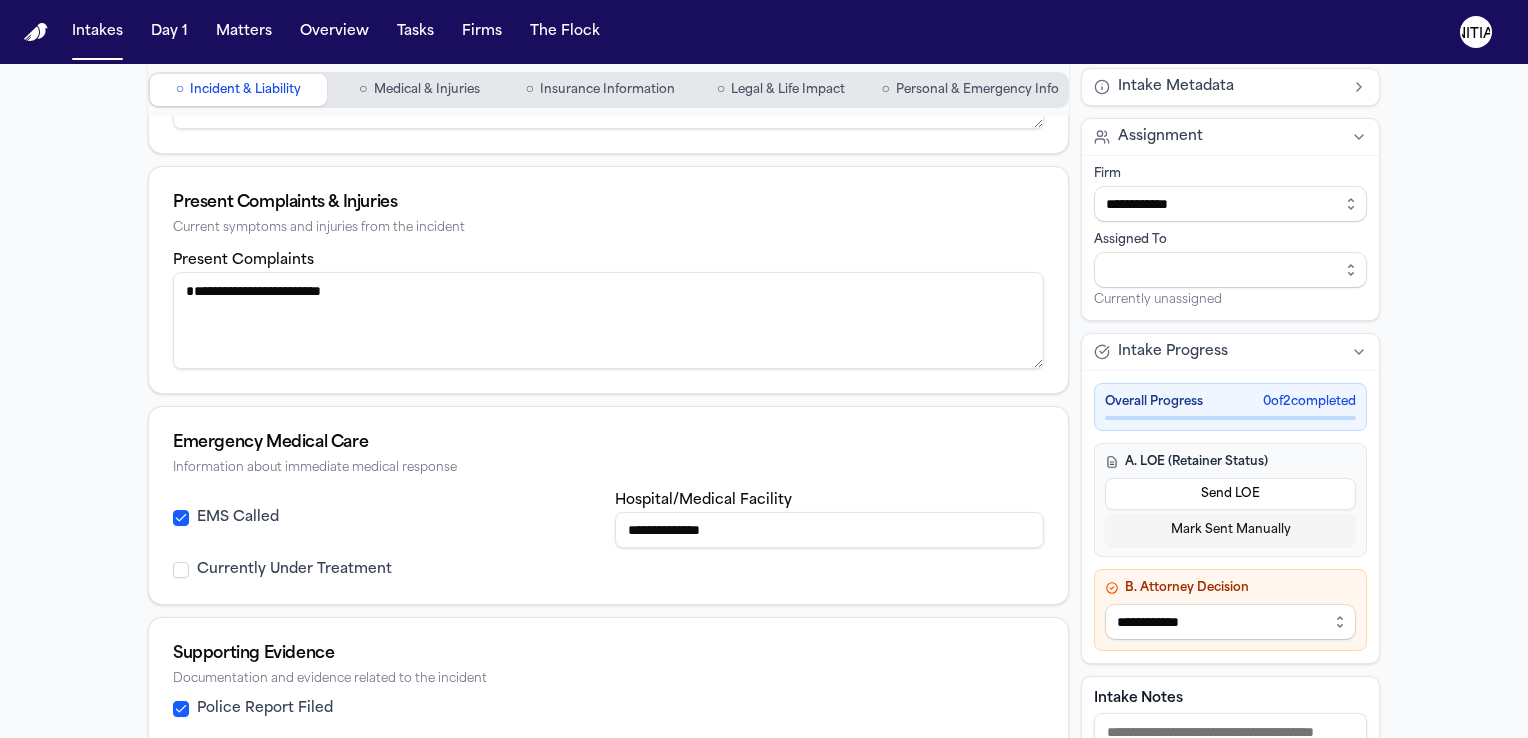 click on "Medical & Injuries" at bounding box center [427, 90] 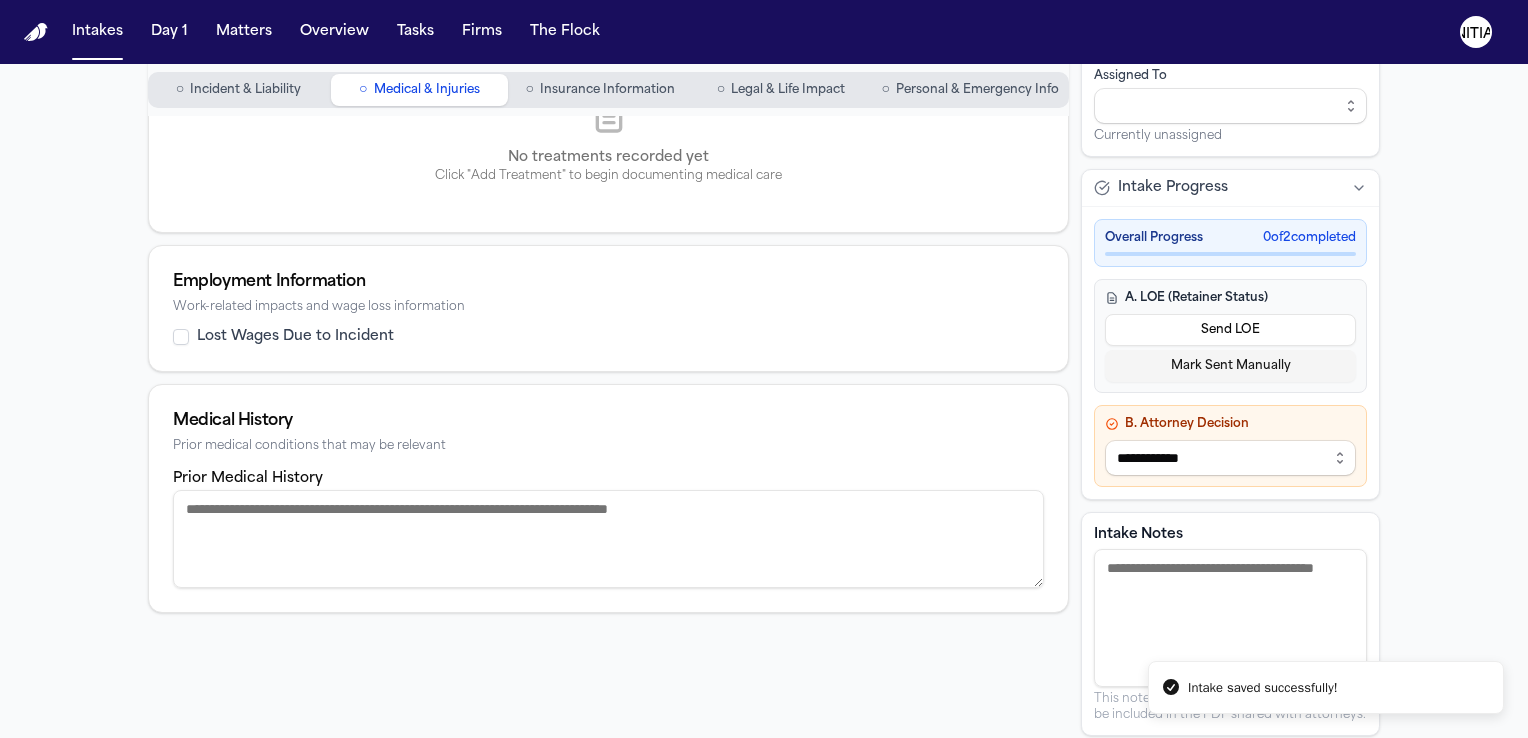 type 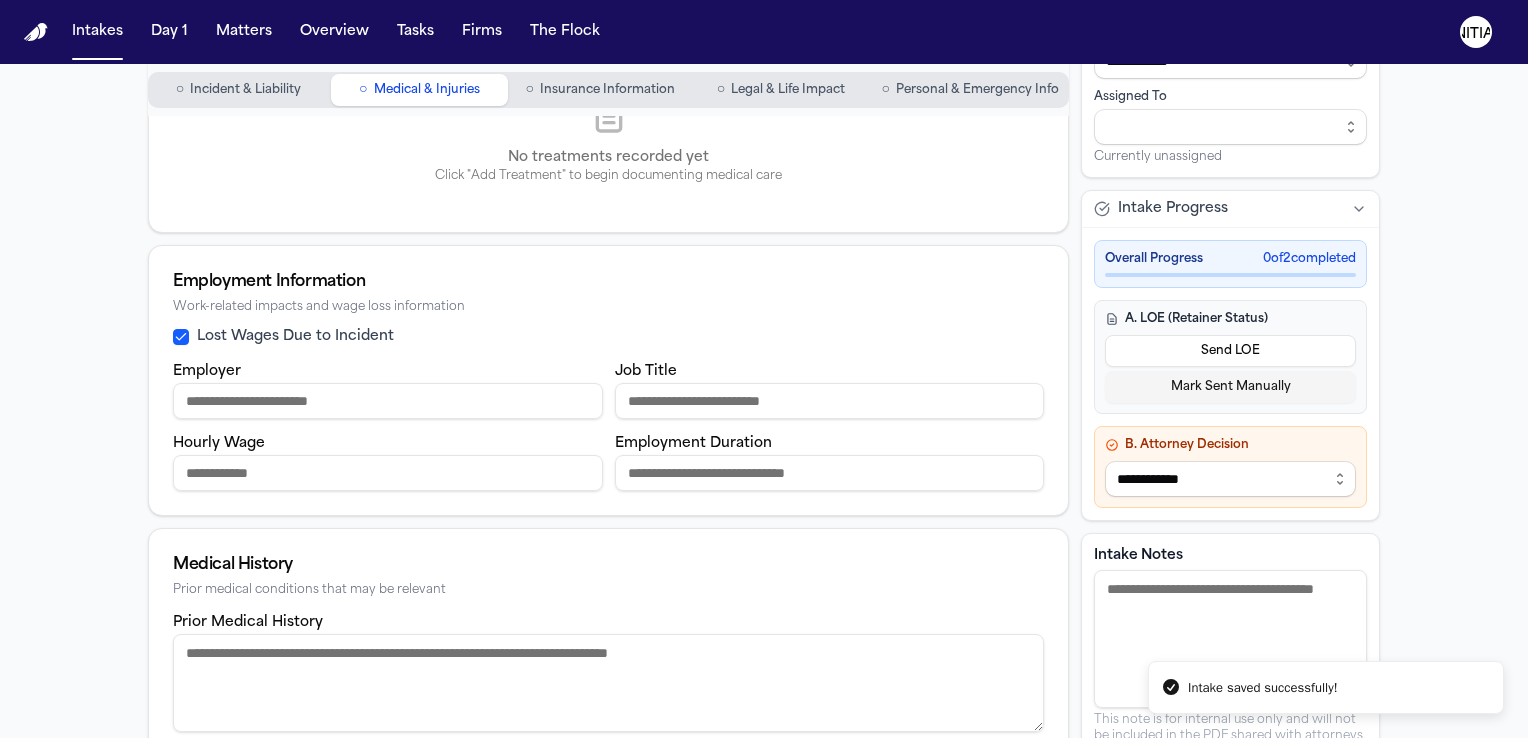 click on "Employer" at bounding box center (388, 401) 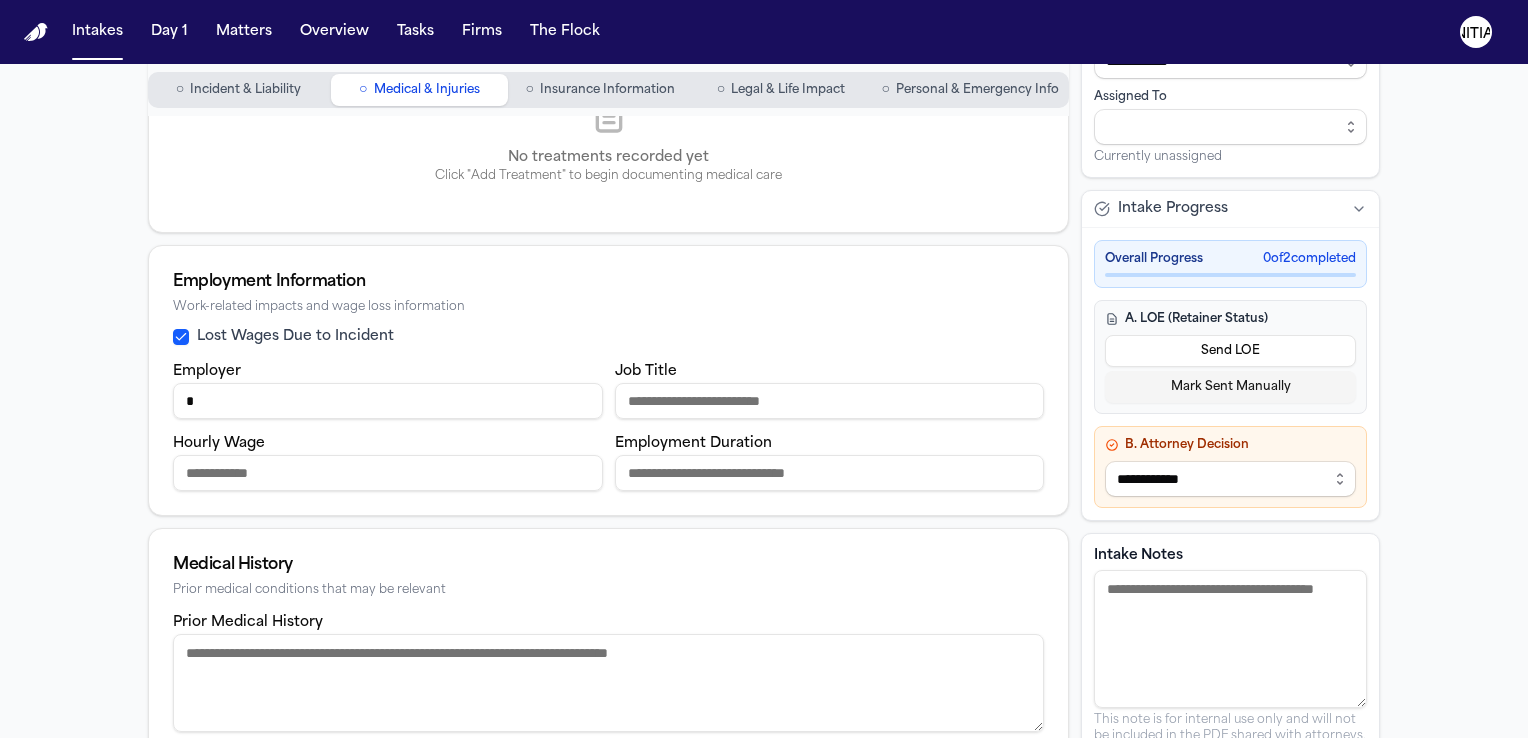 type on "*" 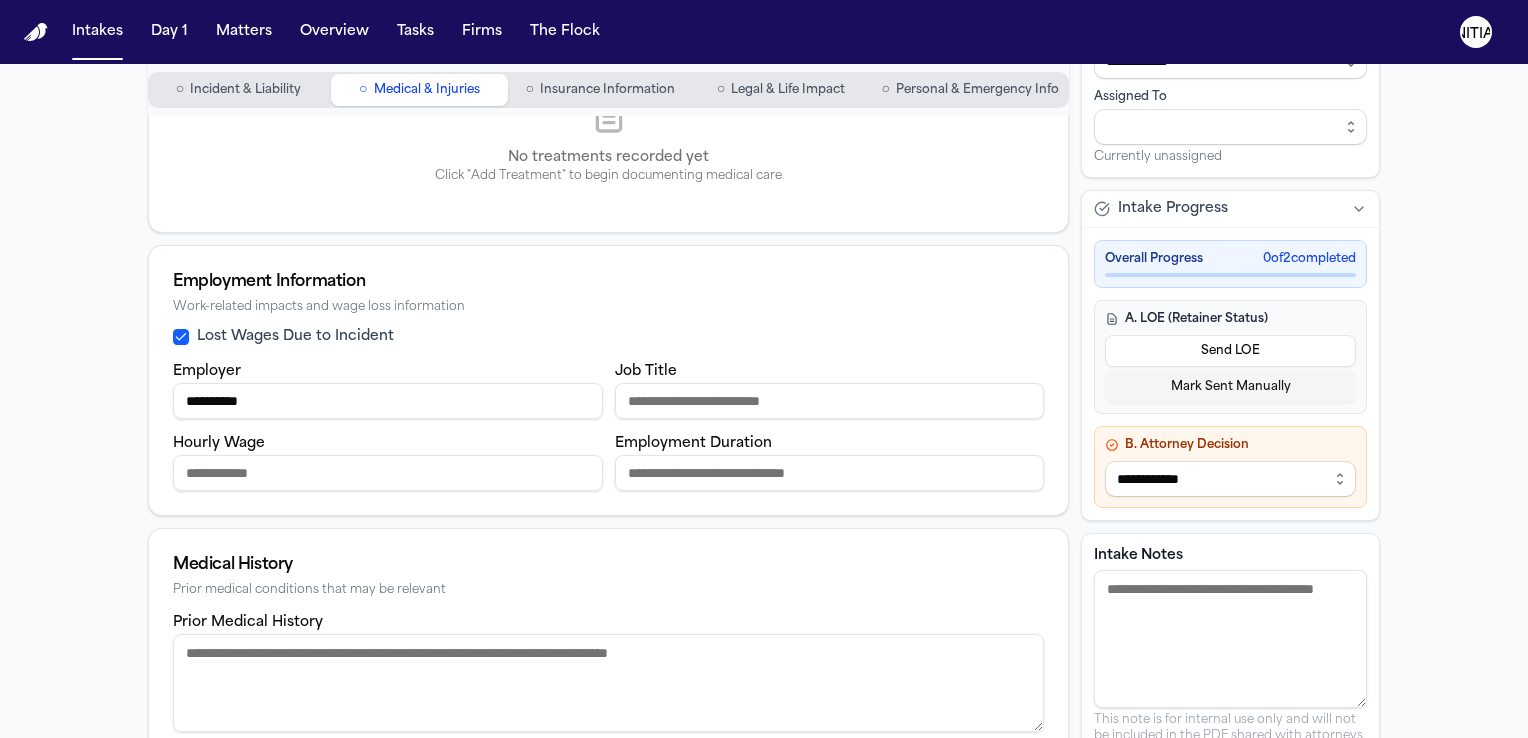 type on "**********" 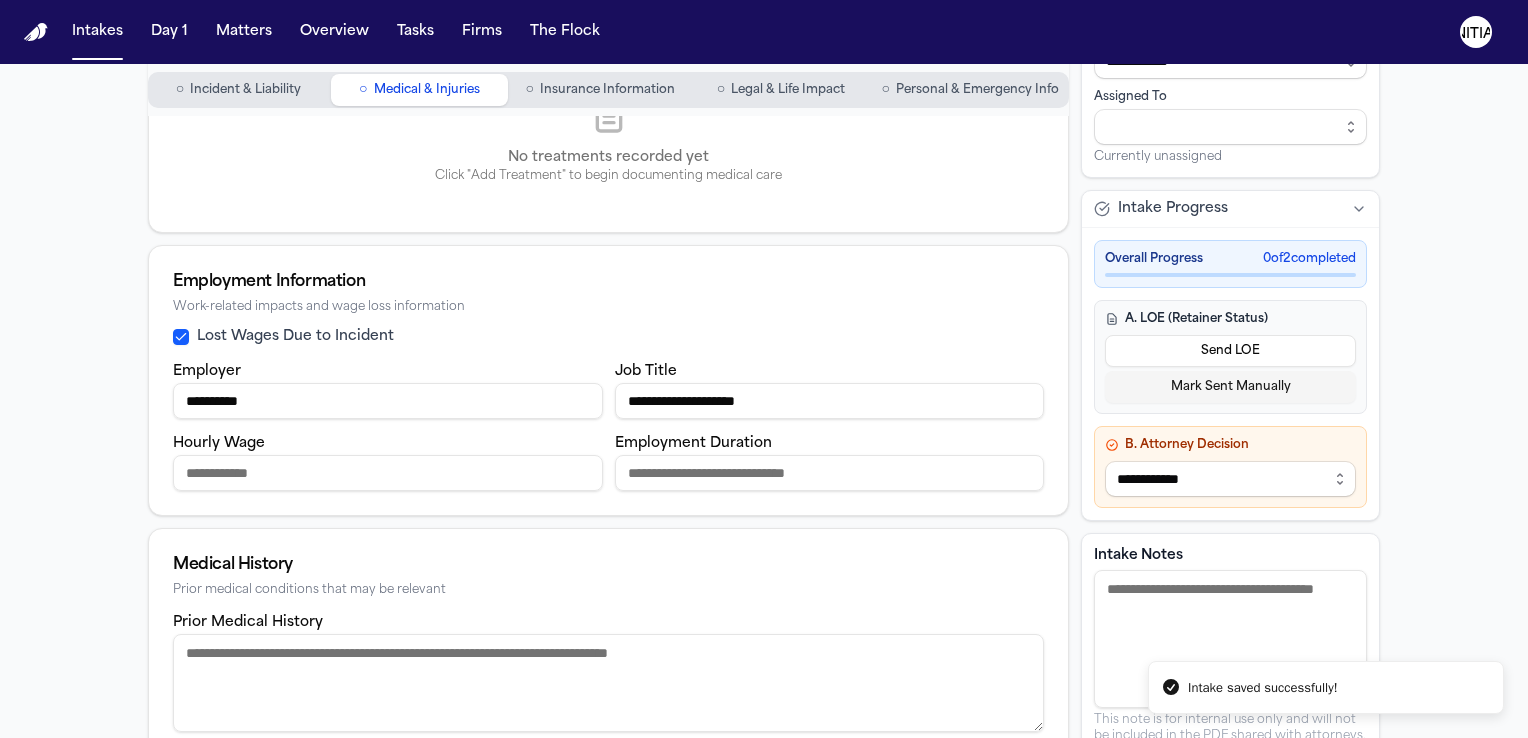type on "**********" 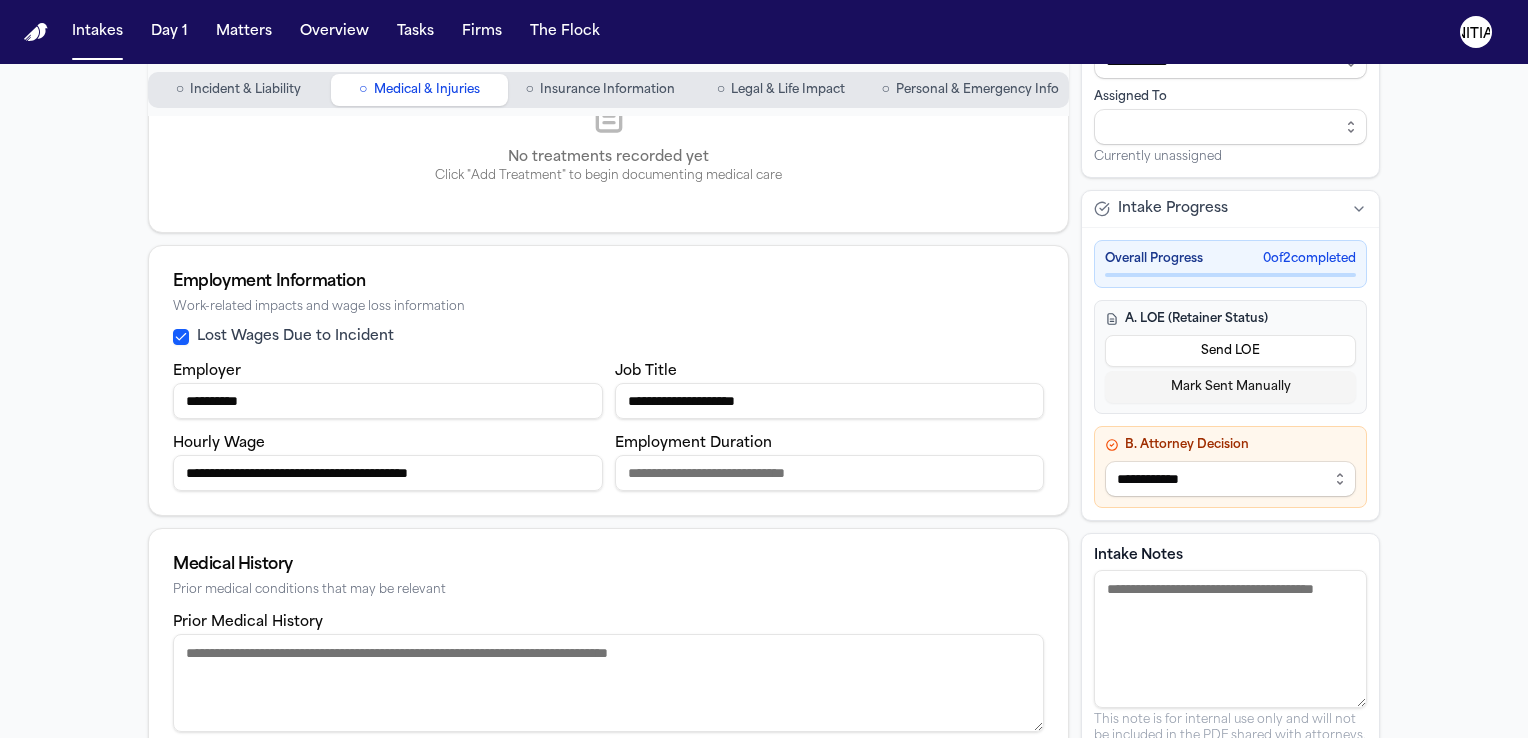 type on "**********" 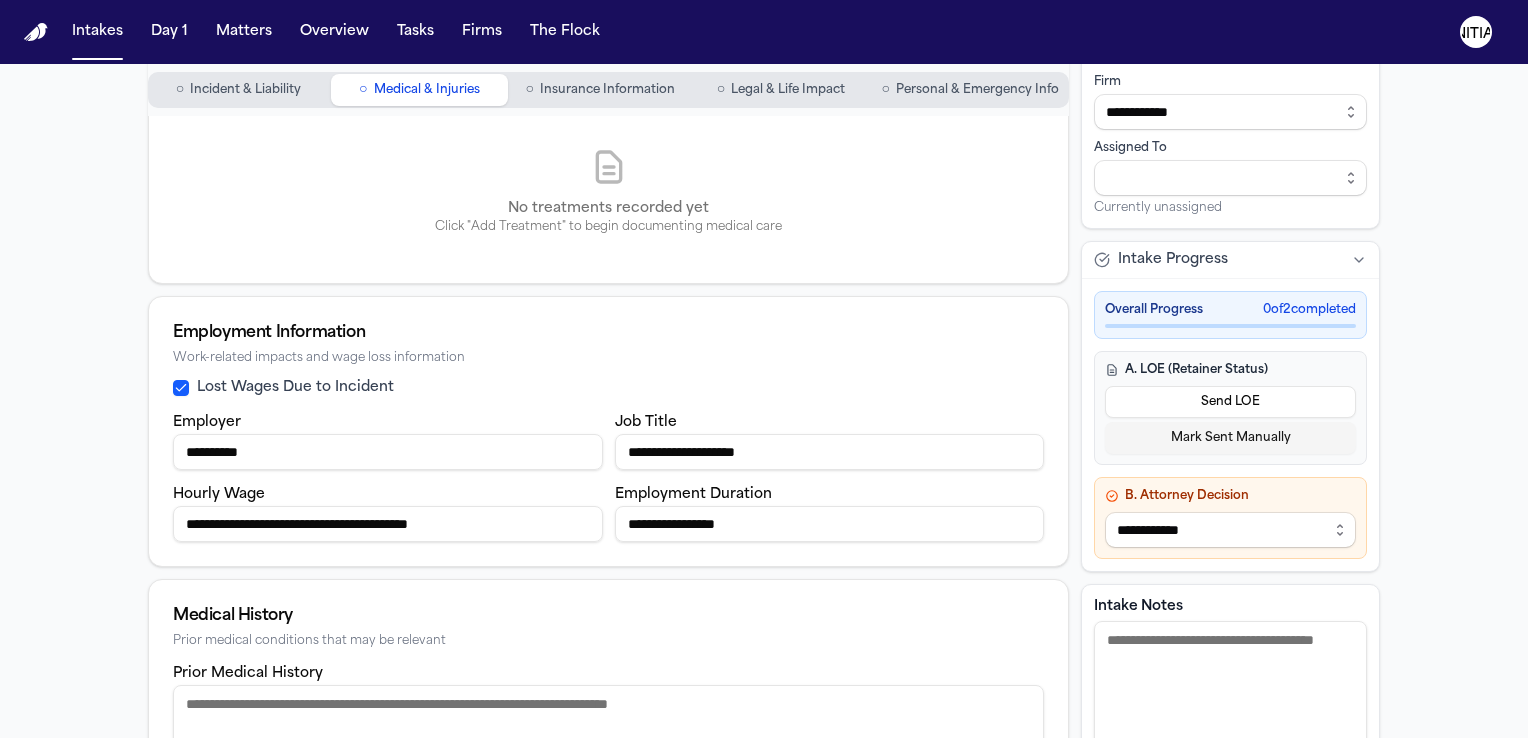 scroll, scrollTop: 0, scrollLeft: 0, axis: both 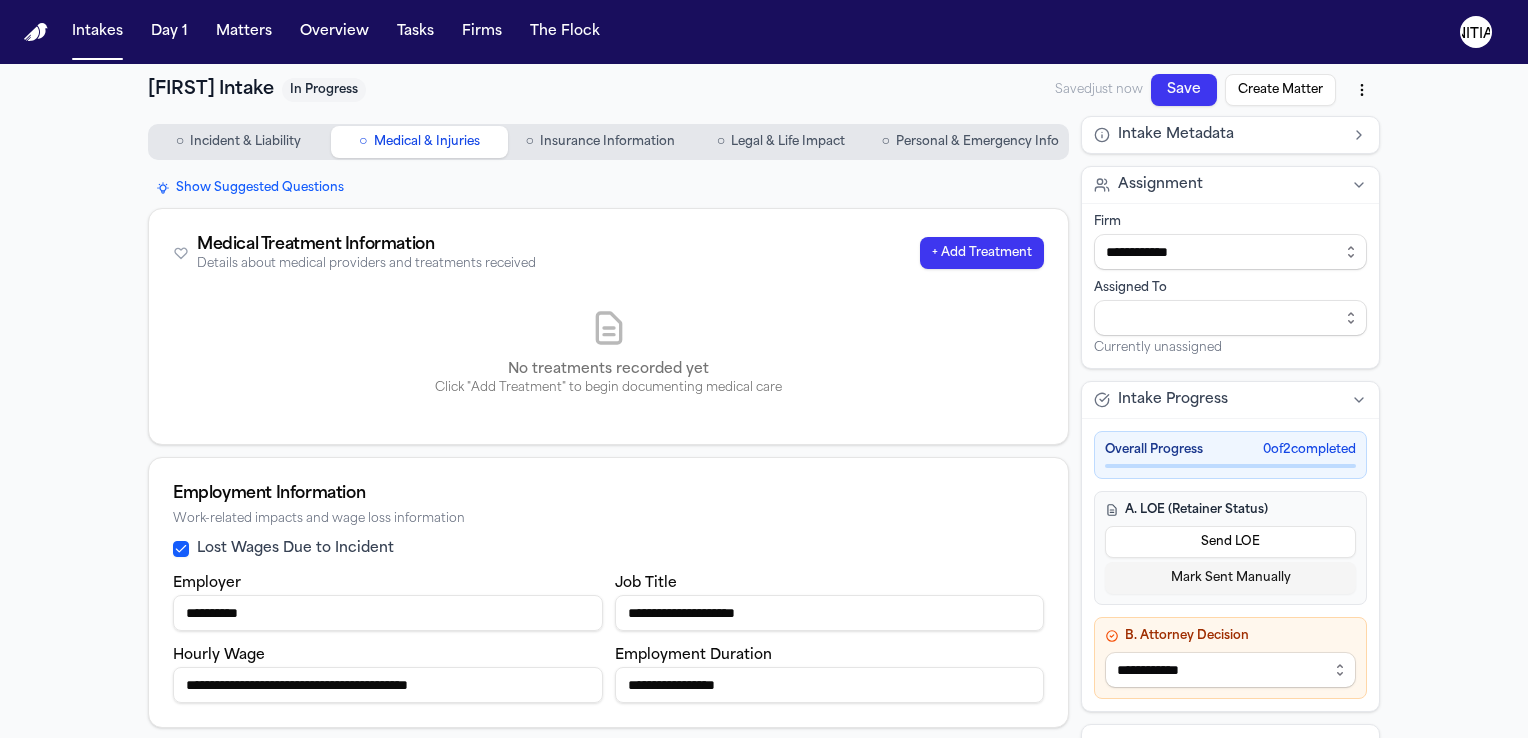 type on "**********" 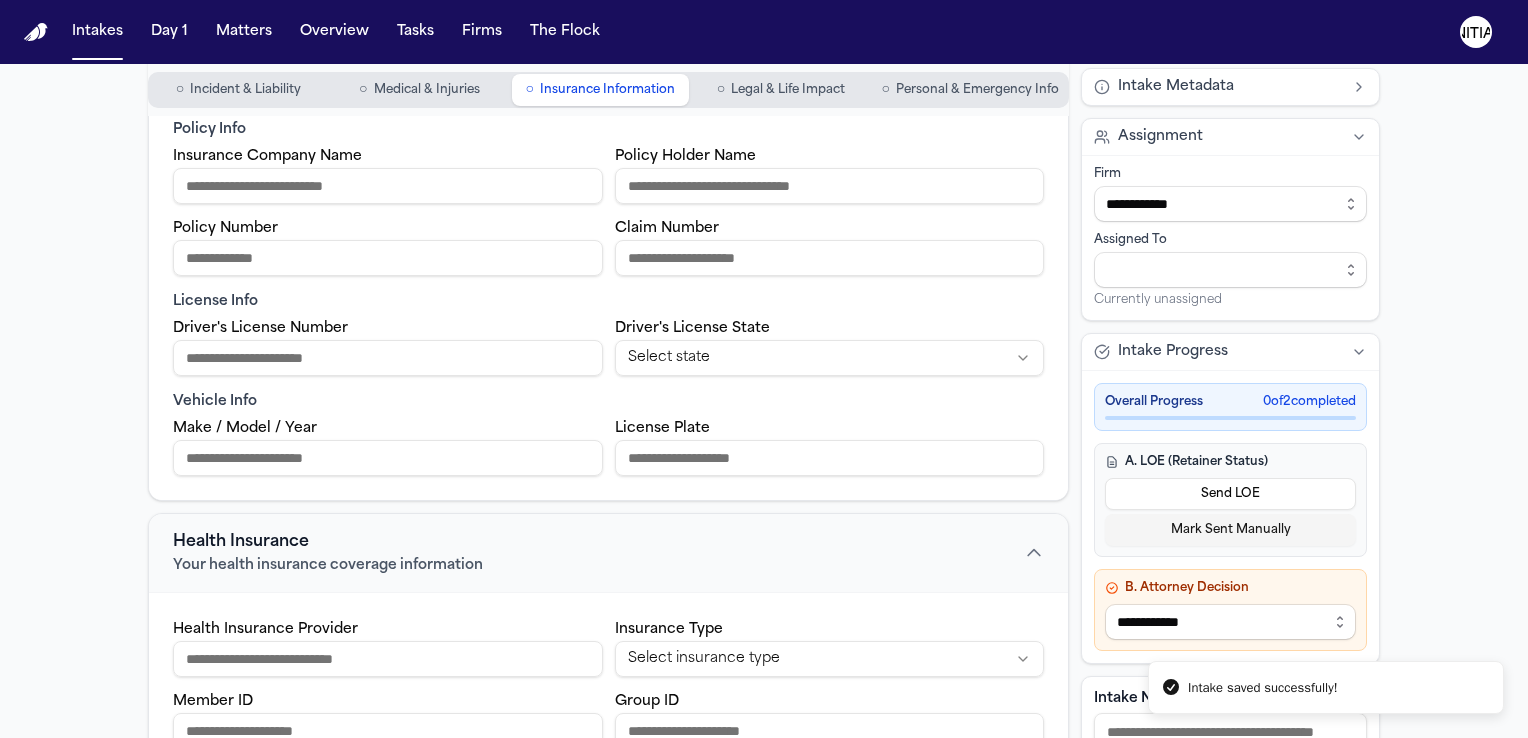 scroll, scrollTop: 100, scrollLeft: 0, axis: vertical 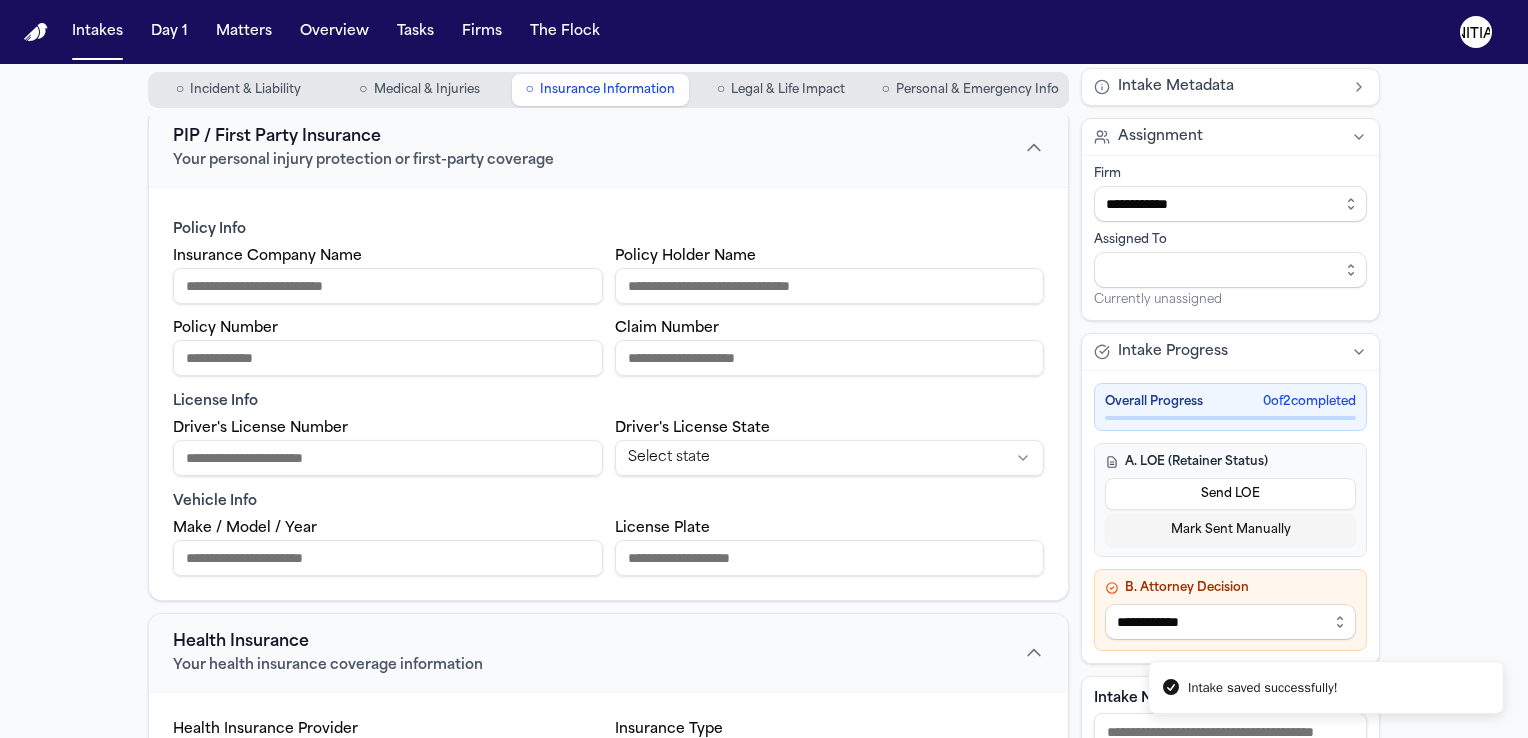 click on "Insurance Company Name" at bounding box center [388, 286] 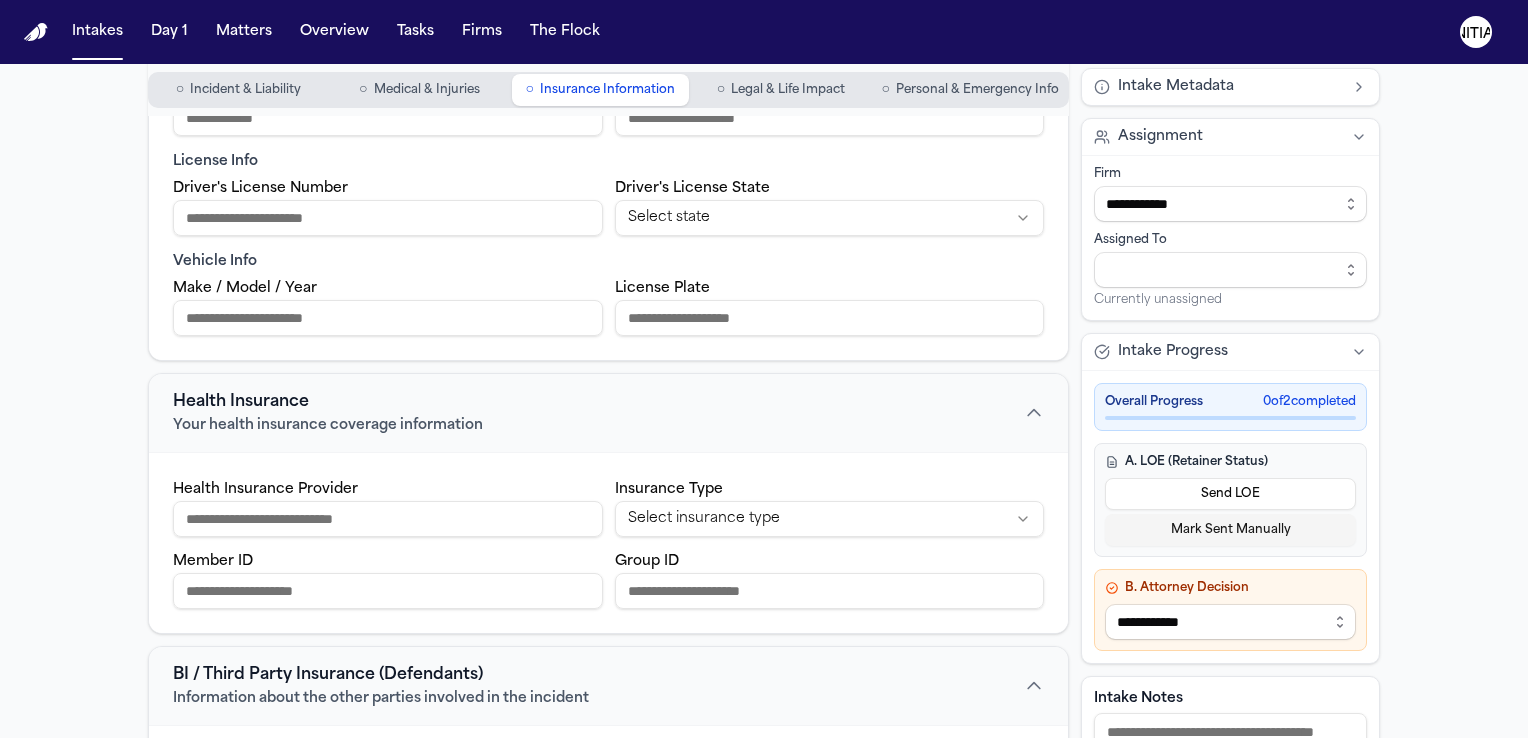 scroll, scrollTop: 40, scrollLeft: 0, axis: vertical 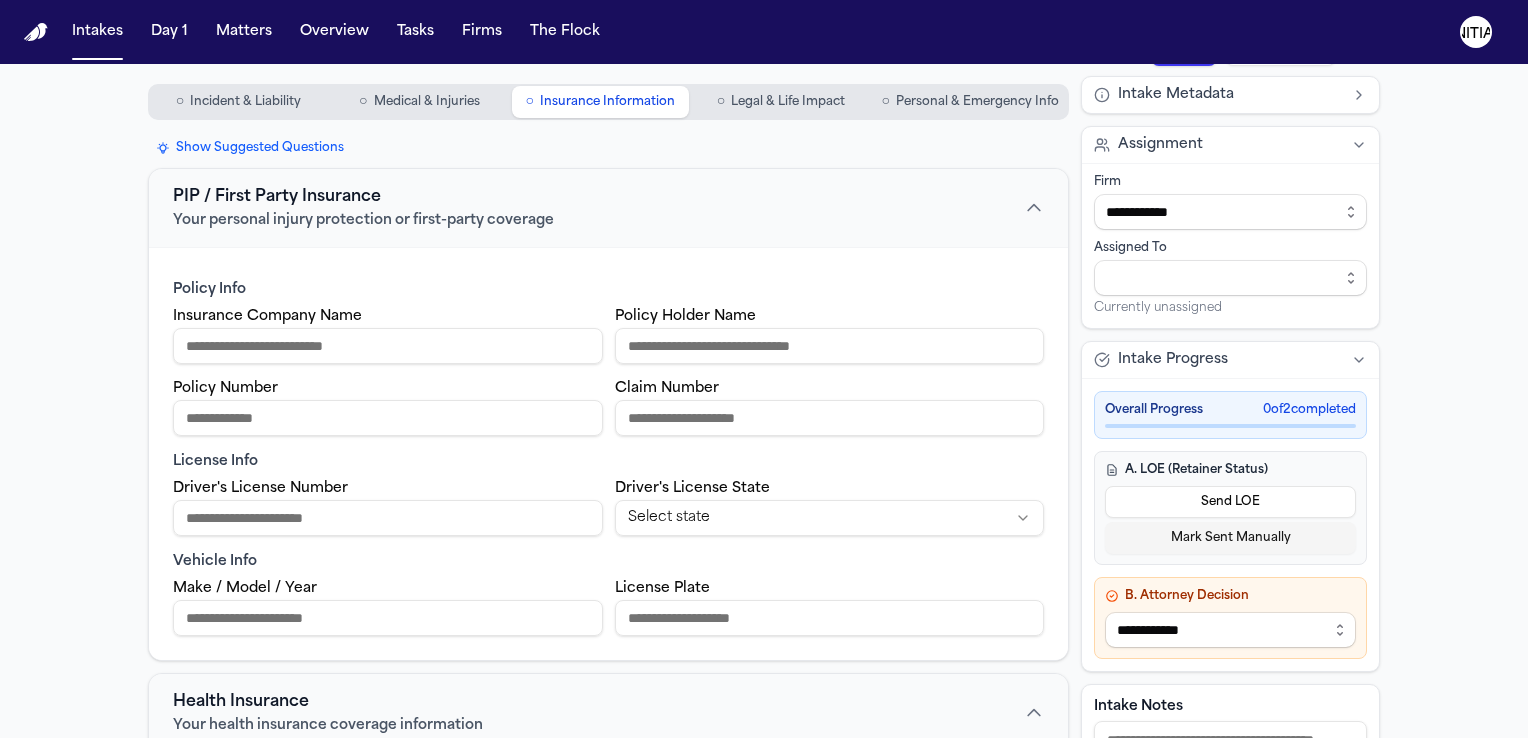 click on "Incident & Liability" at bounding box center [245, 102] 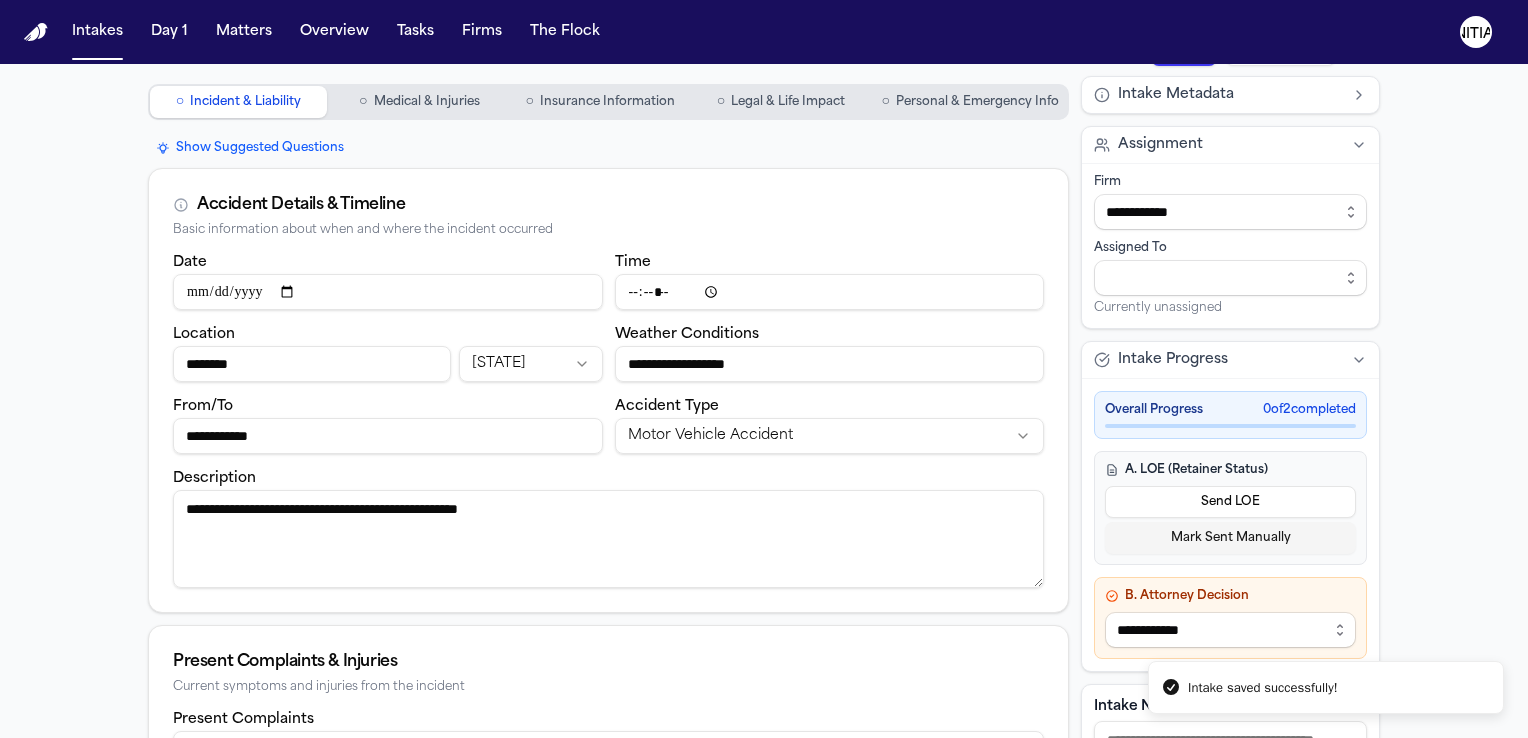 click on "**********" at bounding box center [608, 539] 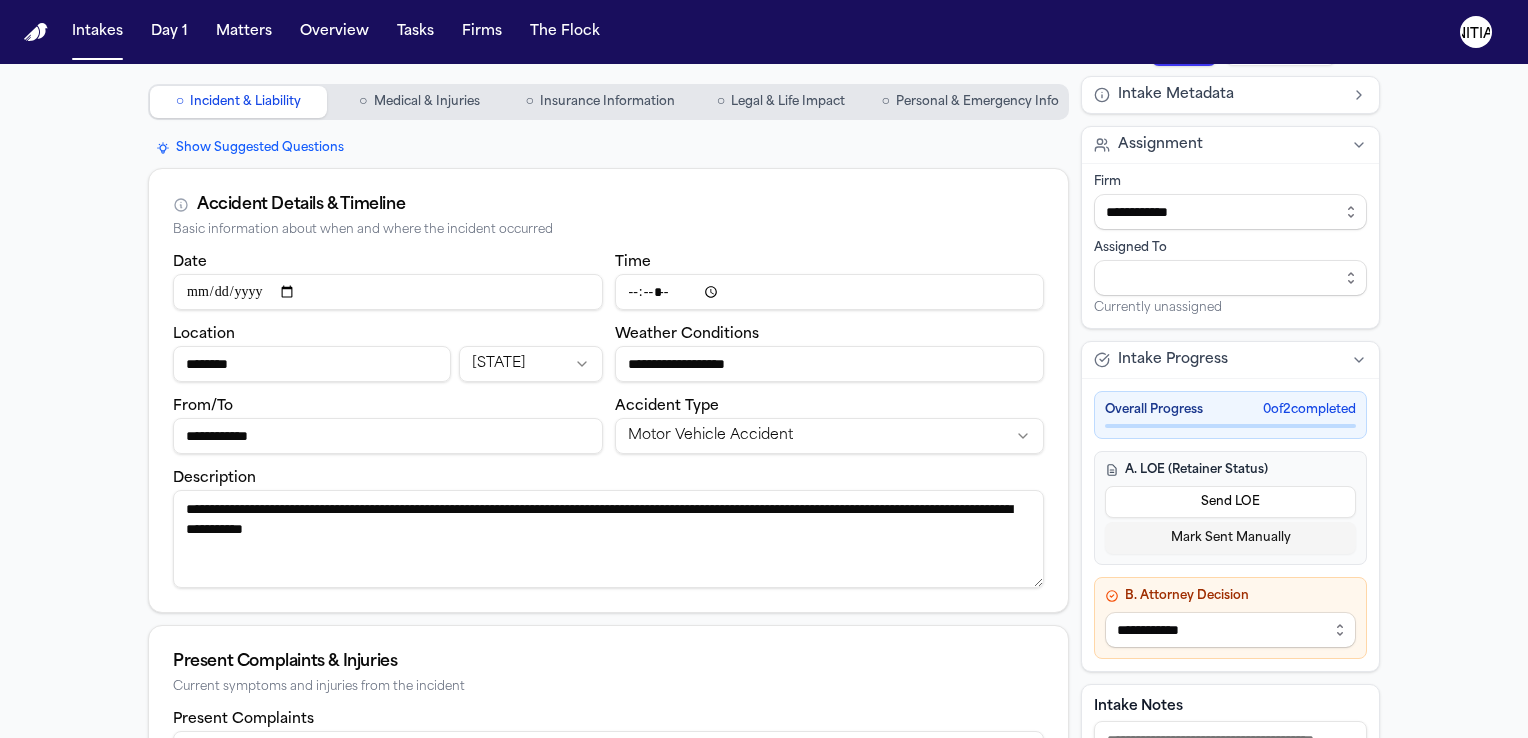 type on "**********" 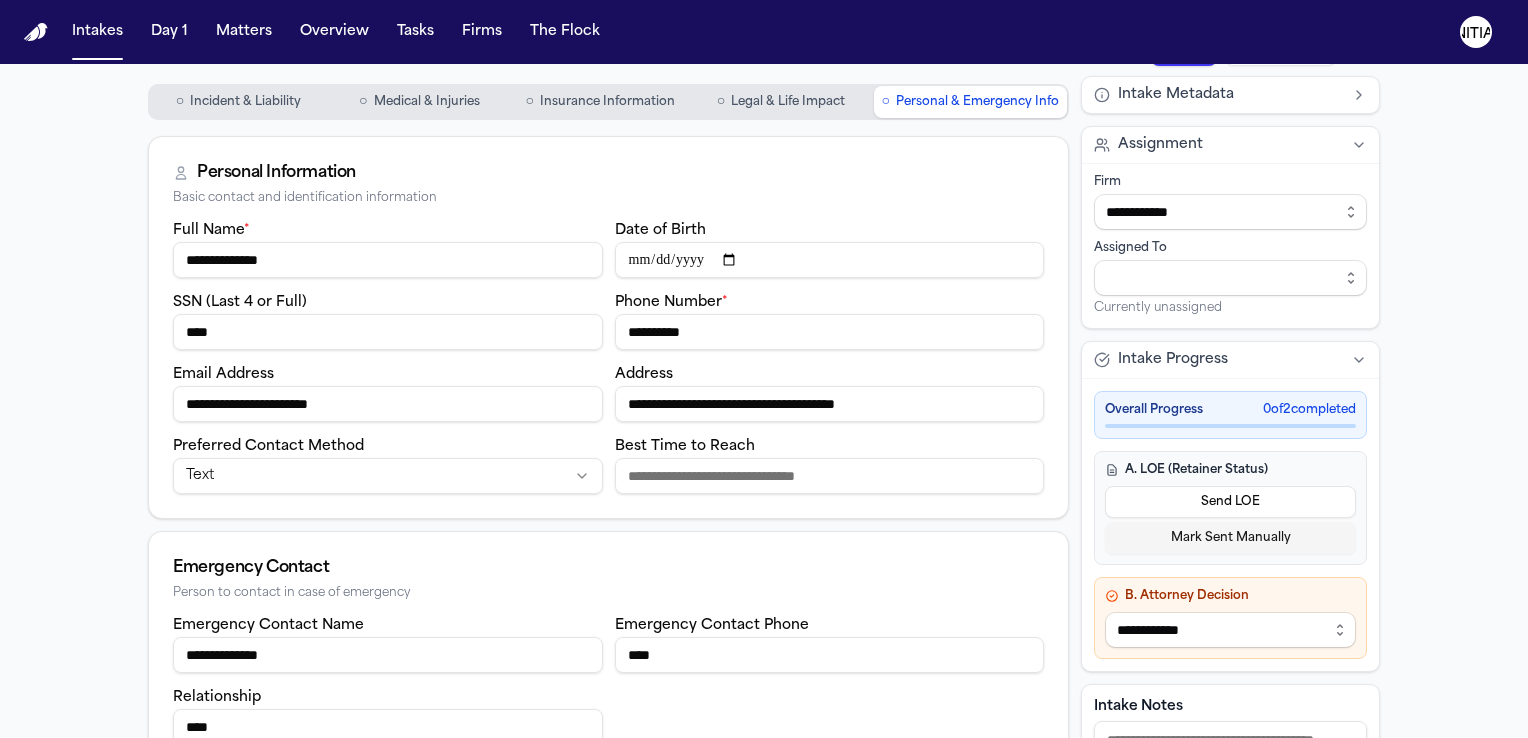 click on "Medical & Injuries" at bounding box center [427, 102] 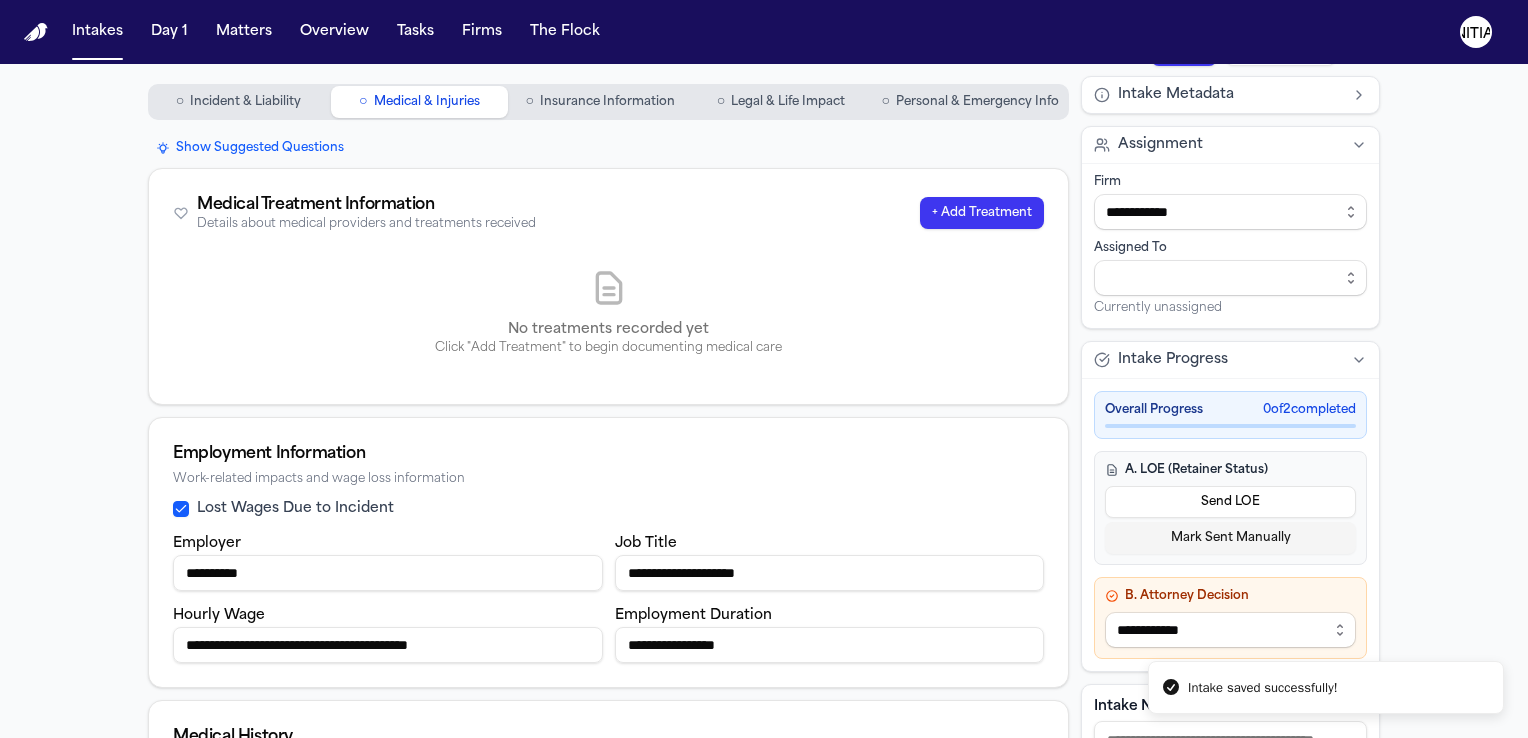 click on "Incident & Liability" at bounding box center (245, 102) 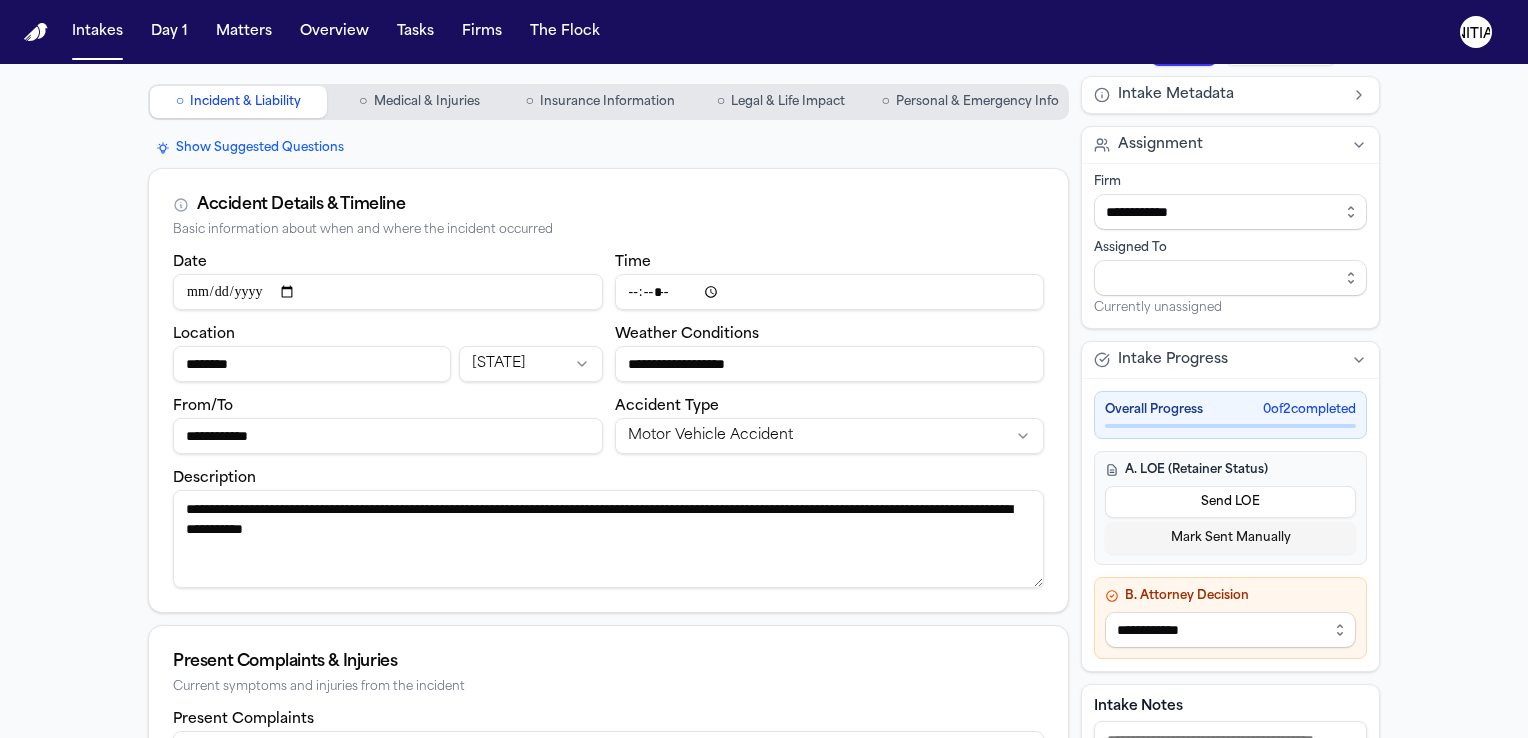 click on "Send LOE" at bounding box center (1230, 502) 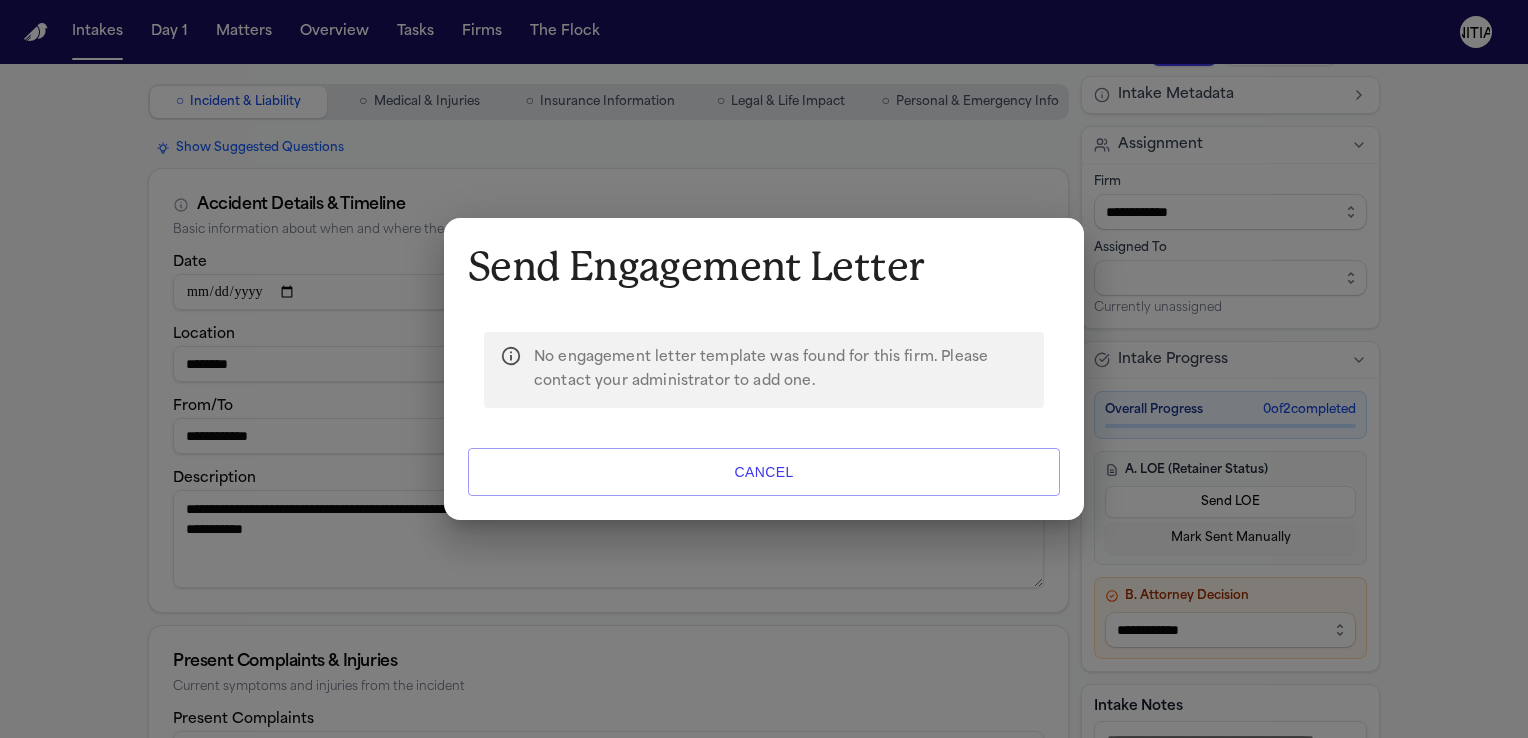 click on "Cancel" at bounding box center (764, 472) 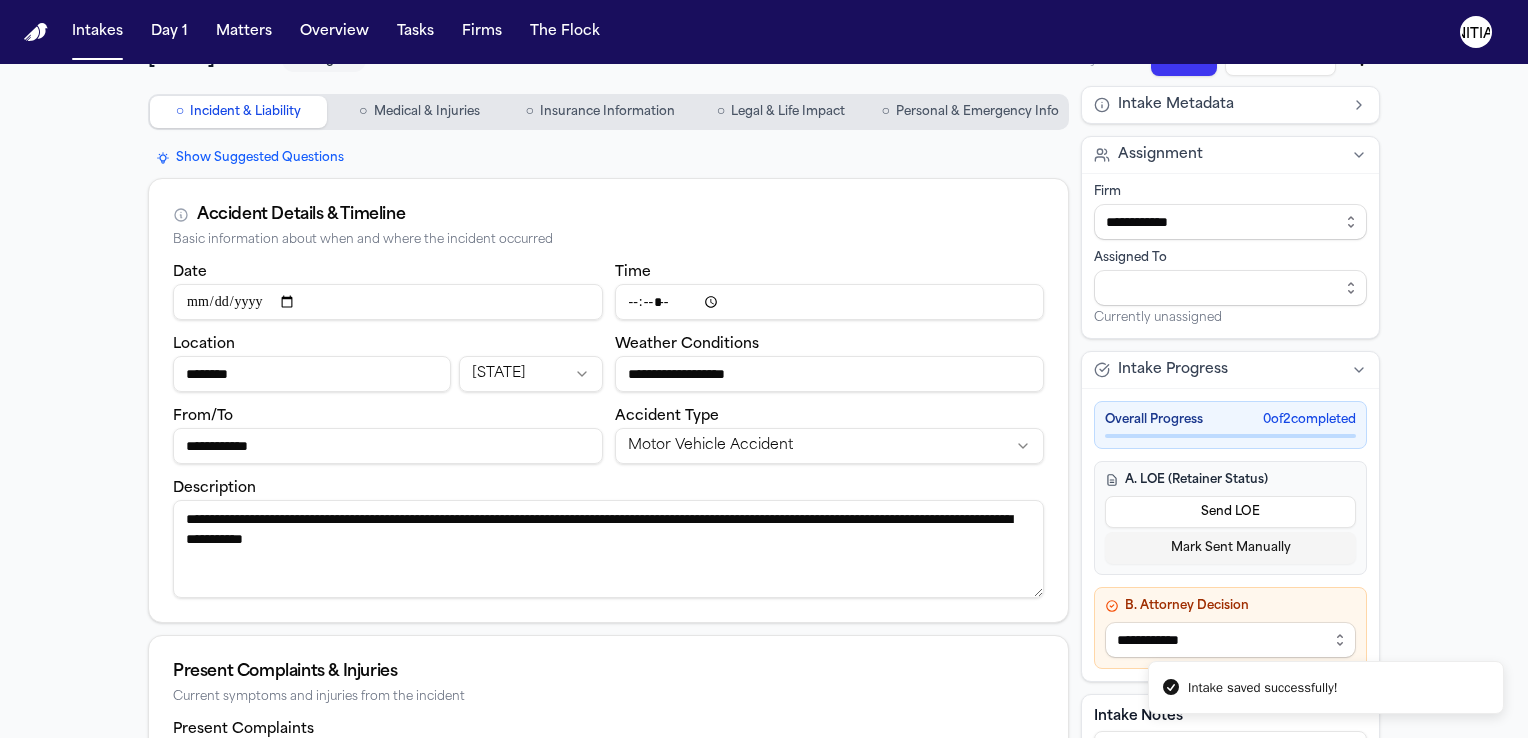 scroll, scrollTop: 0, scrollLeft: 0, axis: both 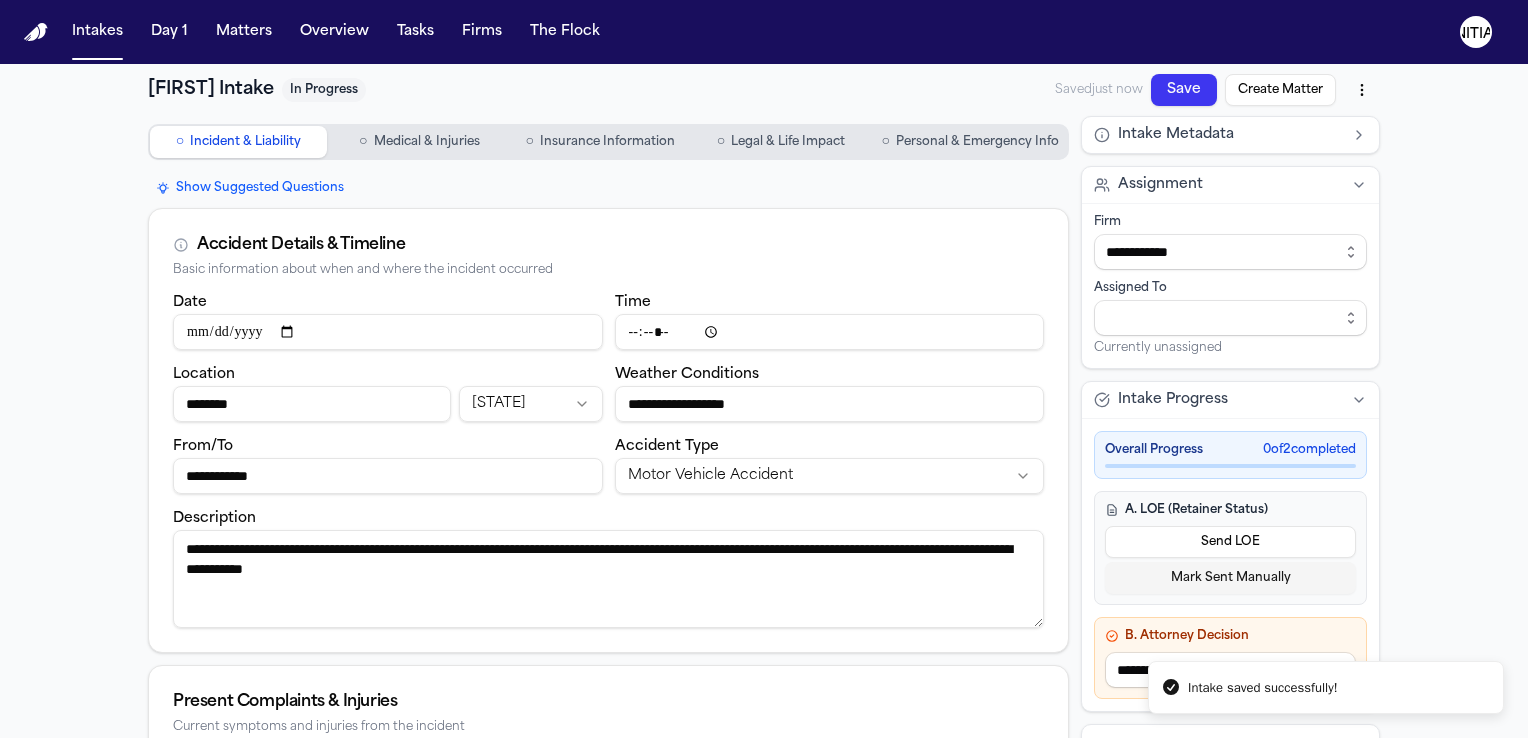 type 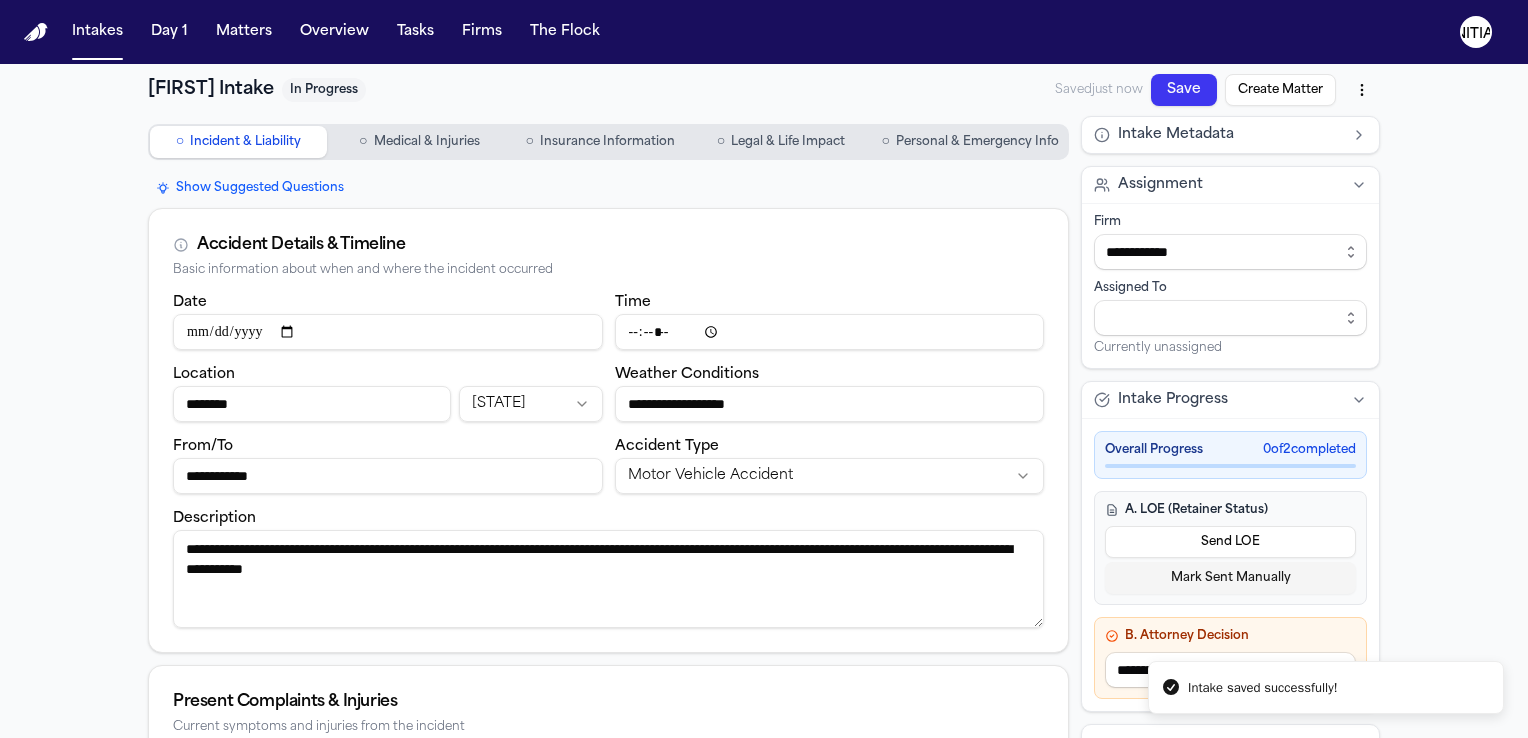 click on "Send LOE" at bounding box center [1230, 542] 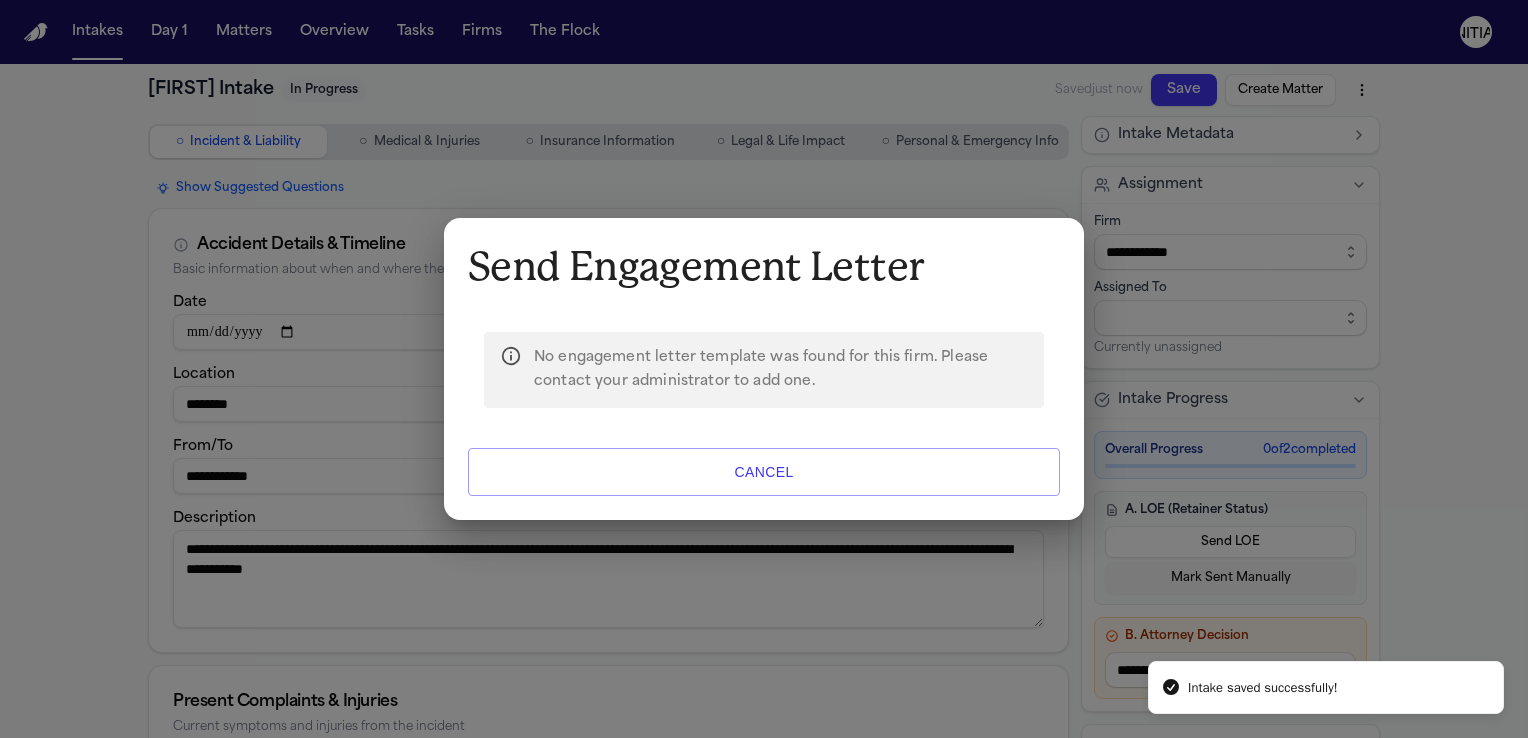 click on "Send Engagement Letter No engagement letter template was found for this firm. Please contact your administrator to add one. Cancel" at bounding box center [764, 369] 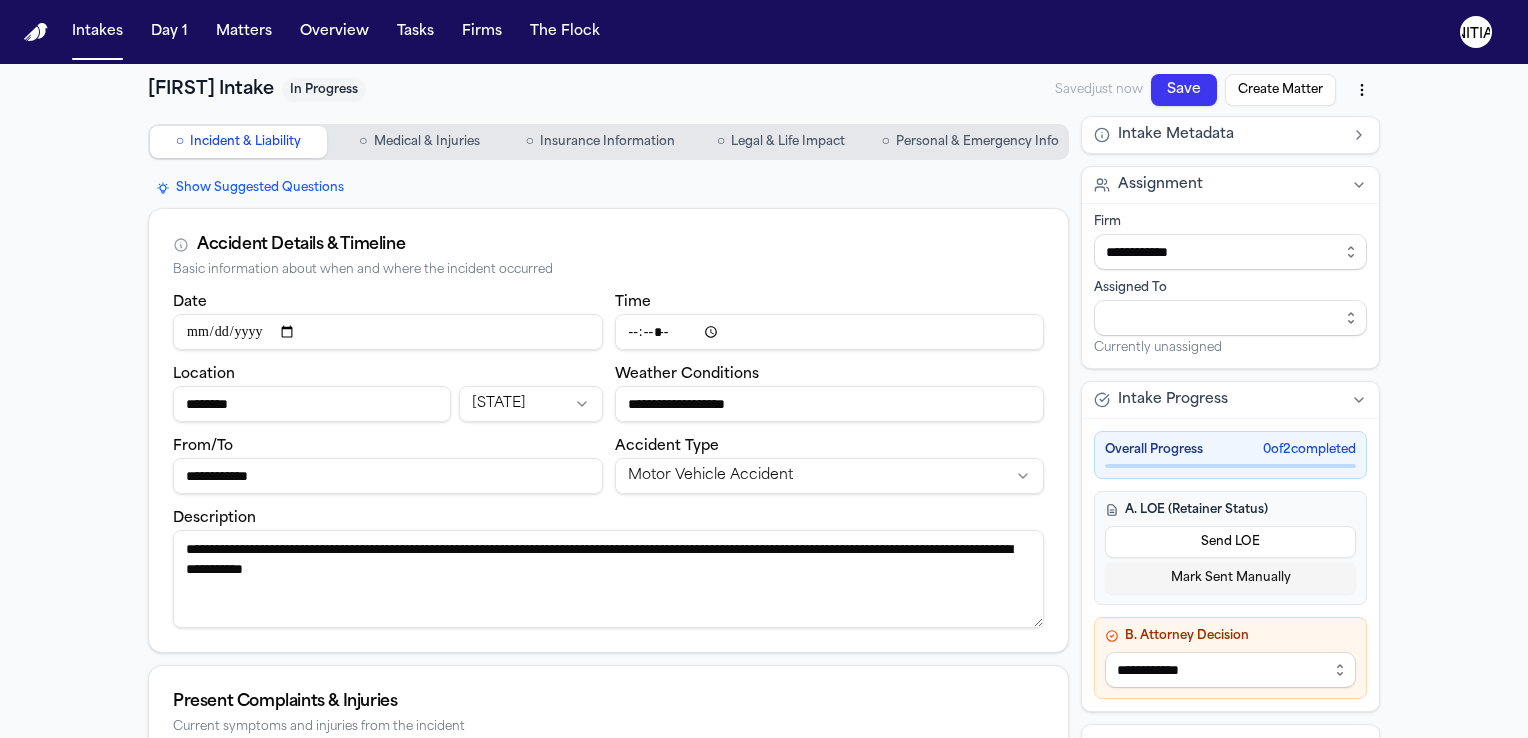 click on "○" at bounding box center (363, 142) 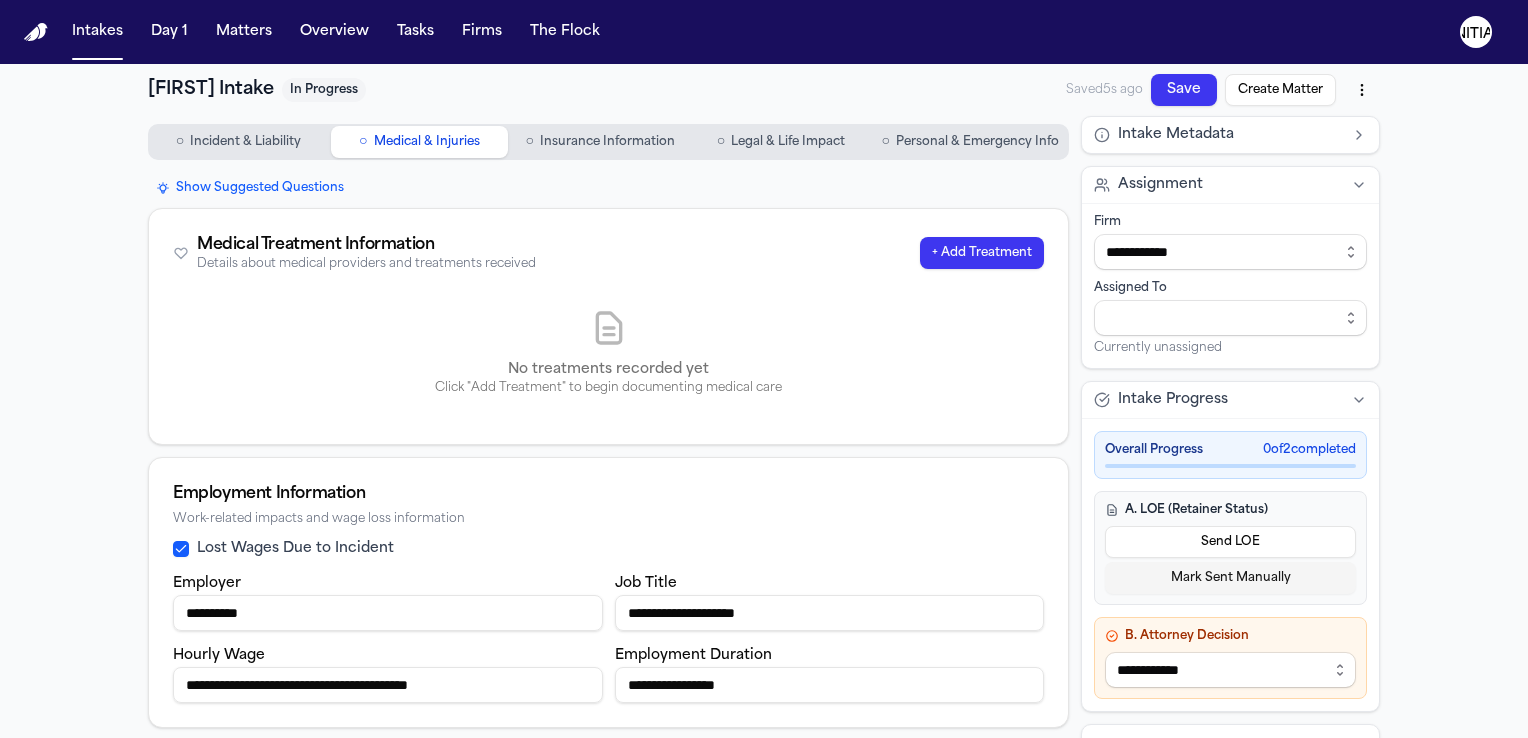 click on "○ Insurance Information" at bounding box center [600, 142] 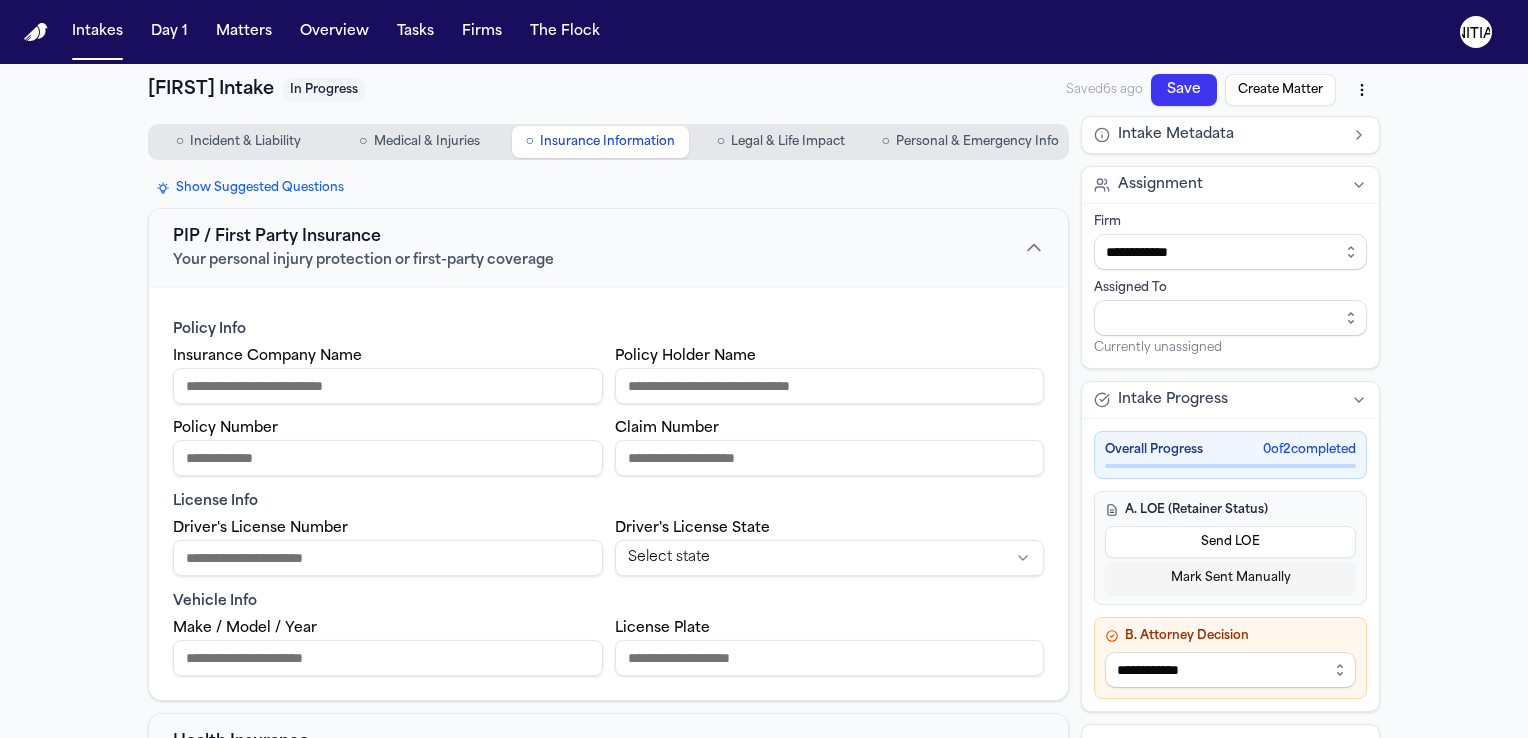 click on "Personal & Emergency Info" at bounding box center [977, 142] 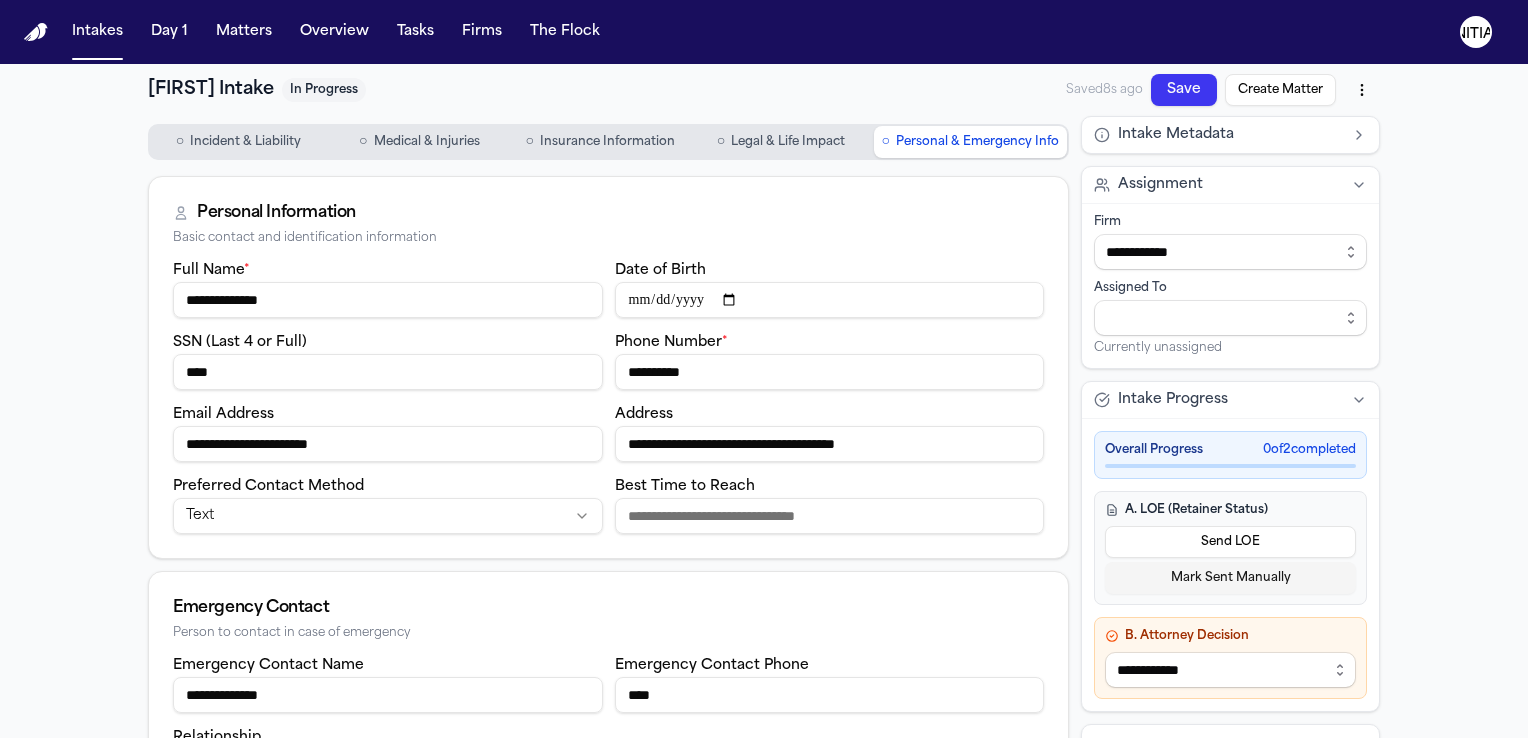 drag, startPoint x: 334, startPoint y: 308, endPoint x: 156, endPoint y: 302, distance: 178.10109 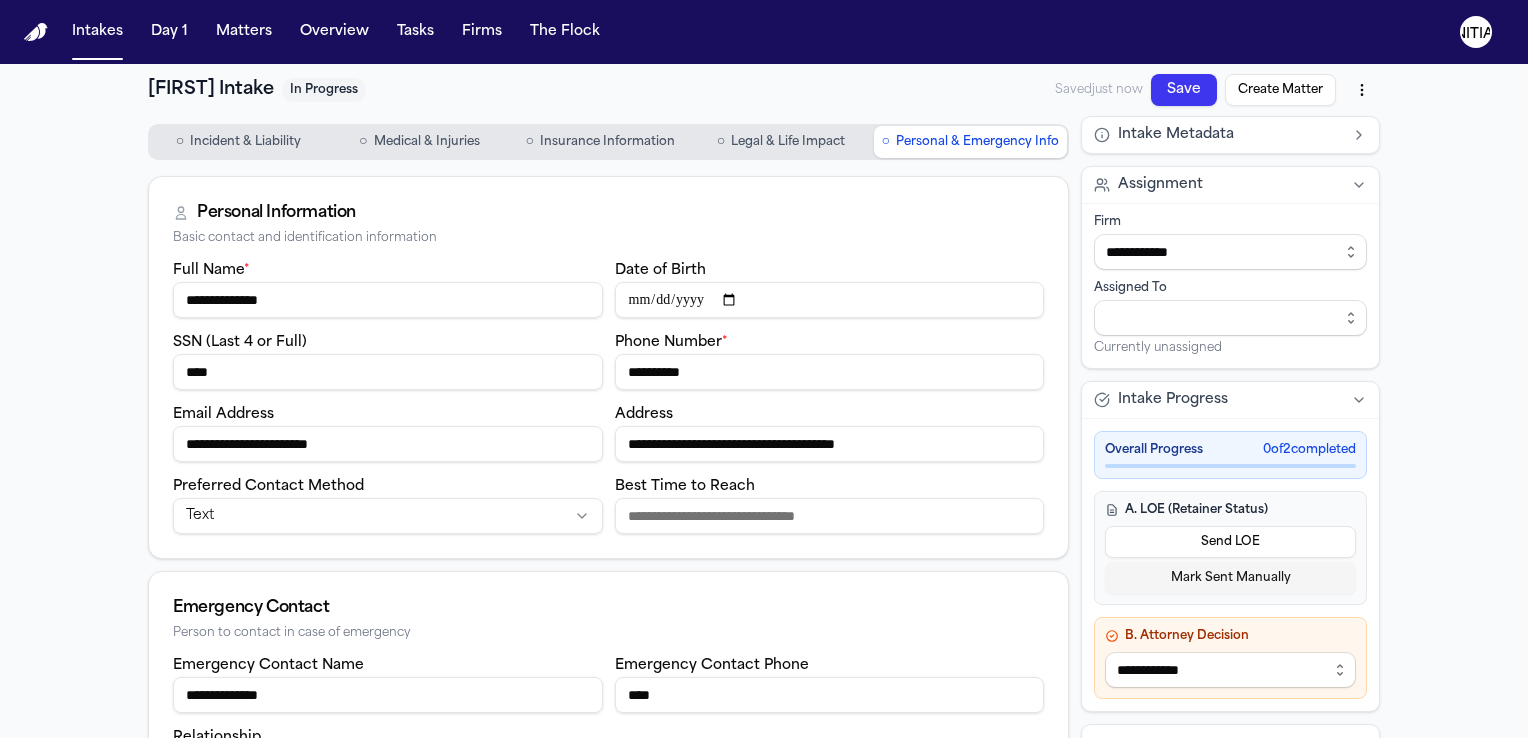 drag, startPoint x: 50, startPoint y: 318, endPoint x: 196, endPoint y: 293, distance: 148.12495 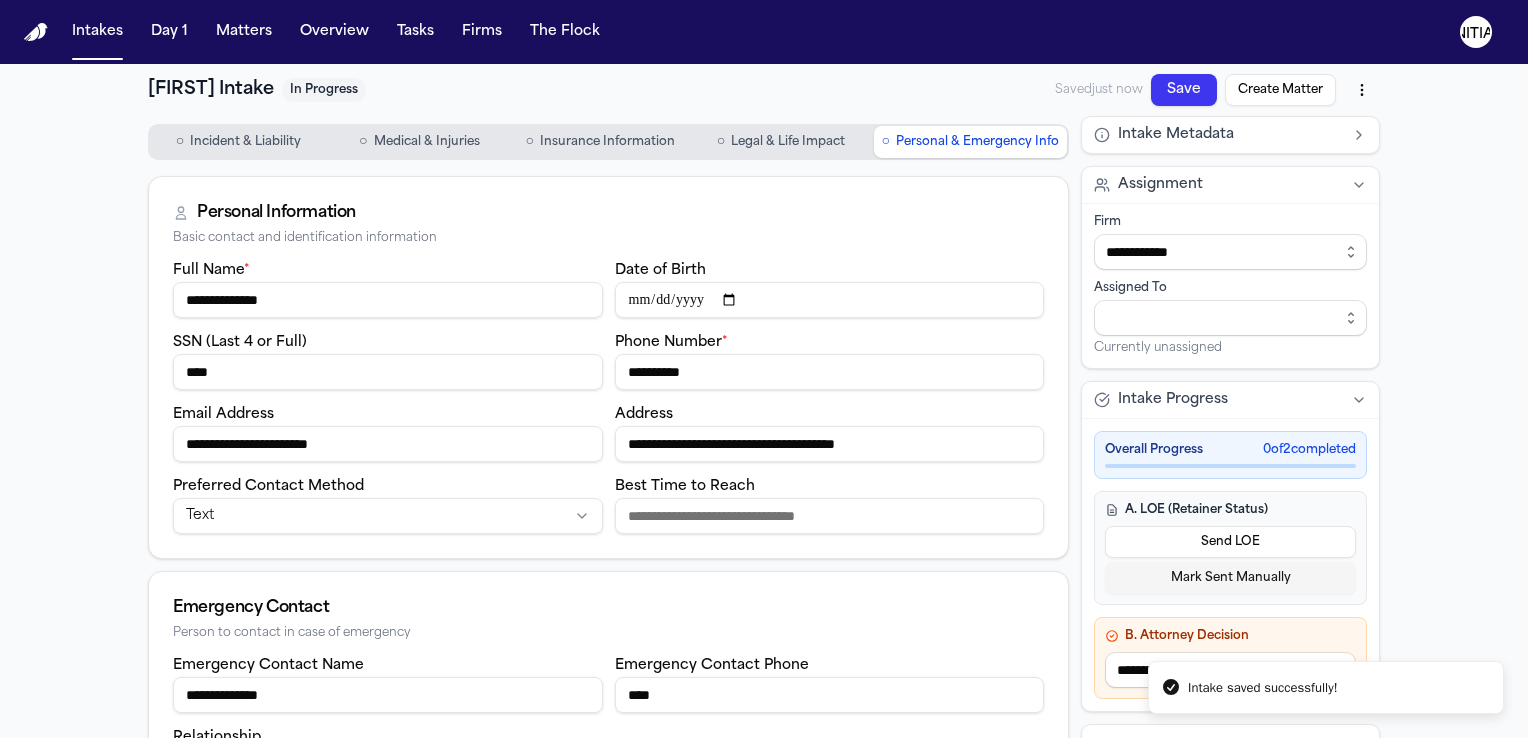 click on "**********" at bounding box center [764, 369] 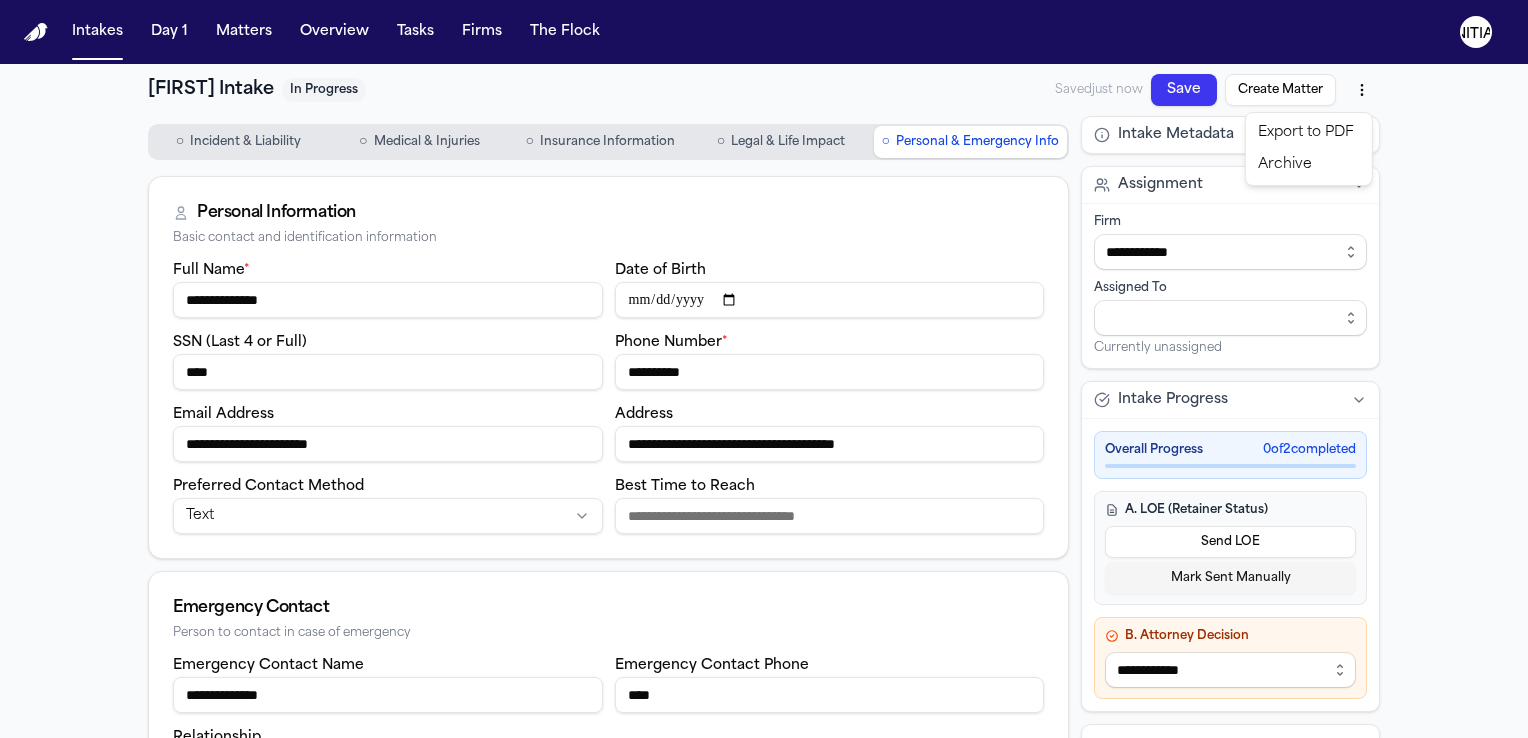 click on "Export to PDF" at bounding box center [1309, 133] 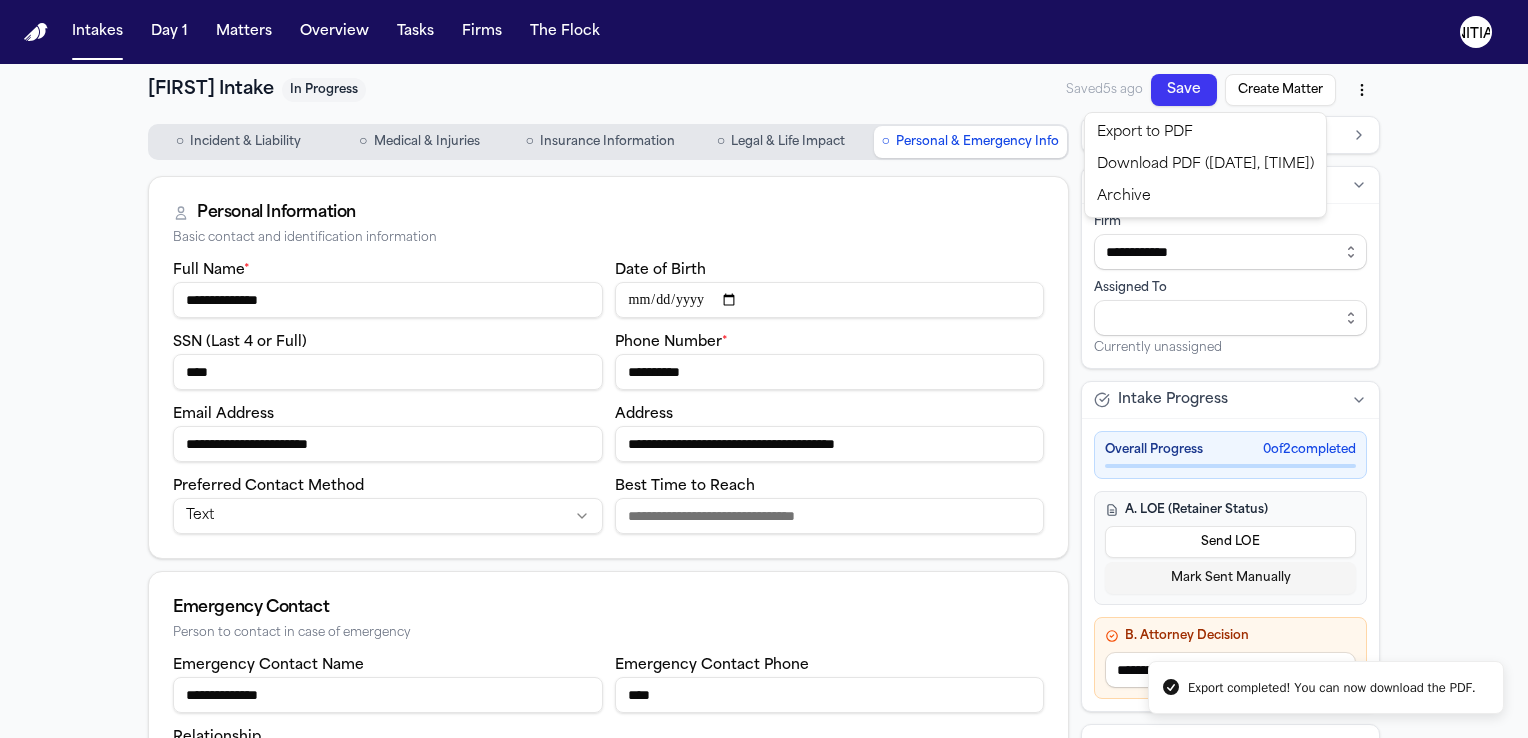 click on "**********" at bounding box center (764, 369) 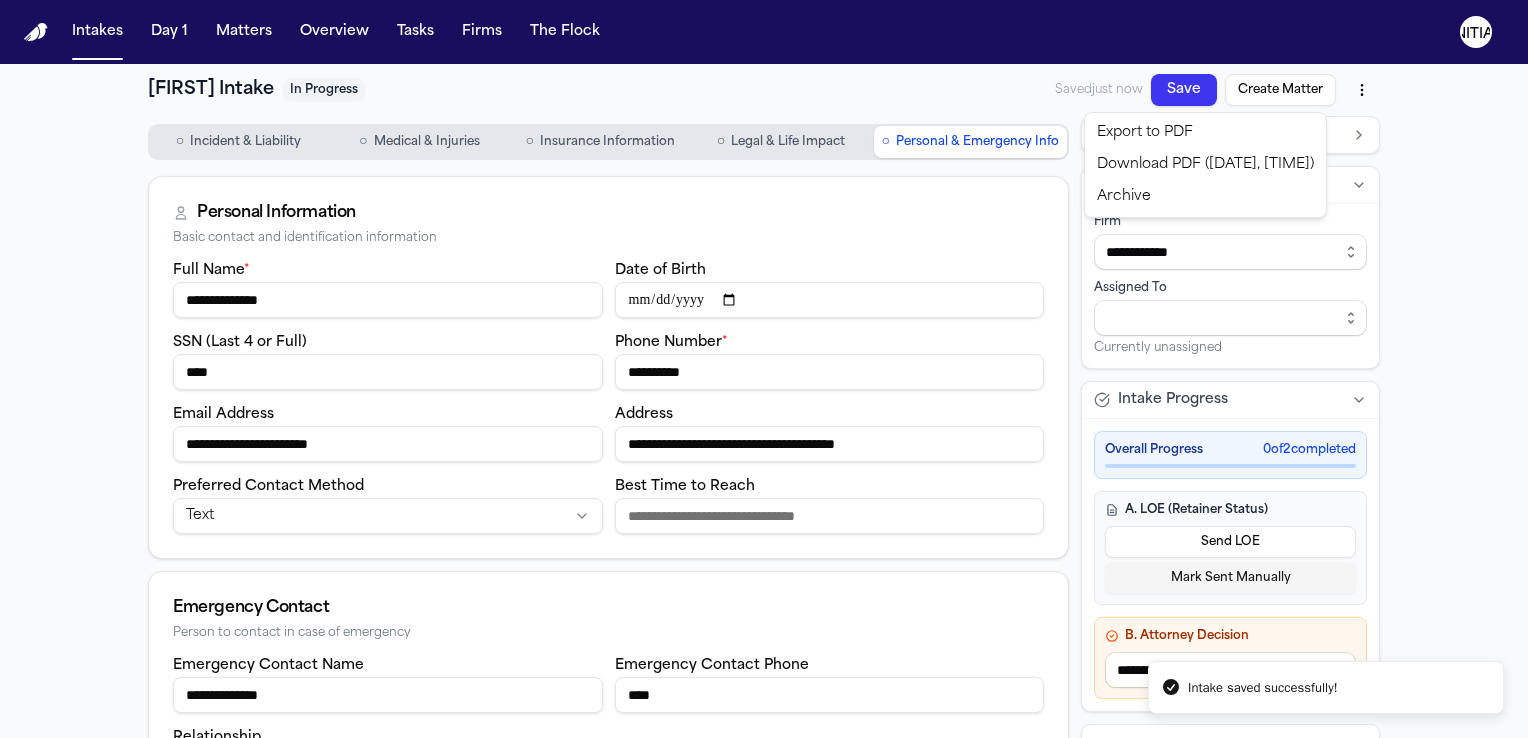 click on "Download PDF ([DATE], [TIME])" at bounding box center [1205, 165] 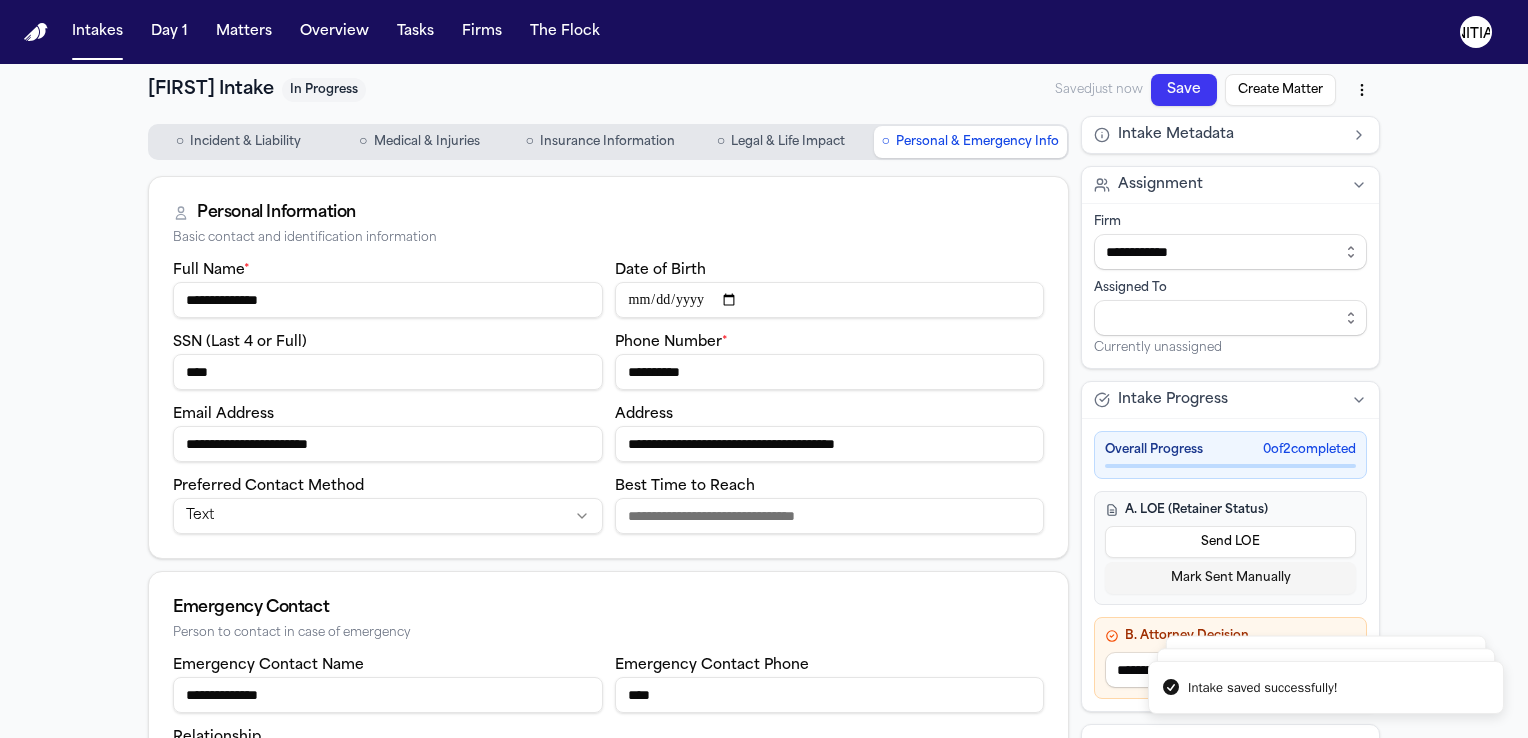 click at bounding box center (36, 32) 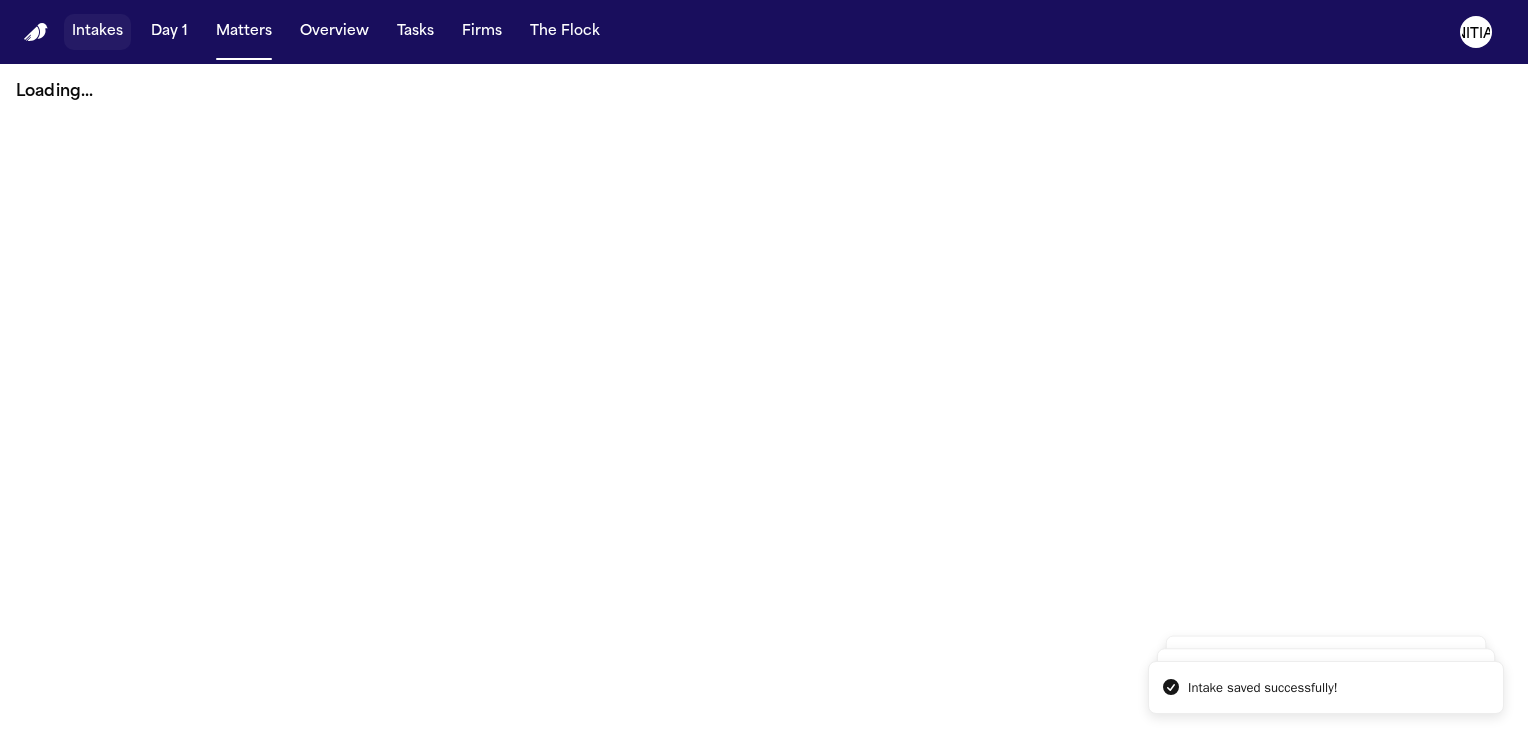click on "Intakes" at bounding box center [97, 32] 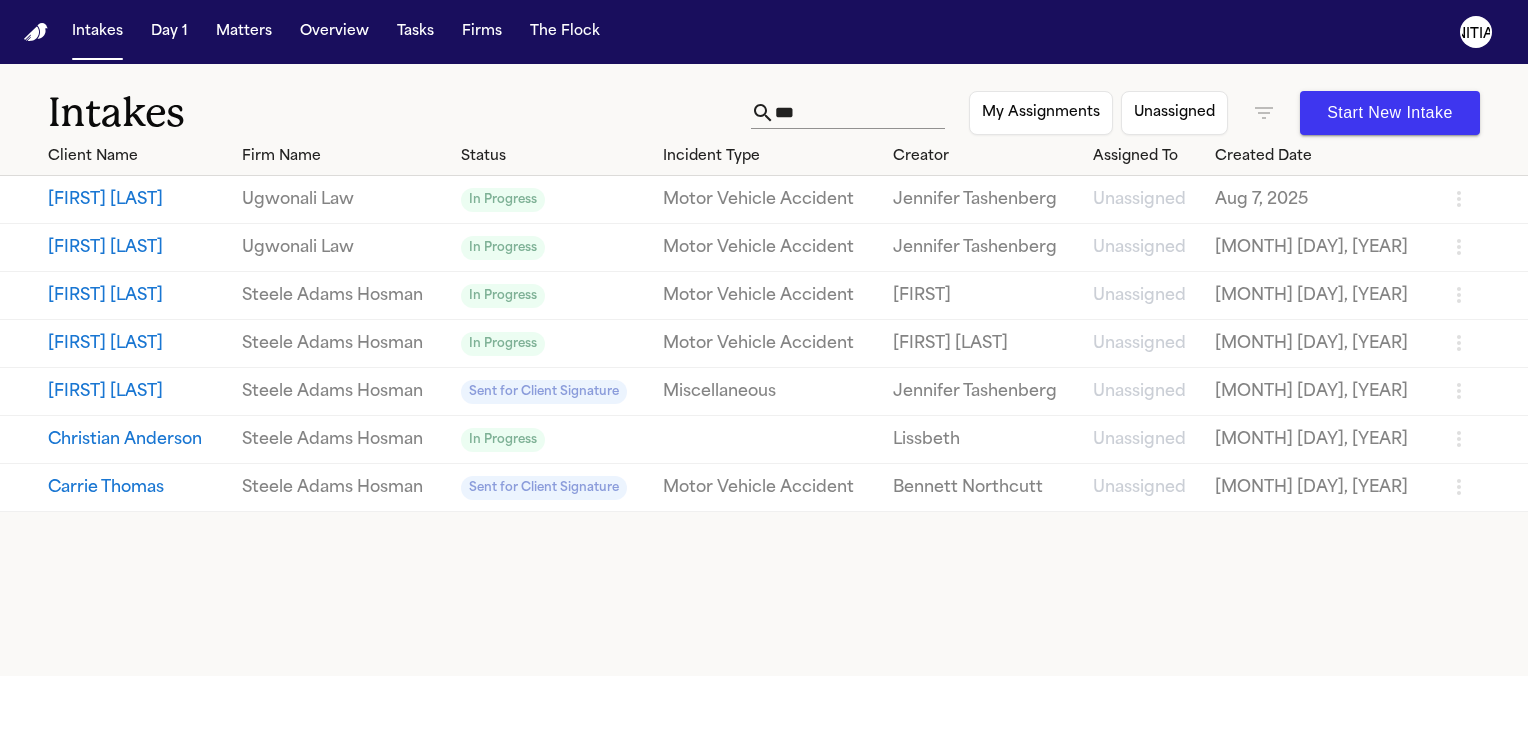 click on "Intakes Day 1 Matters Overview Tasks Firms The Flock JT" at bounding box center (764, 32) 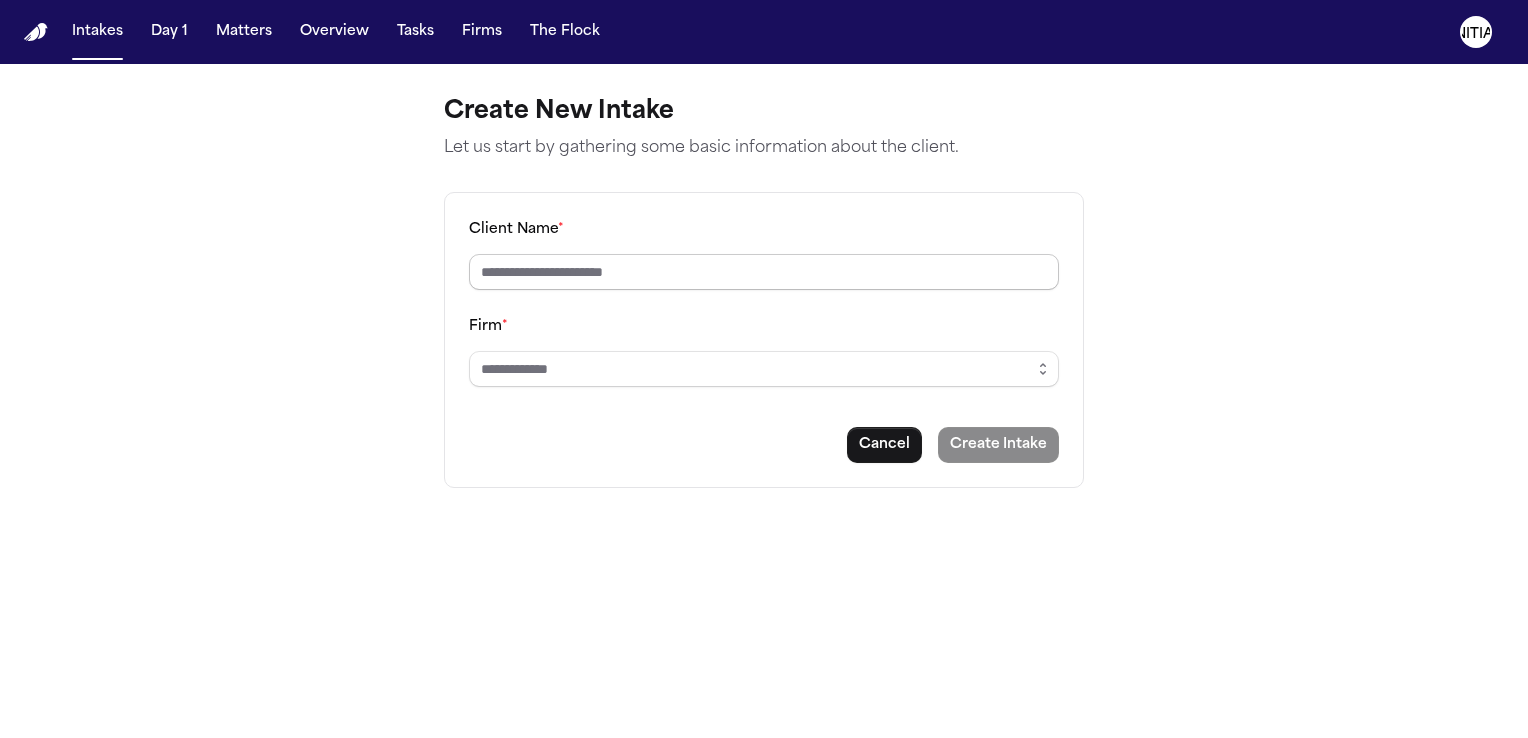 click on "Client Name  *" at bounding box center (764, 272) 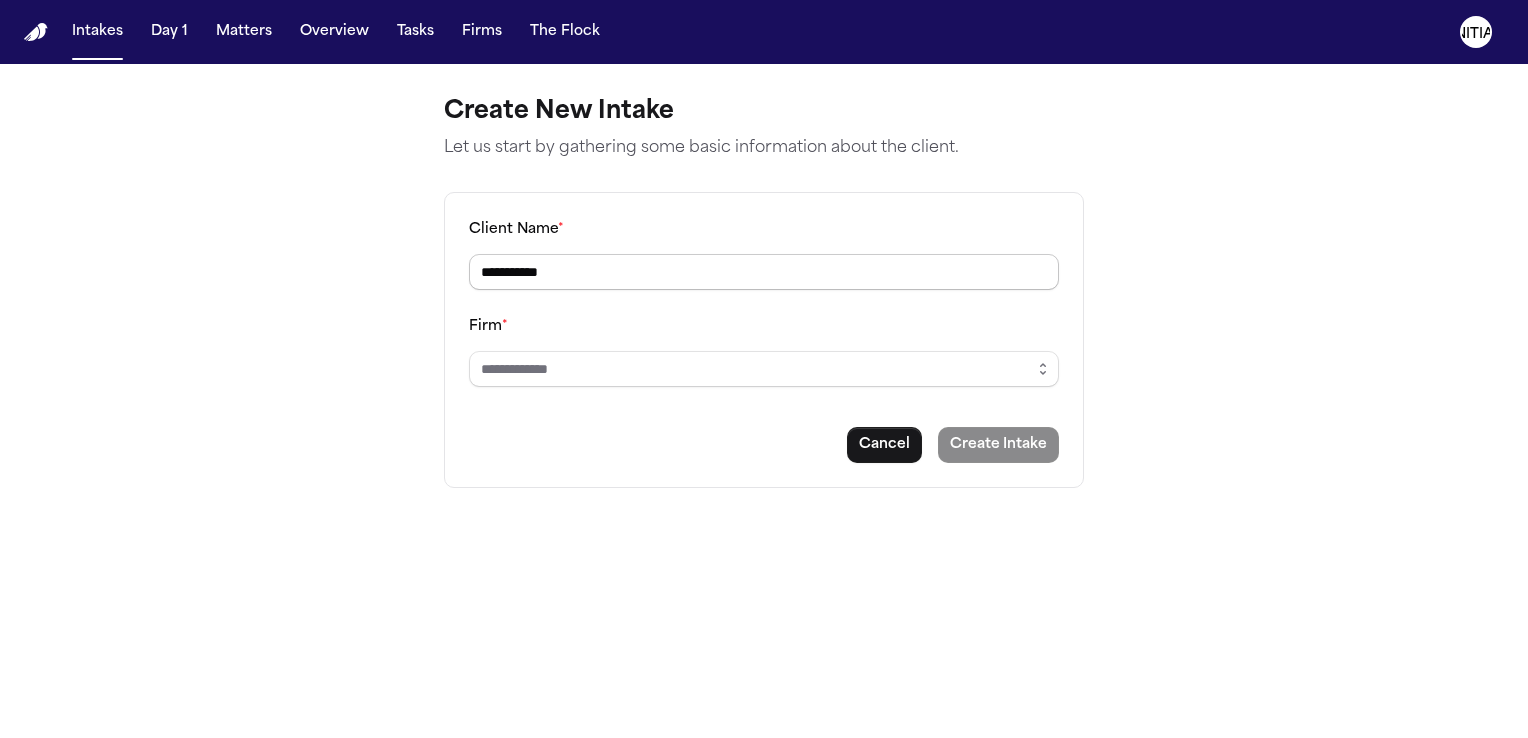 type on "**********" 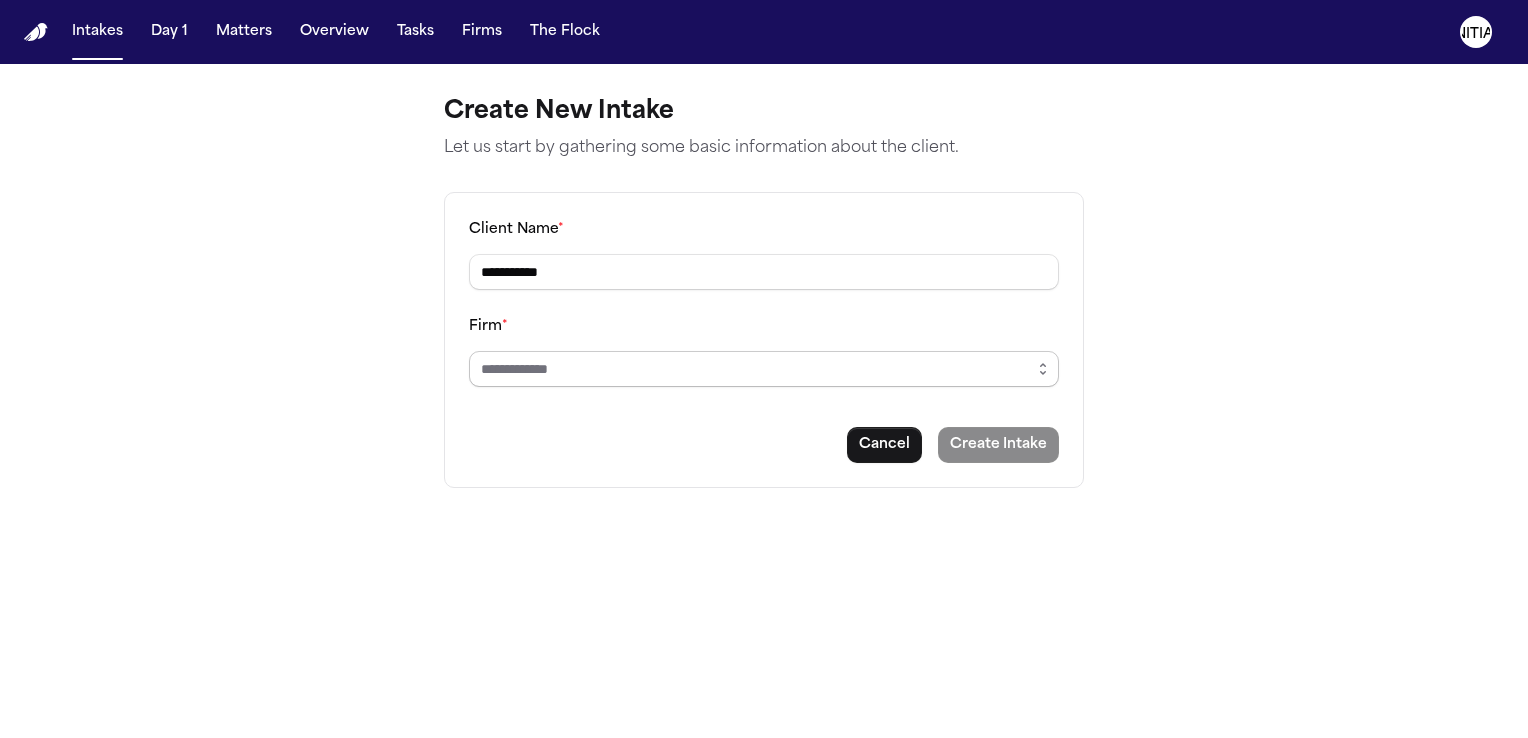 click on "Firm  *" at bounding box center (764, 369) 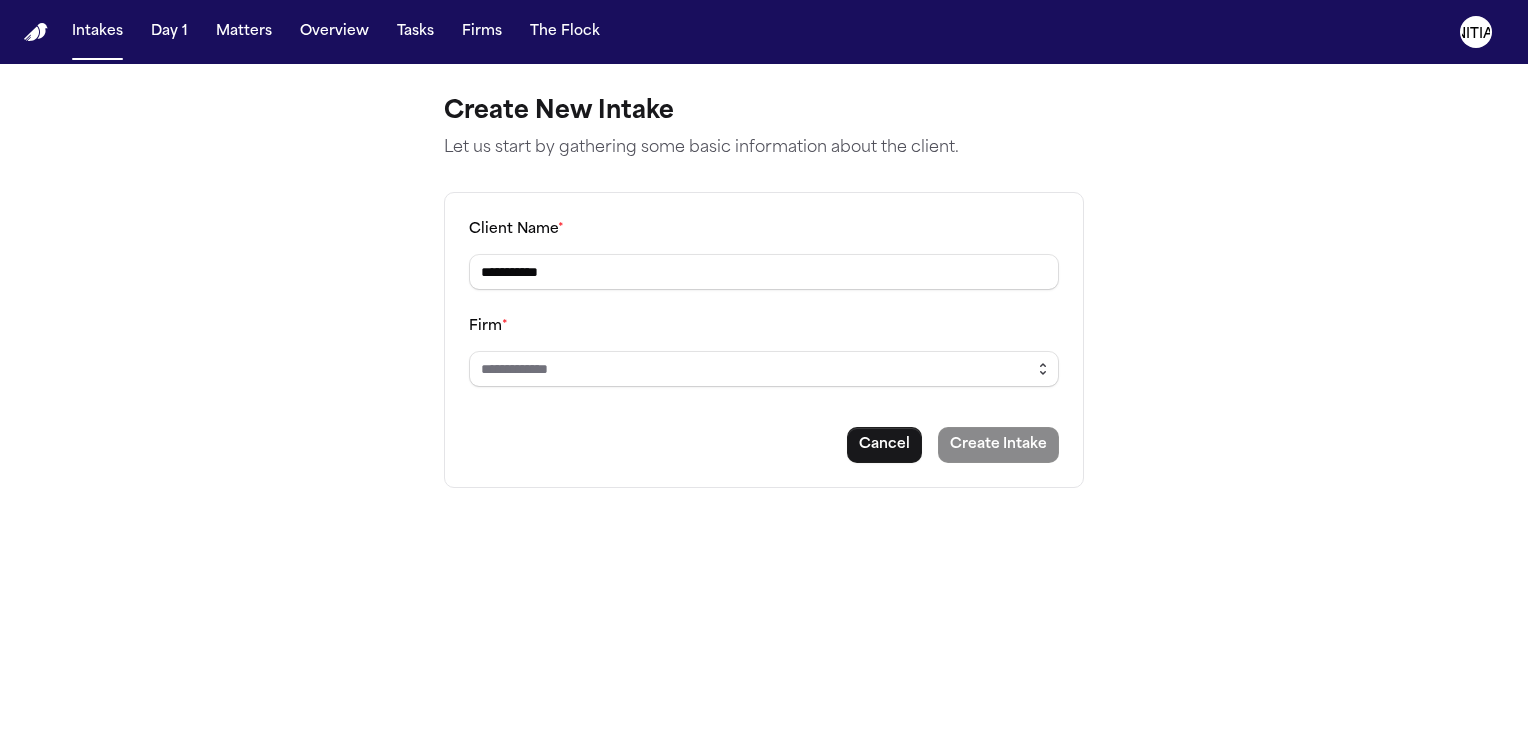 click 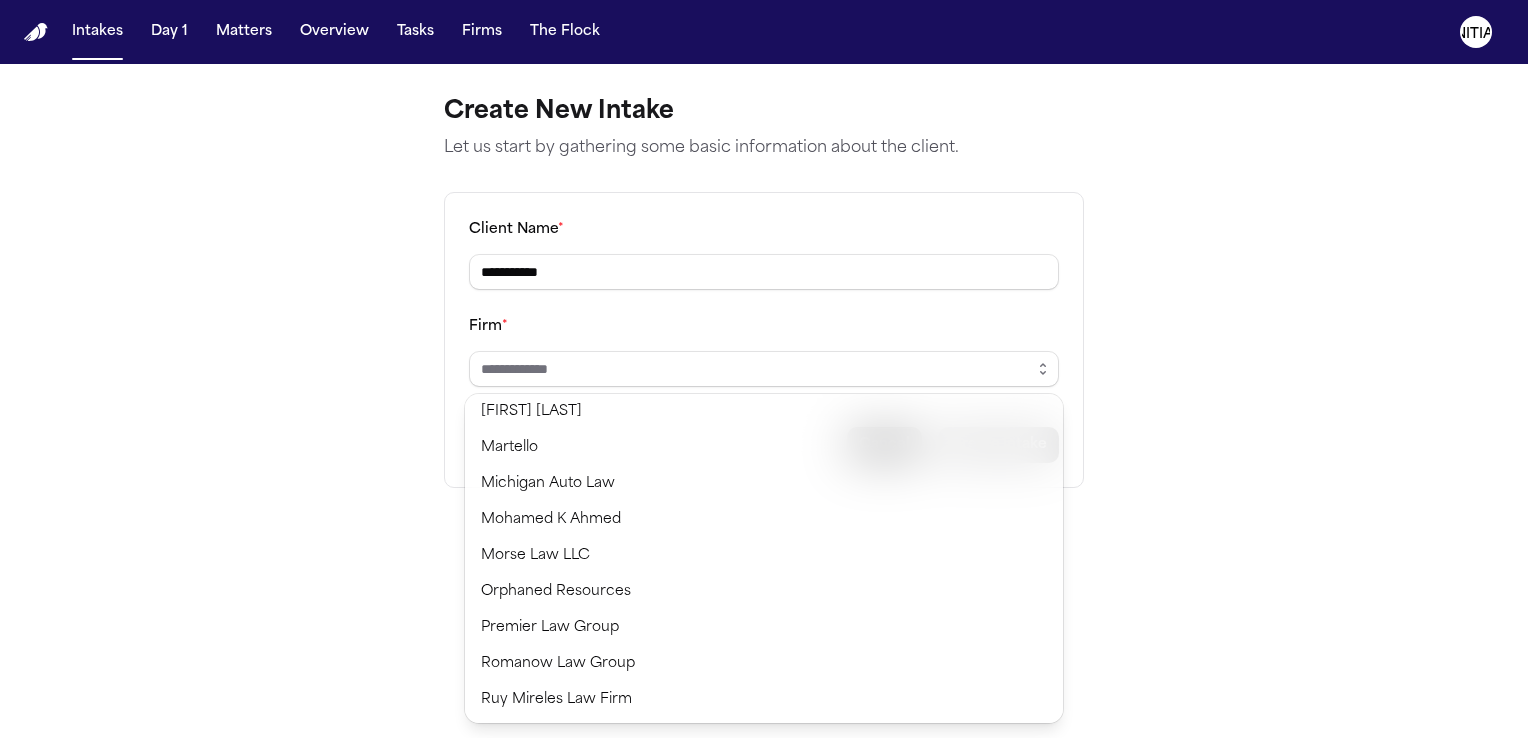 scroll, scrollTop: 1551, scrollLeft: 0, axis: vertical 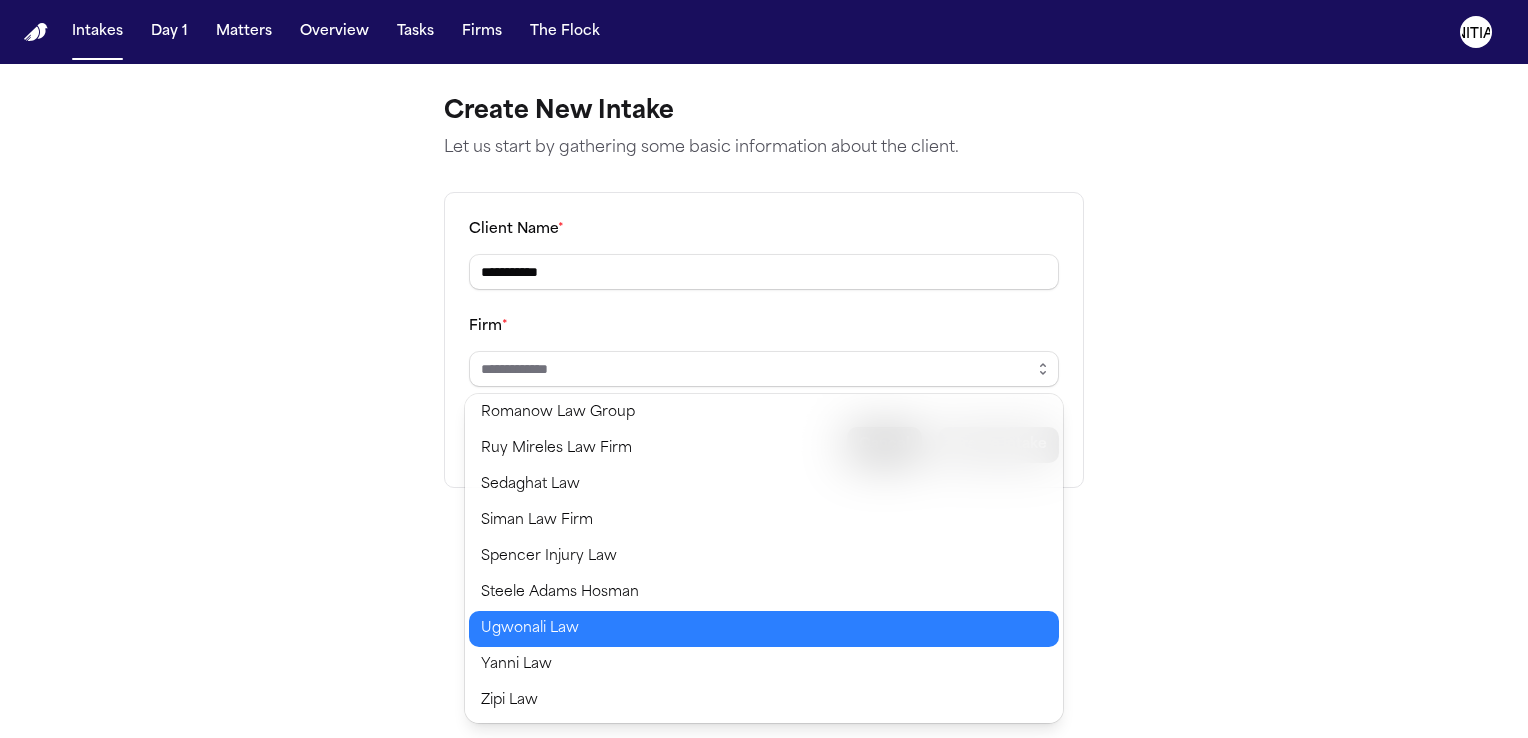 type on "**********" 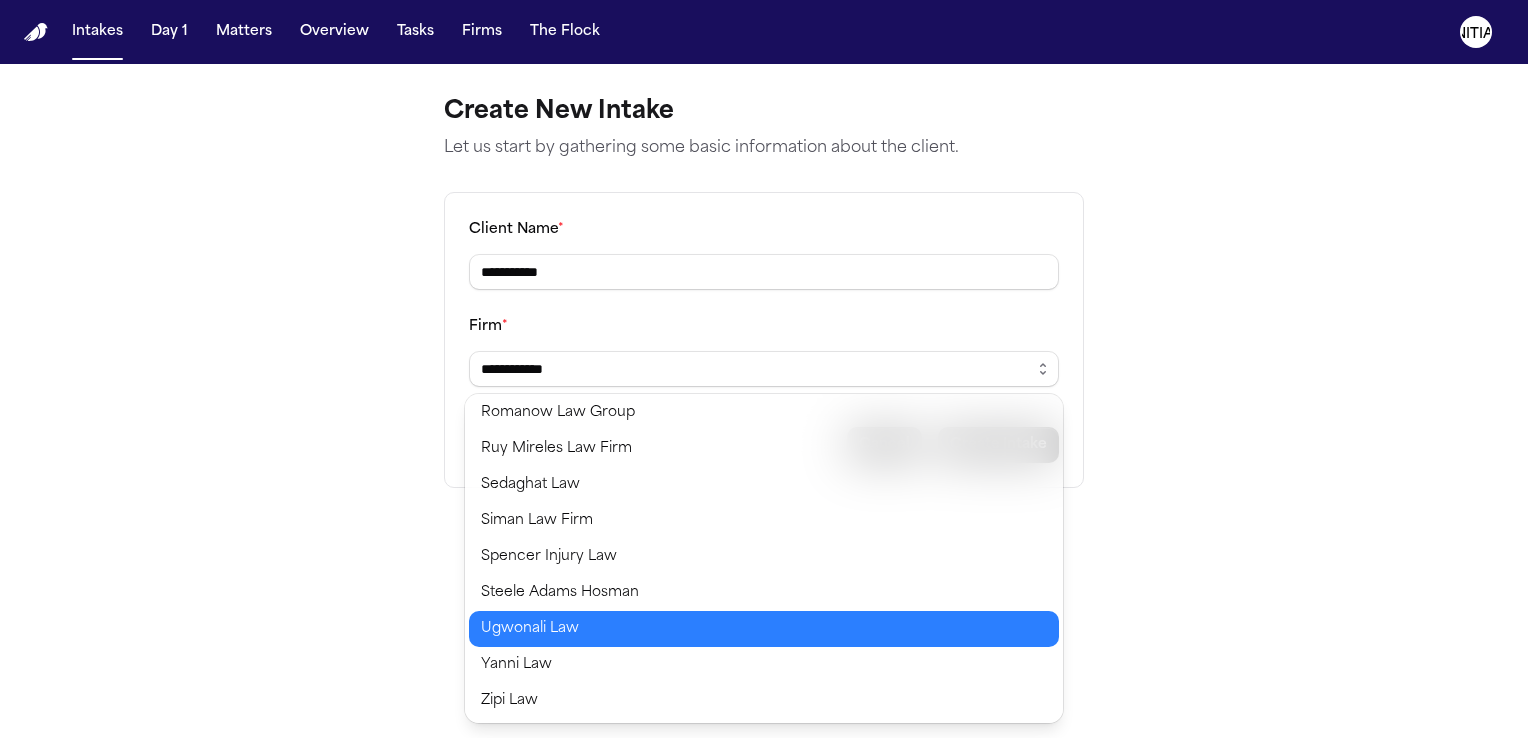 click on "**********" at bounding box center (764, 369) 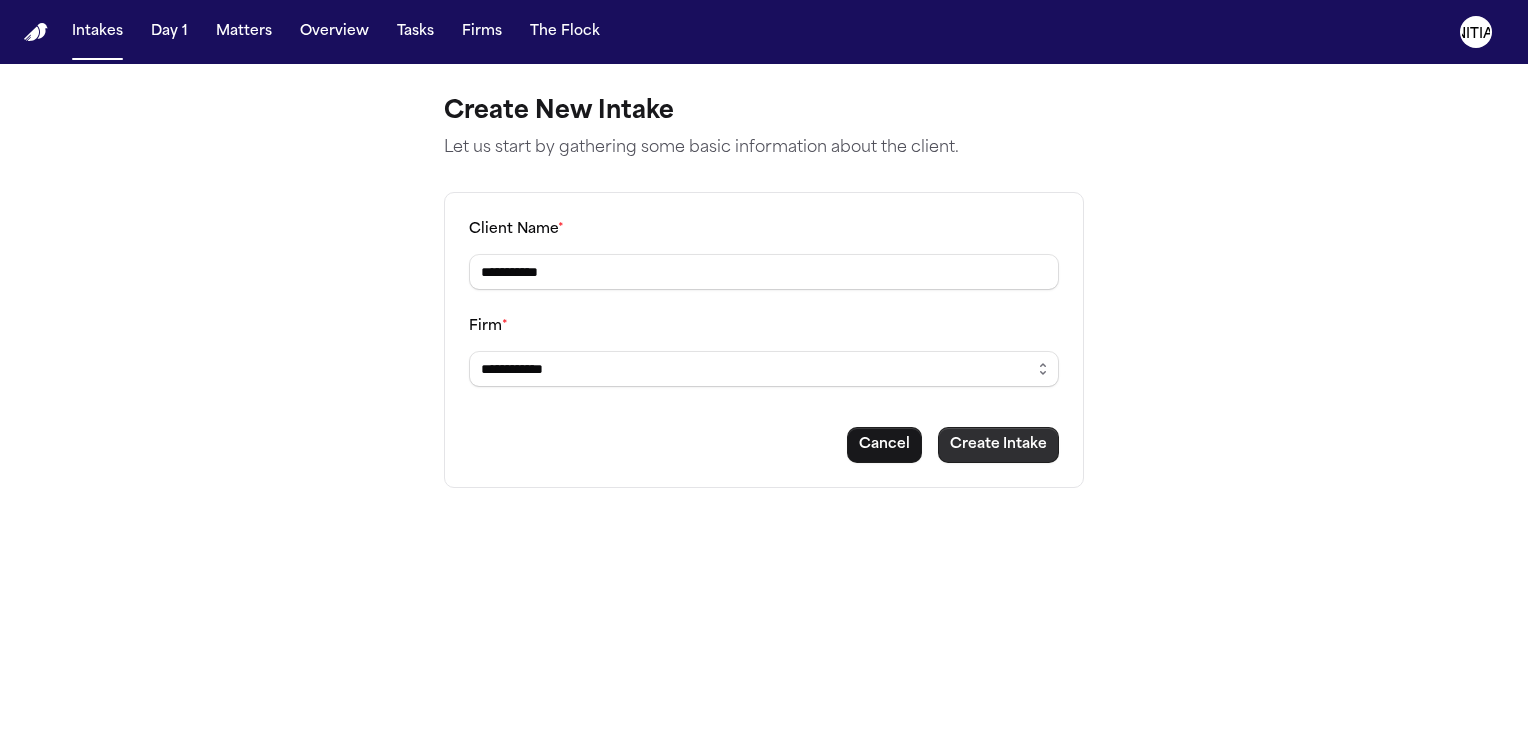 click on "Create Intake" at bounding box center (998, 445) 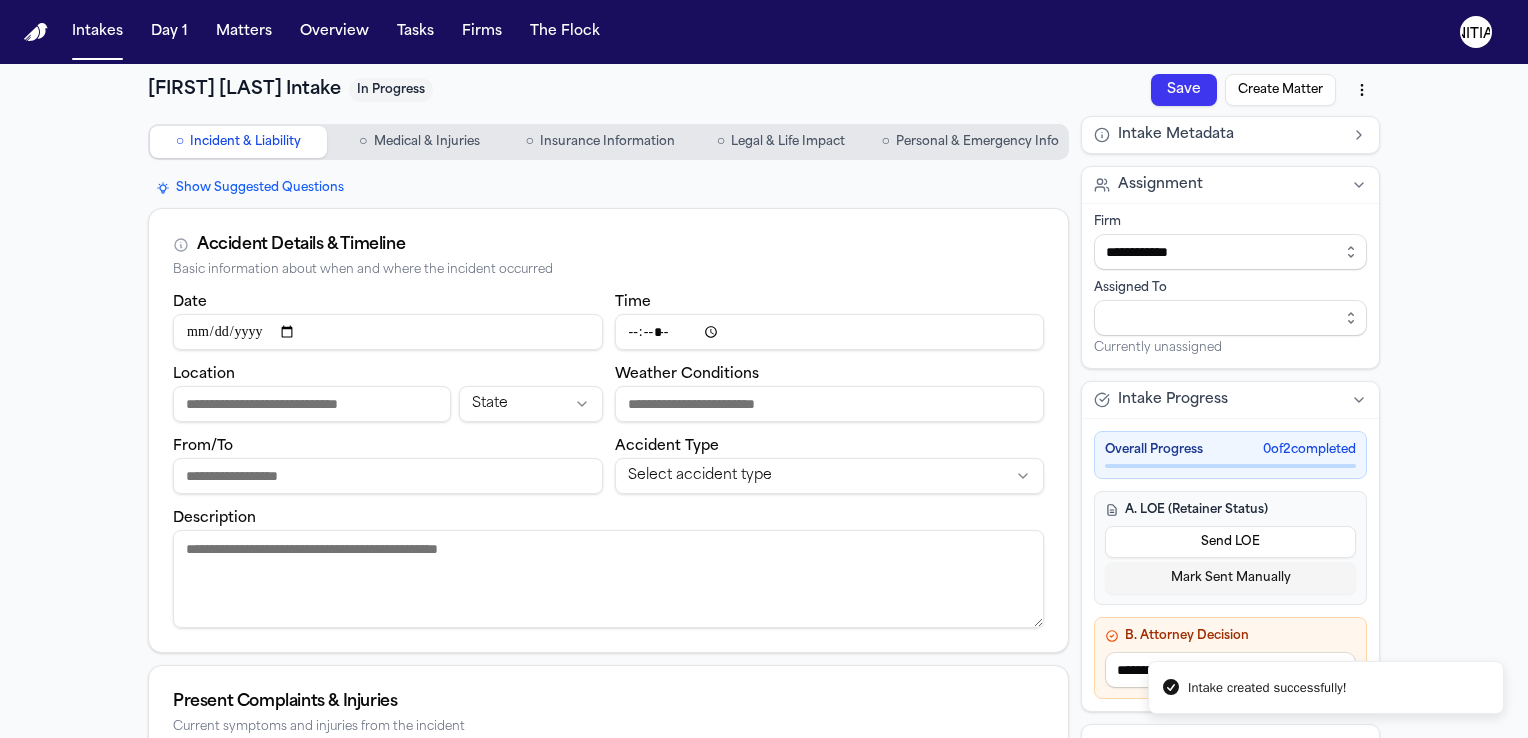 click on "Personal & Emergency Info" at bounding box center (977, 142) 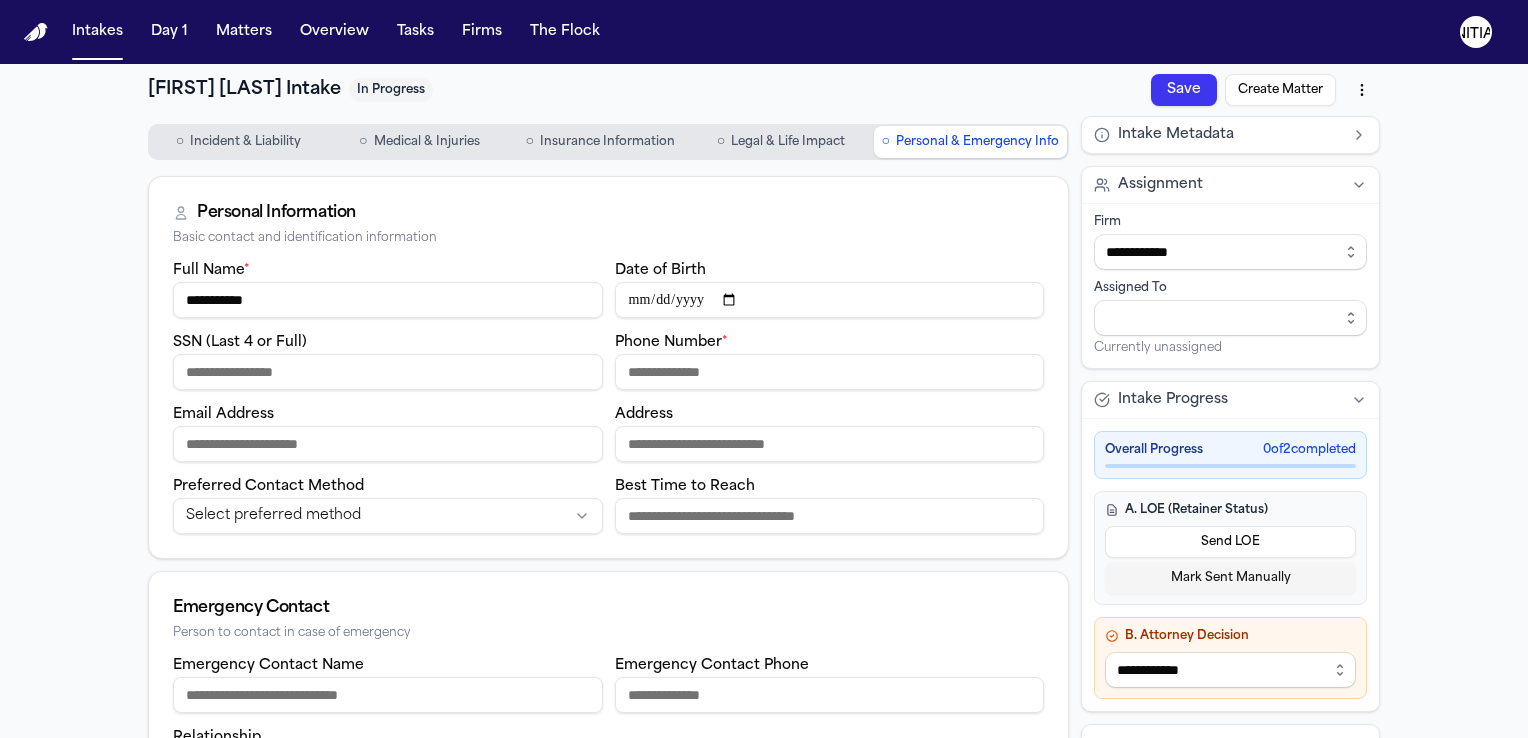 click on "Email Address" at bounding box center (388, 444) 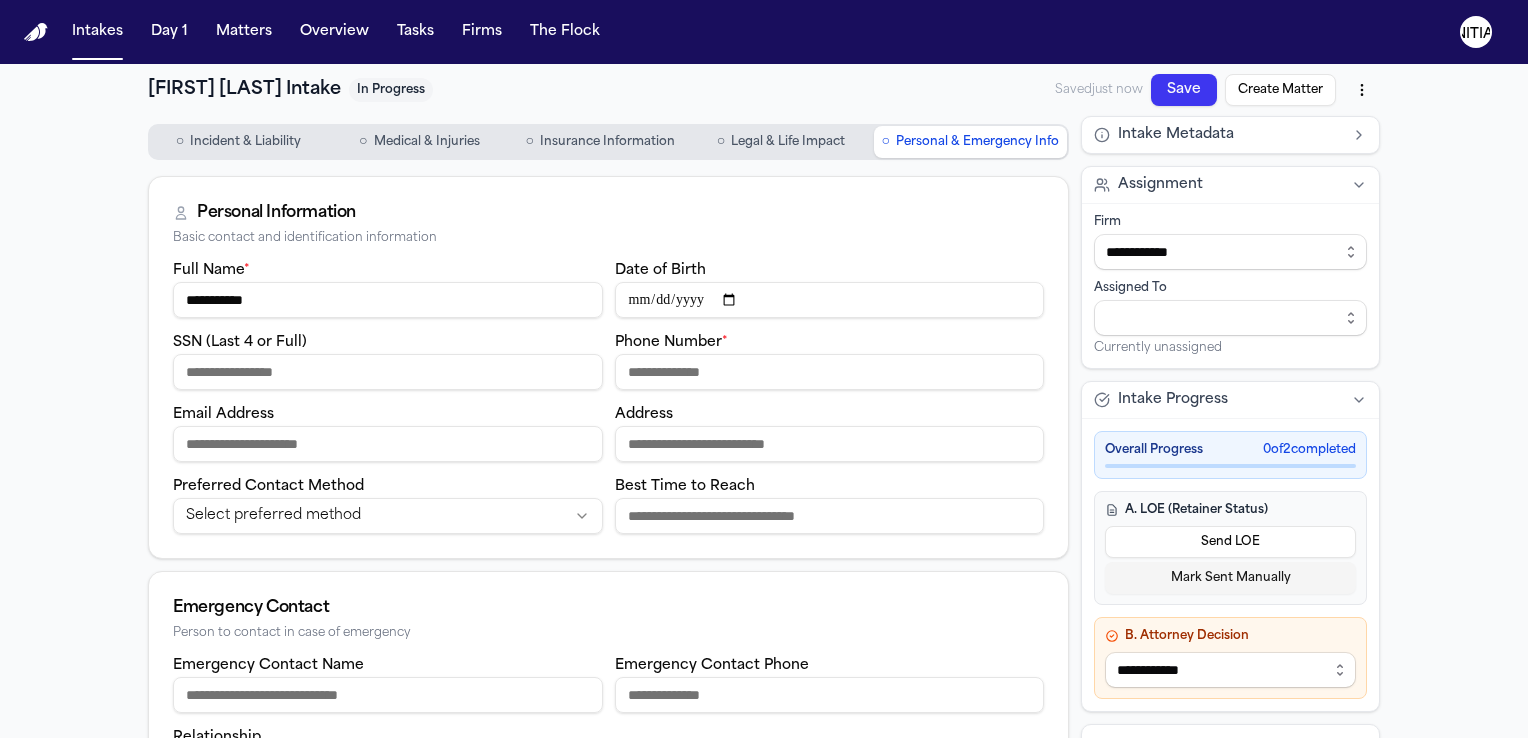 paste on "**********" 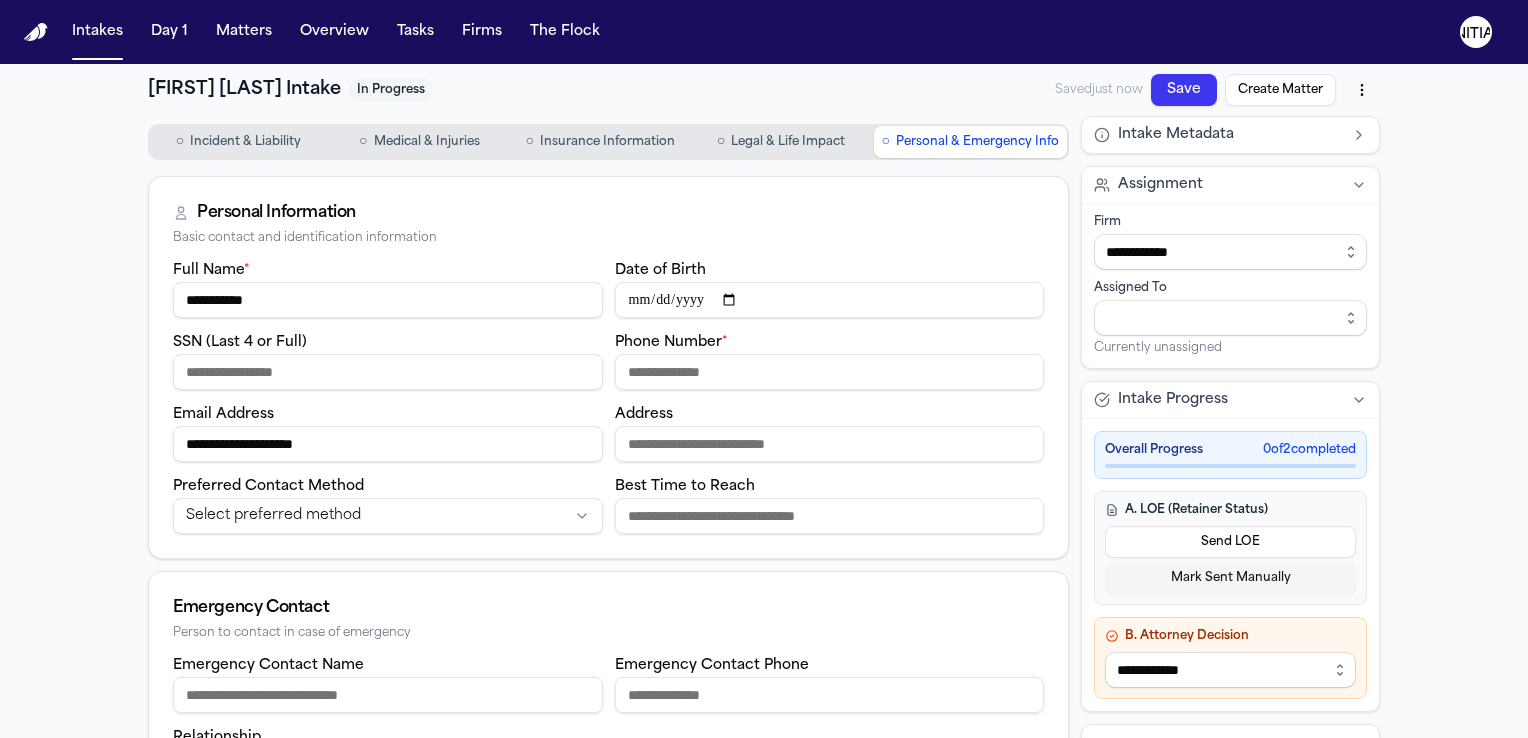 type on "**********" 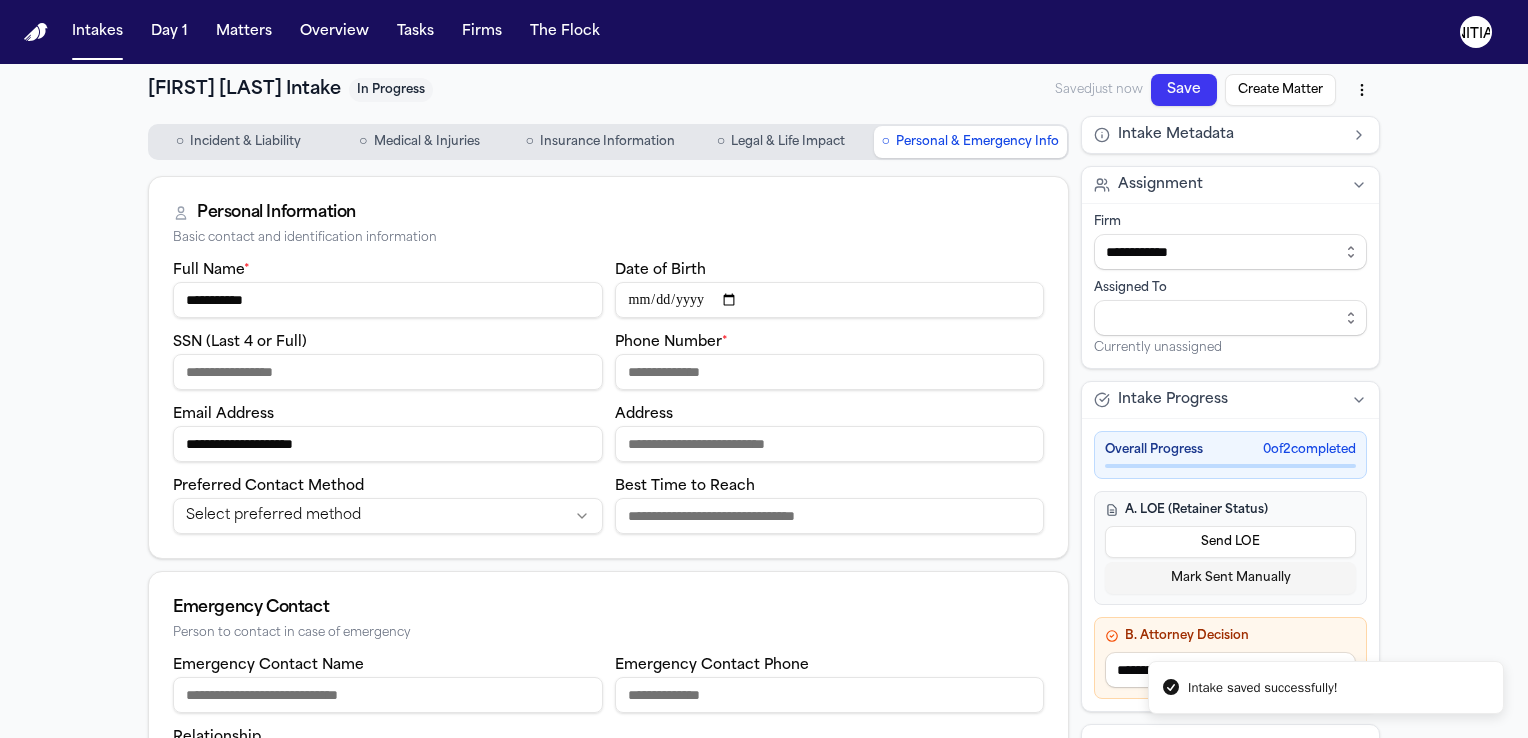 click on "Phone Number  *" at bounding box center (830, 372) 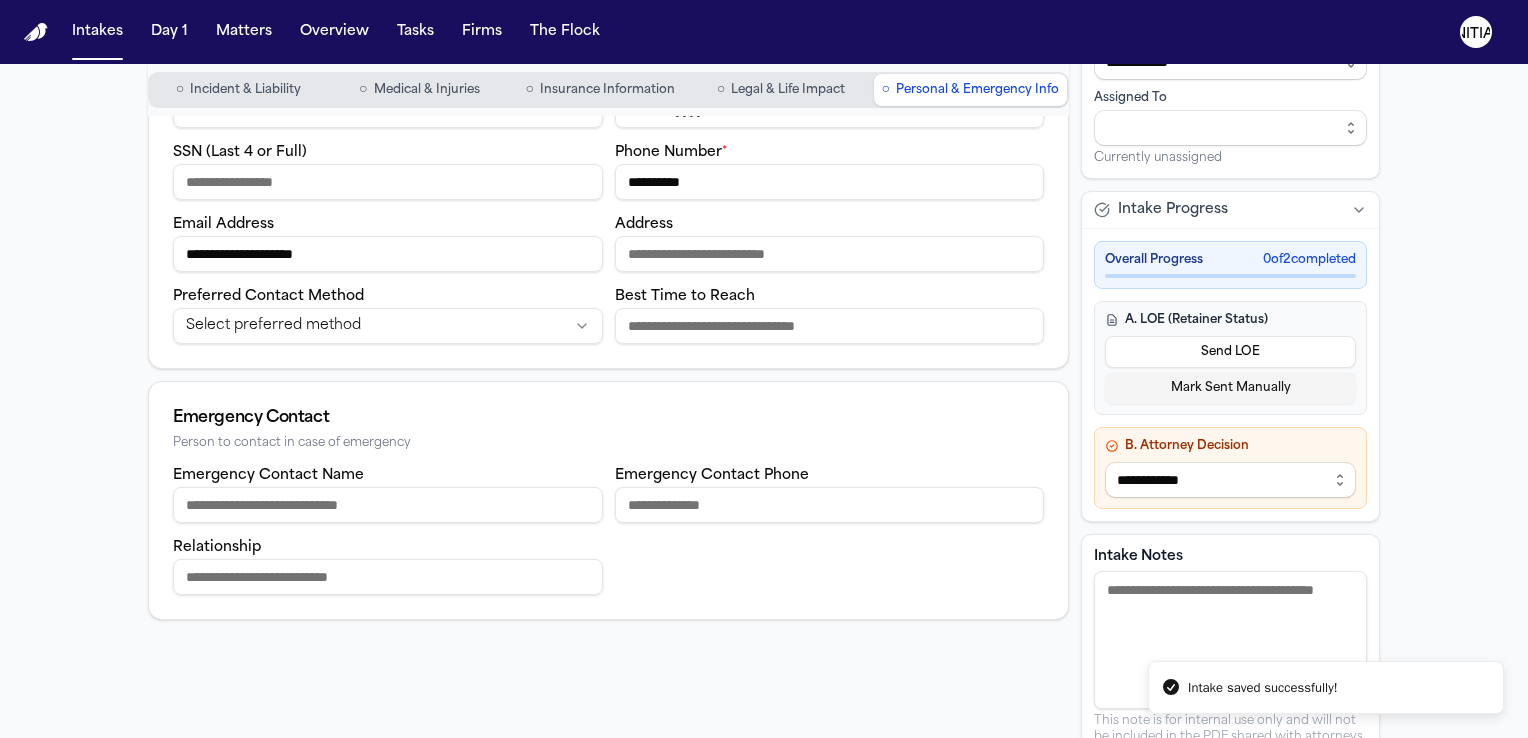 scroll, scrollTop: 200, scrollLeft: 0, axis: vertical 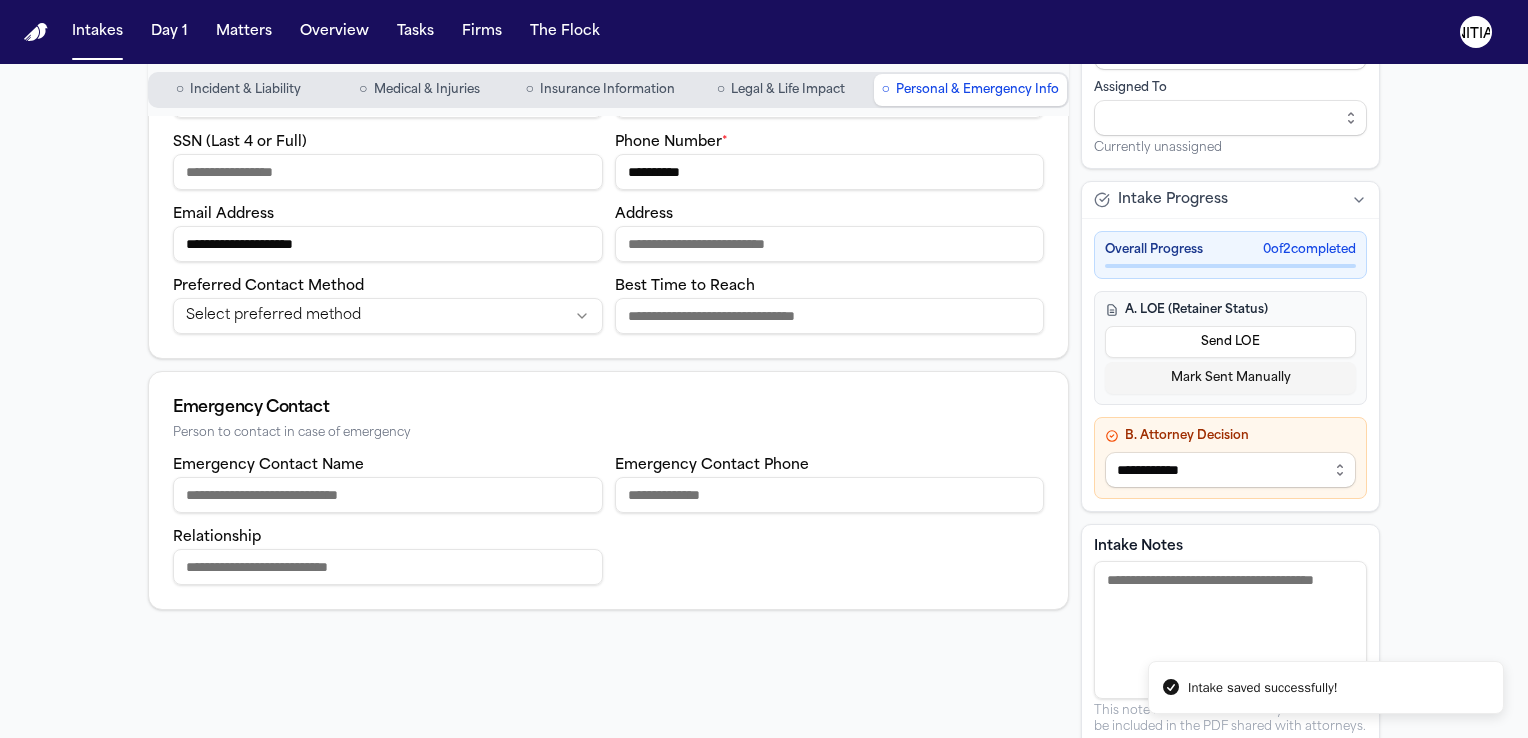 type on "**********" 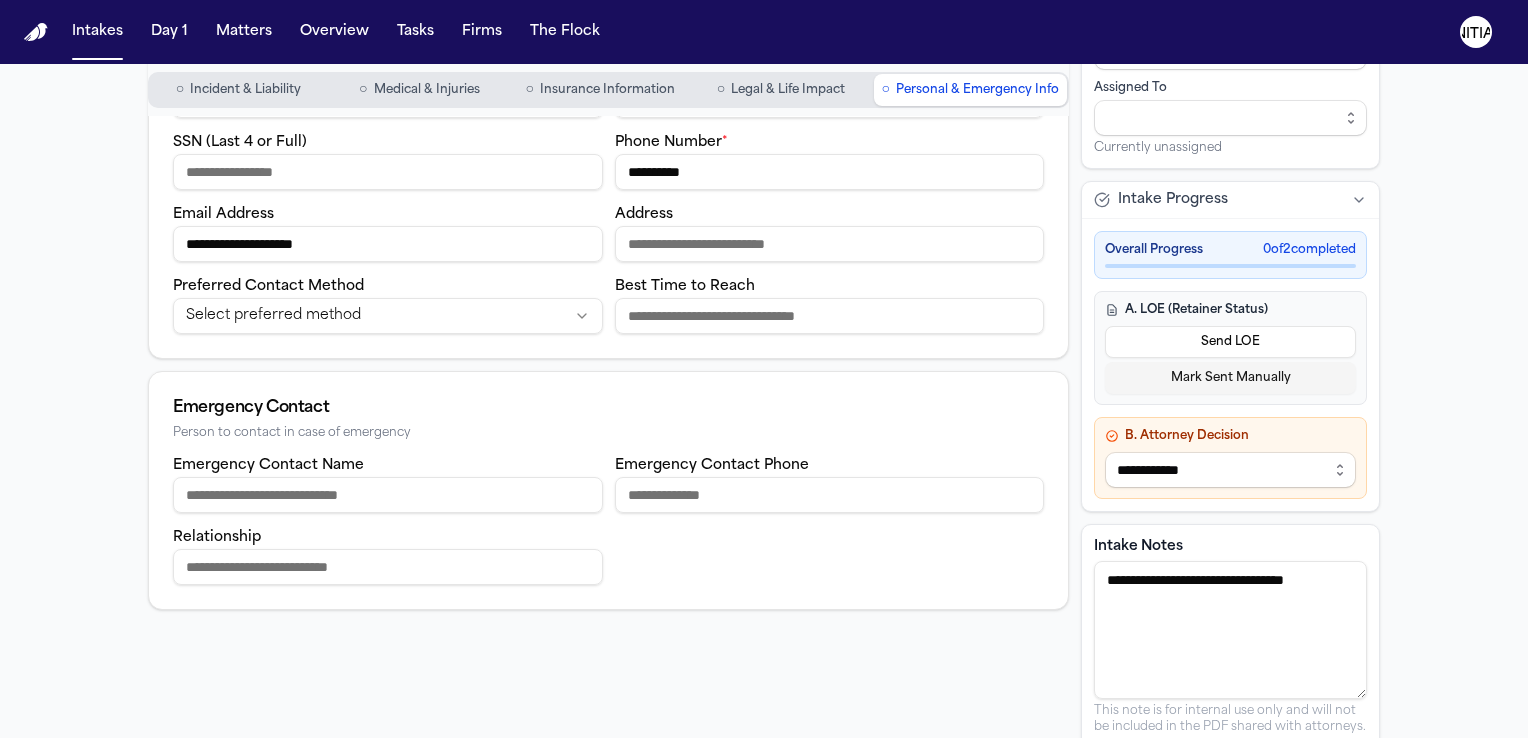type on "**********" 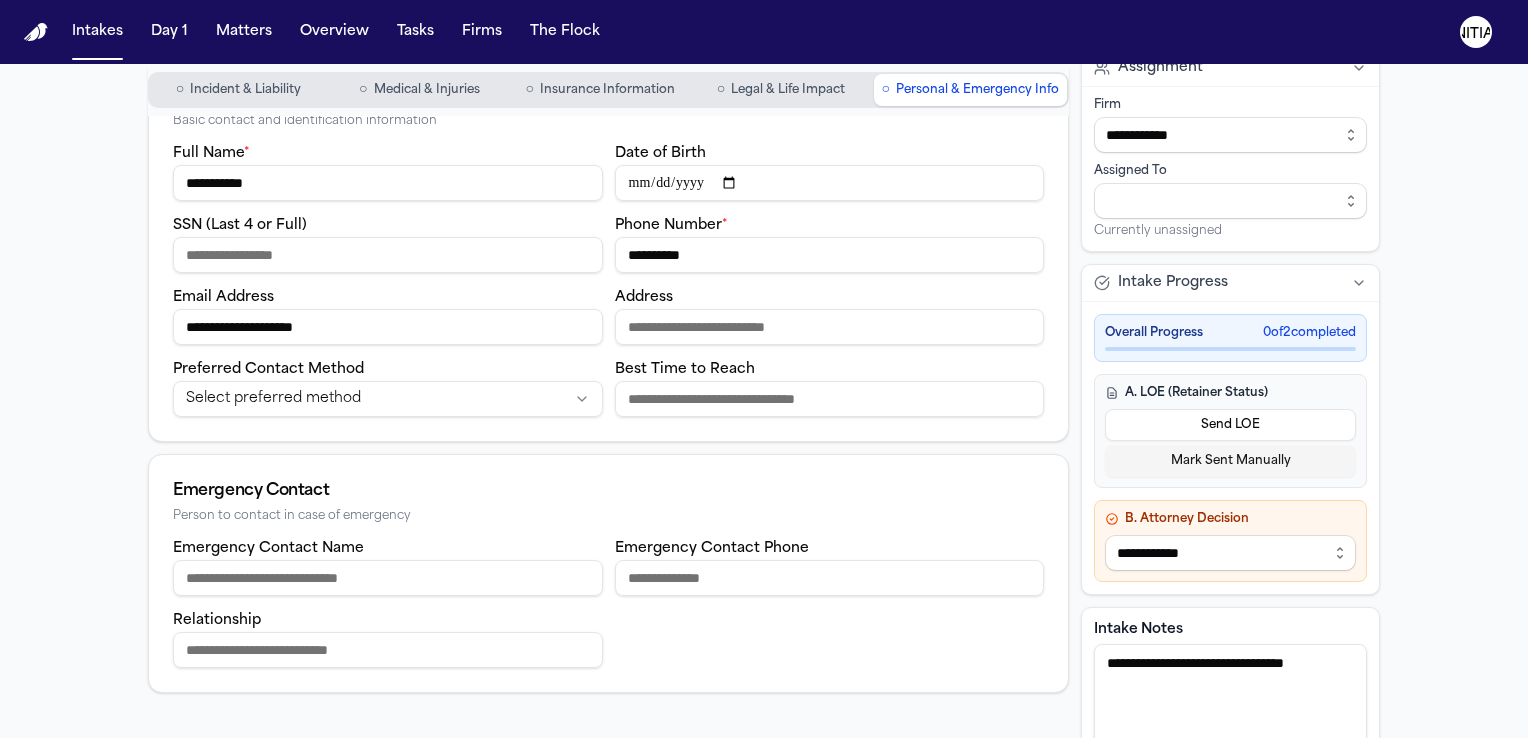 scroll, scrollTop: 0, scrollLeft: 0, axis: both 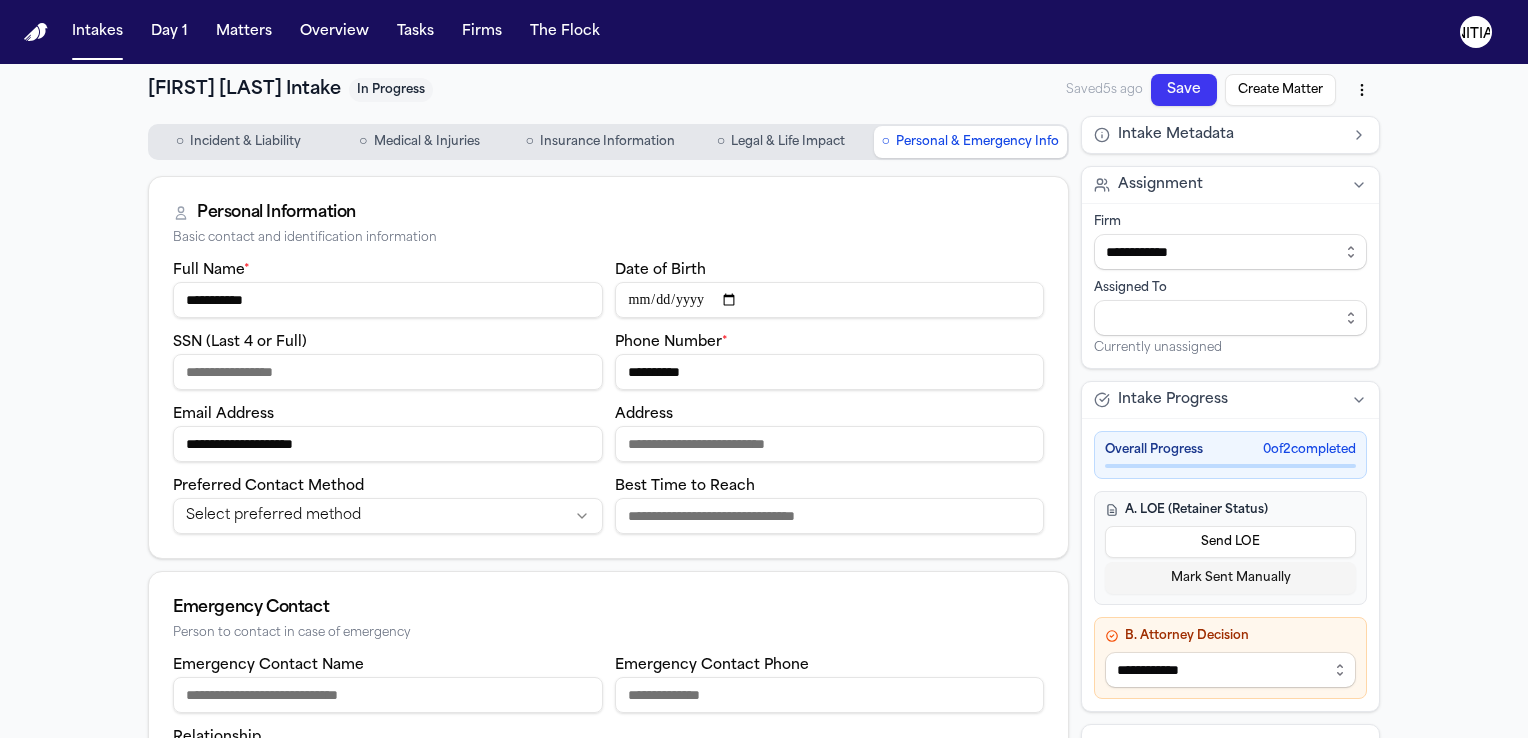 click on "Save" at bounding box center (1184, 90) 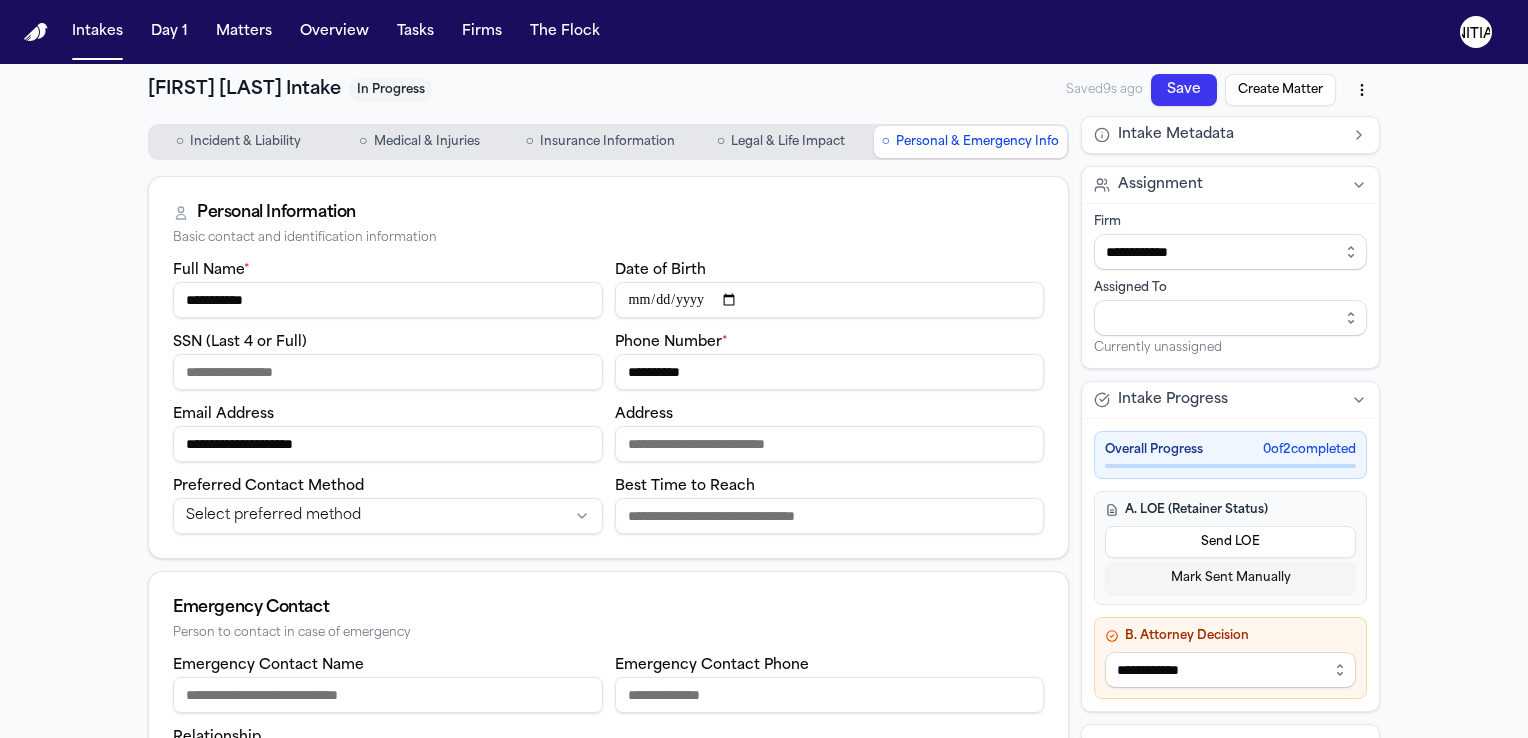 drag, startPoint x: 741, startPoint y: 369, endPoint x: 601, endPoint y: 371, distance: 140.01428 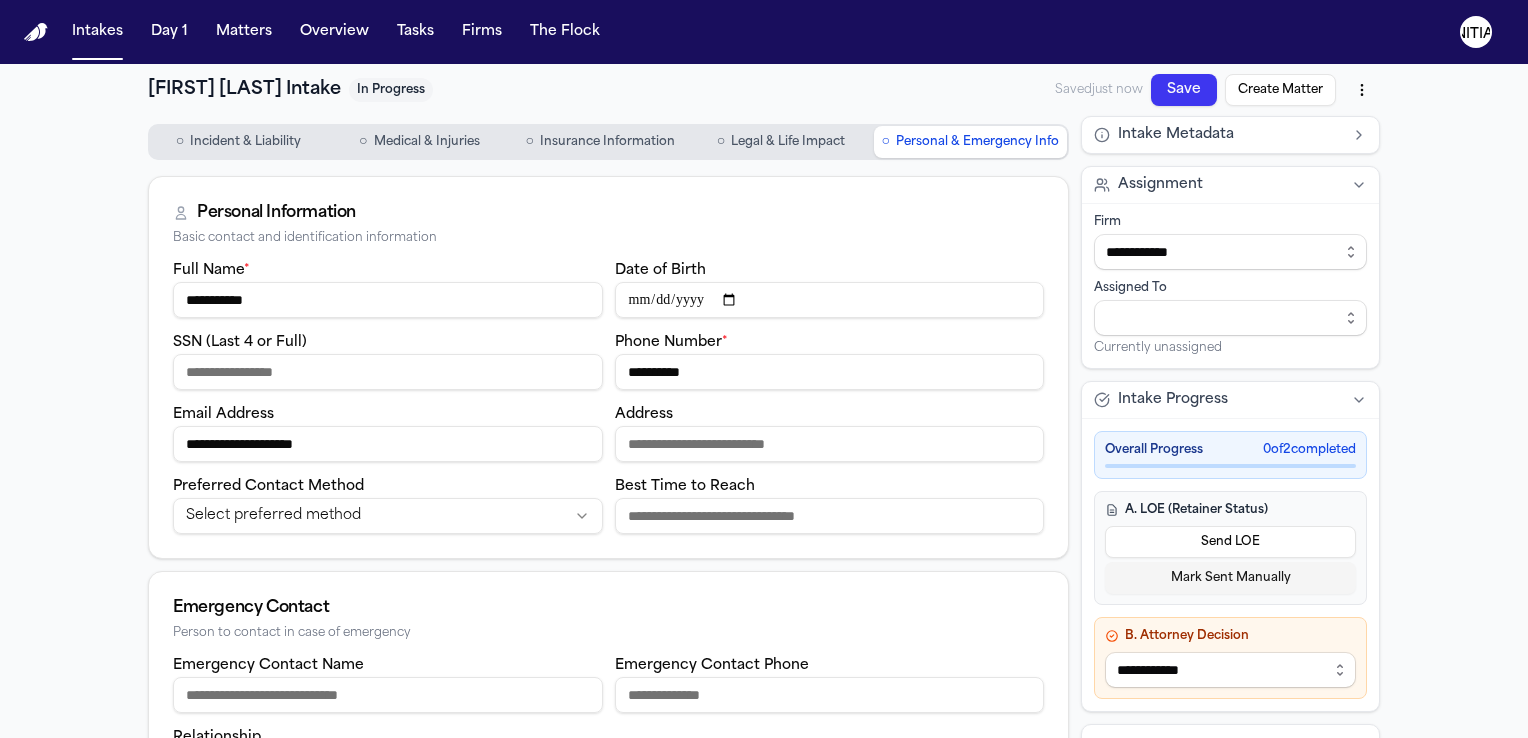 click on "Save" at bounding box center [1184, 90] 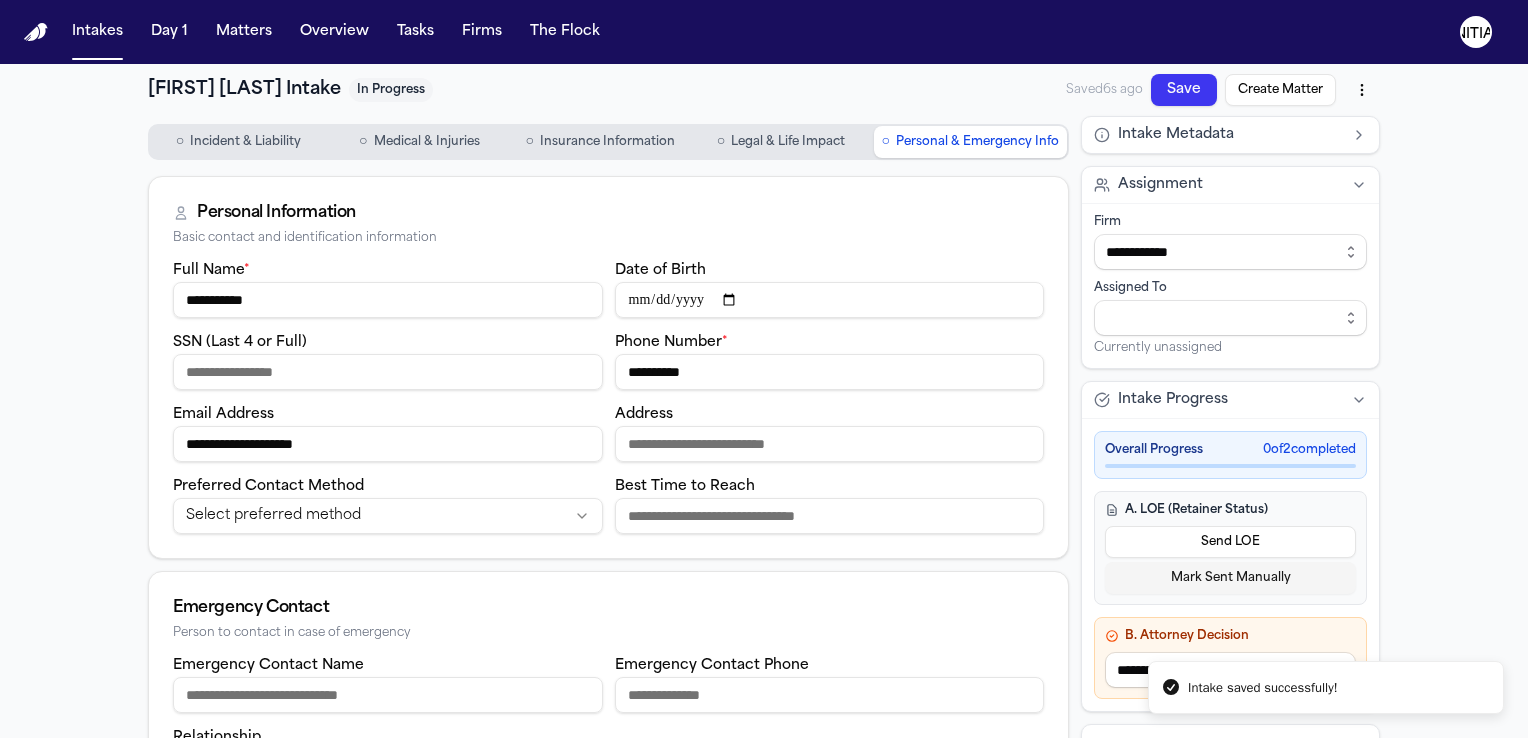 click at bounding box center (36, 32) 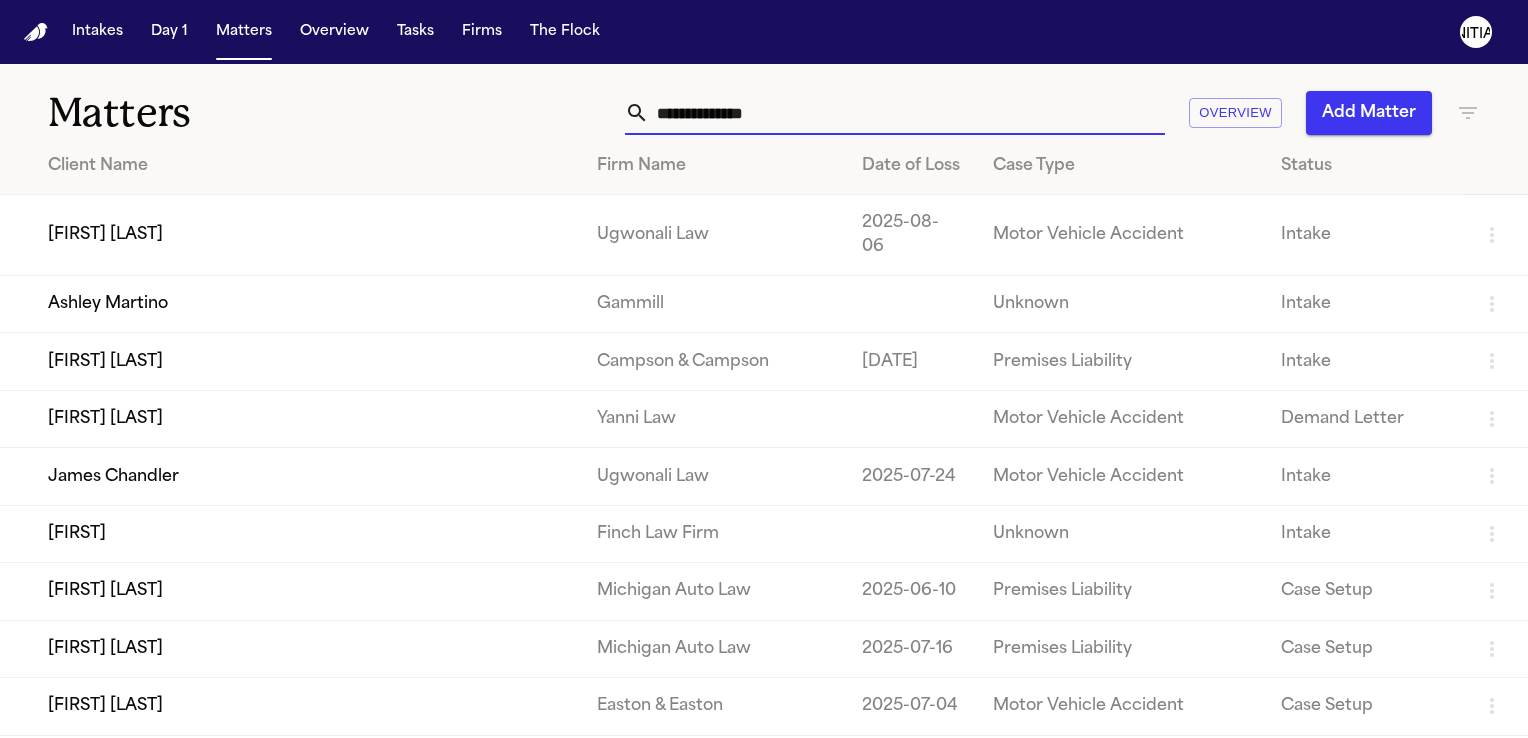 click at bounding box center (907, 113) 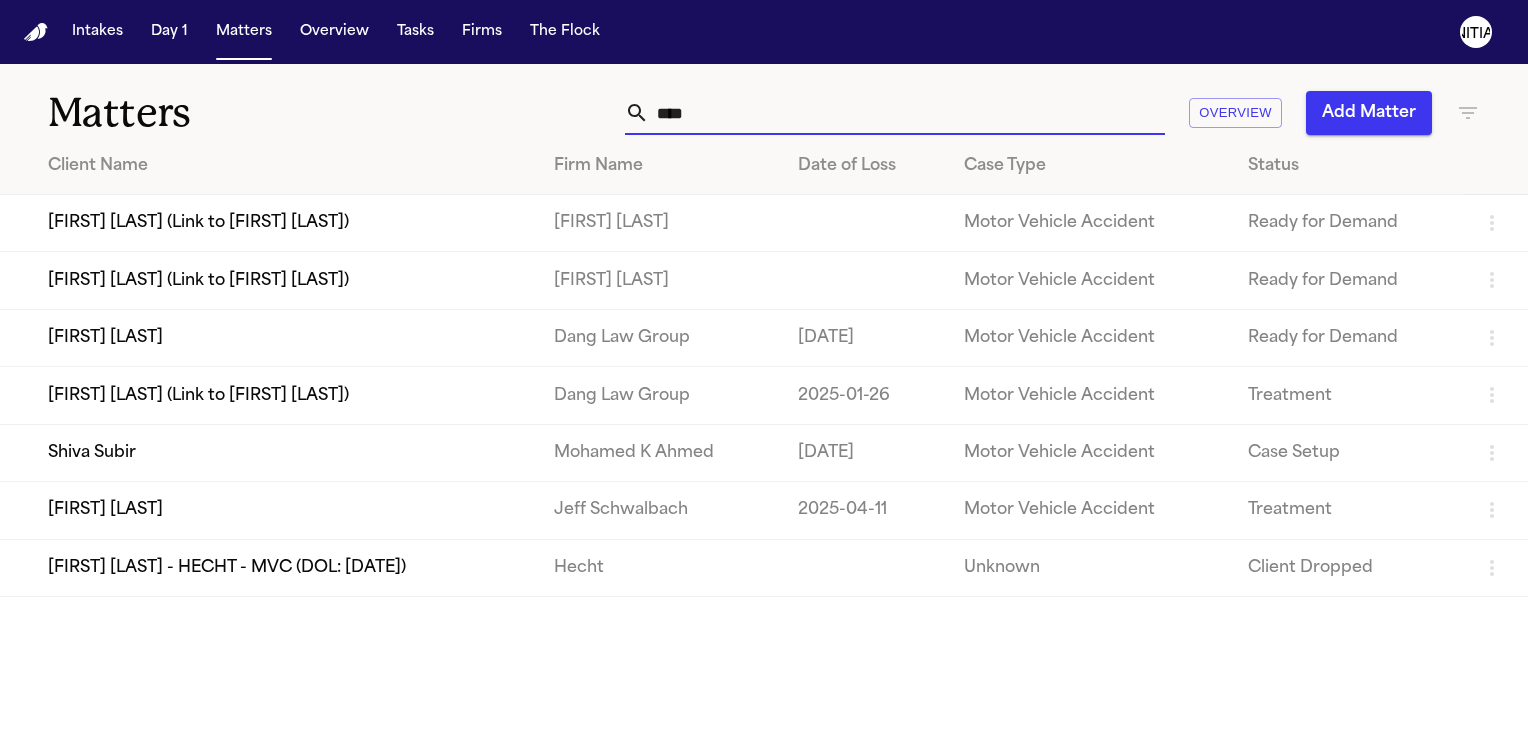 type on "****" 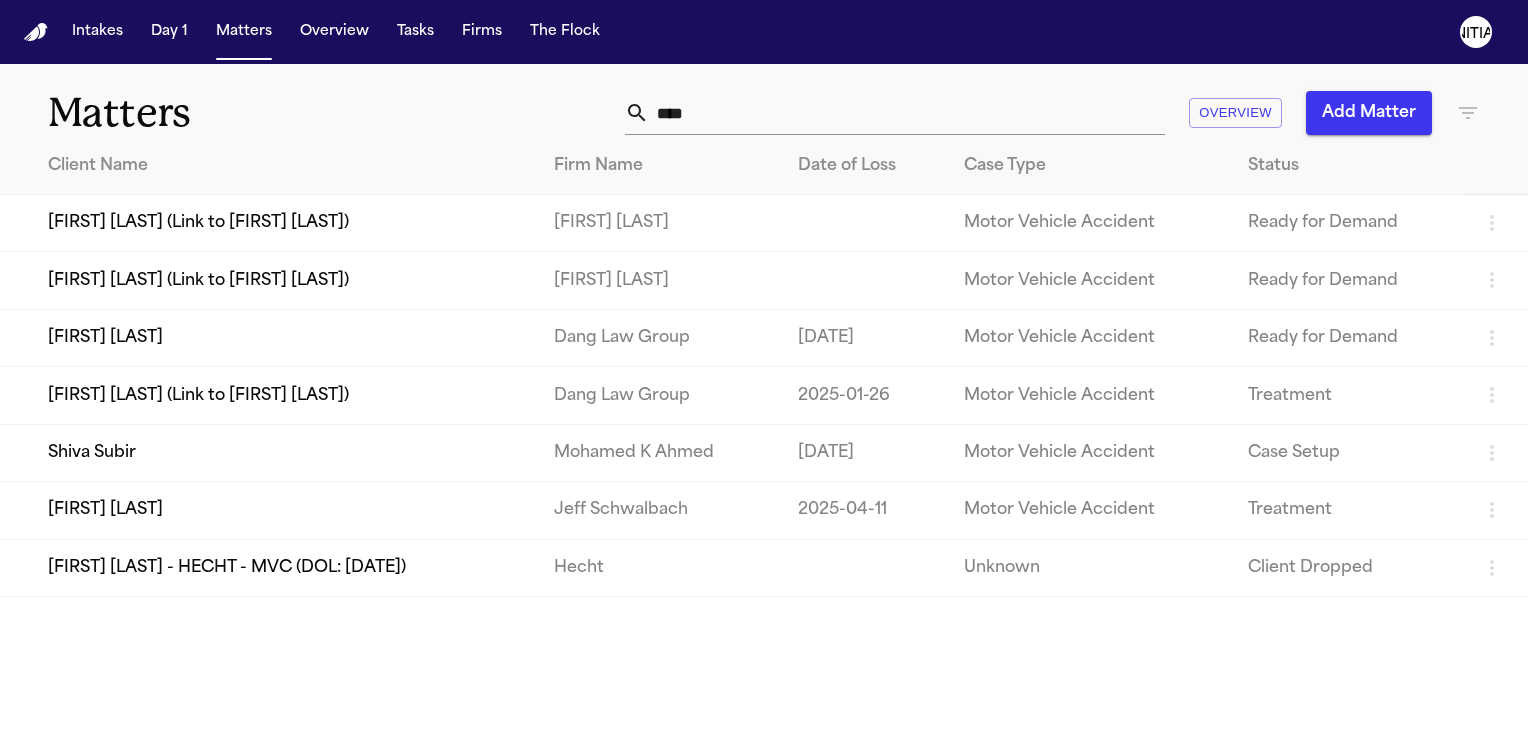 click on "Matters **** Overview Add Matter Client Name Firm Name Date of Loss Case Type Status [FIRST] [LAST] (Link to [FIRST] [LAST]) [FIRST] [LAST] Motor Vehicle Accident Ready for Demand [FIRST] [LAST] (Link to [FIRST] [LAST]) [FIRST] [LAST] Motor Vehicle Accident Ready for Demand [FIRST] [LAST] [LAST] [DATE] Motor Vehicle Accident Ready for Demand [FIRST] [LAST] (Link to [FIRST] [LAST]) [LAST] Motor Vehicle Accident Treatment [FIRST] [LAST] [FIRST] [LAST] [DATE] Motor Vehicle Accident Case Setup [FIRST] [LAST] [FIRST] [LAST] [DATE] Motor Vehicle Accident Treatment [FIRST] [LAST] - HECHT - MVC (DOL: [DATE]) [LAST] Unknown Client Dropped" at bounding box center [764, 401] 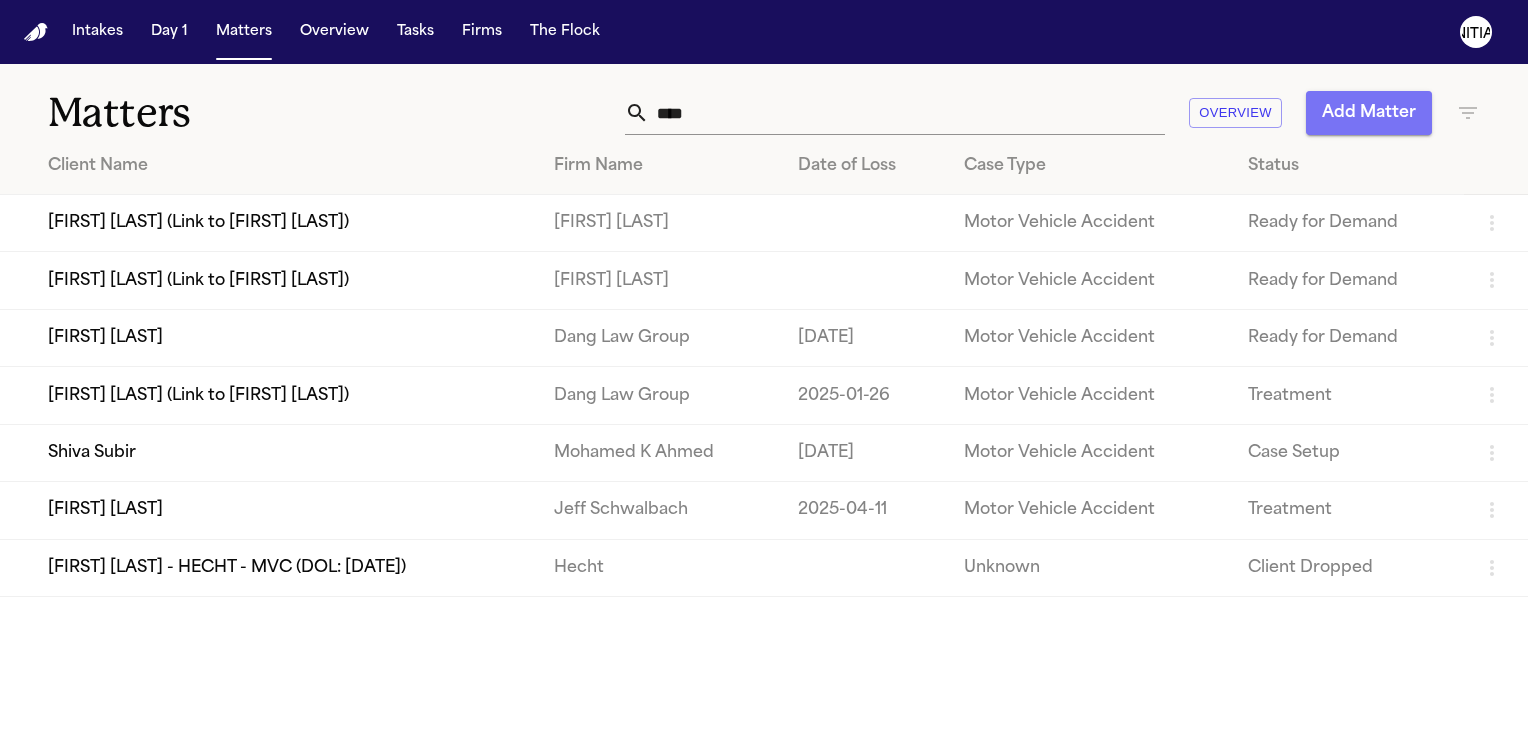 click on "Add Matter" at bounding box center (1369, 113) 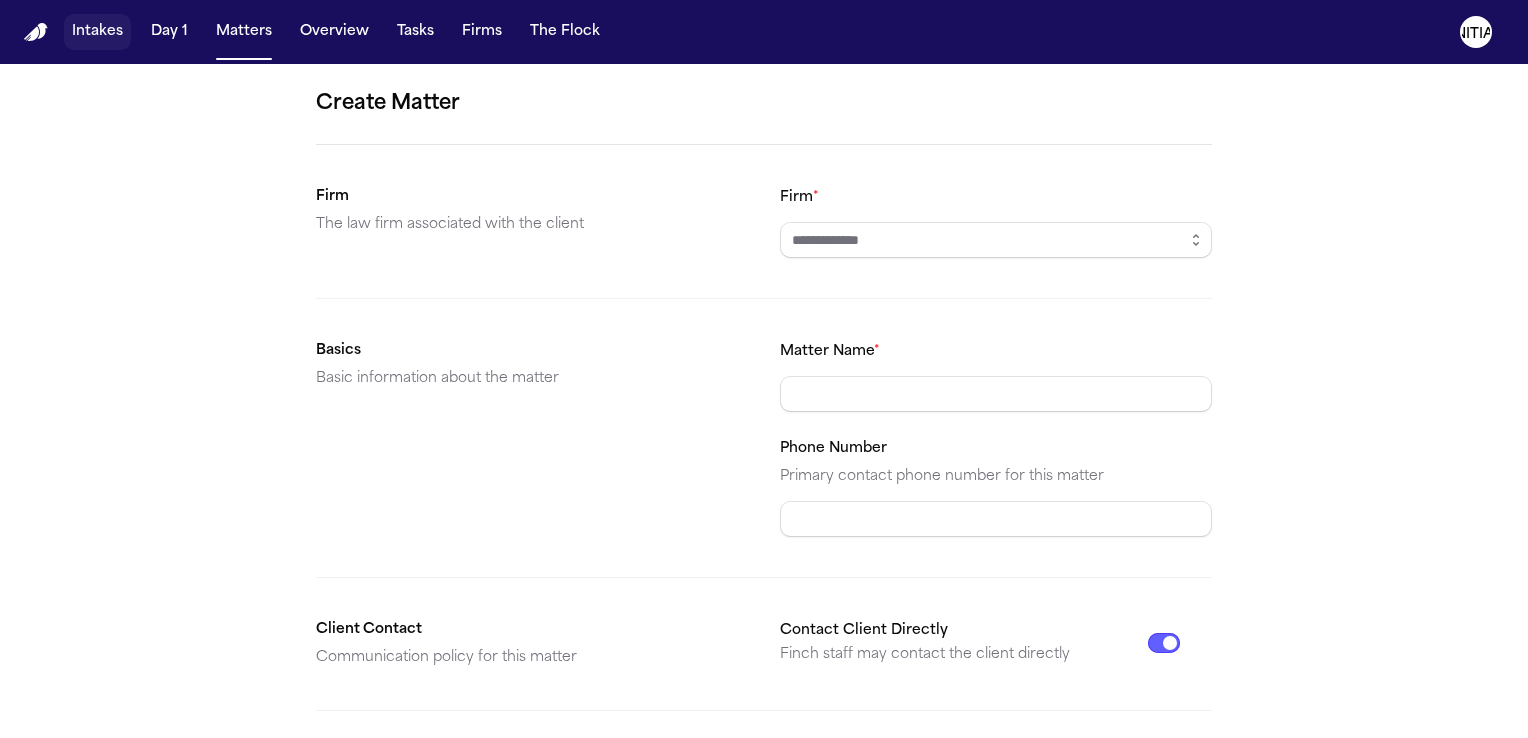click on "Intakes" at bounding box center [97, 32] 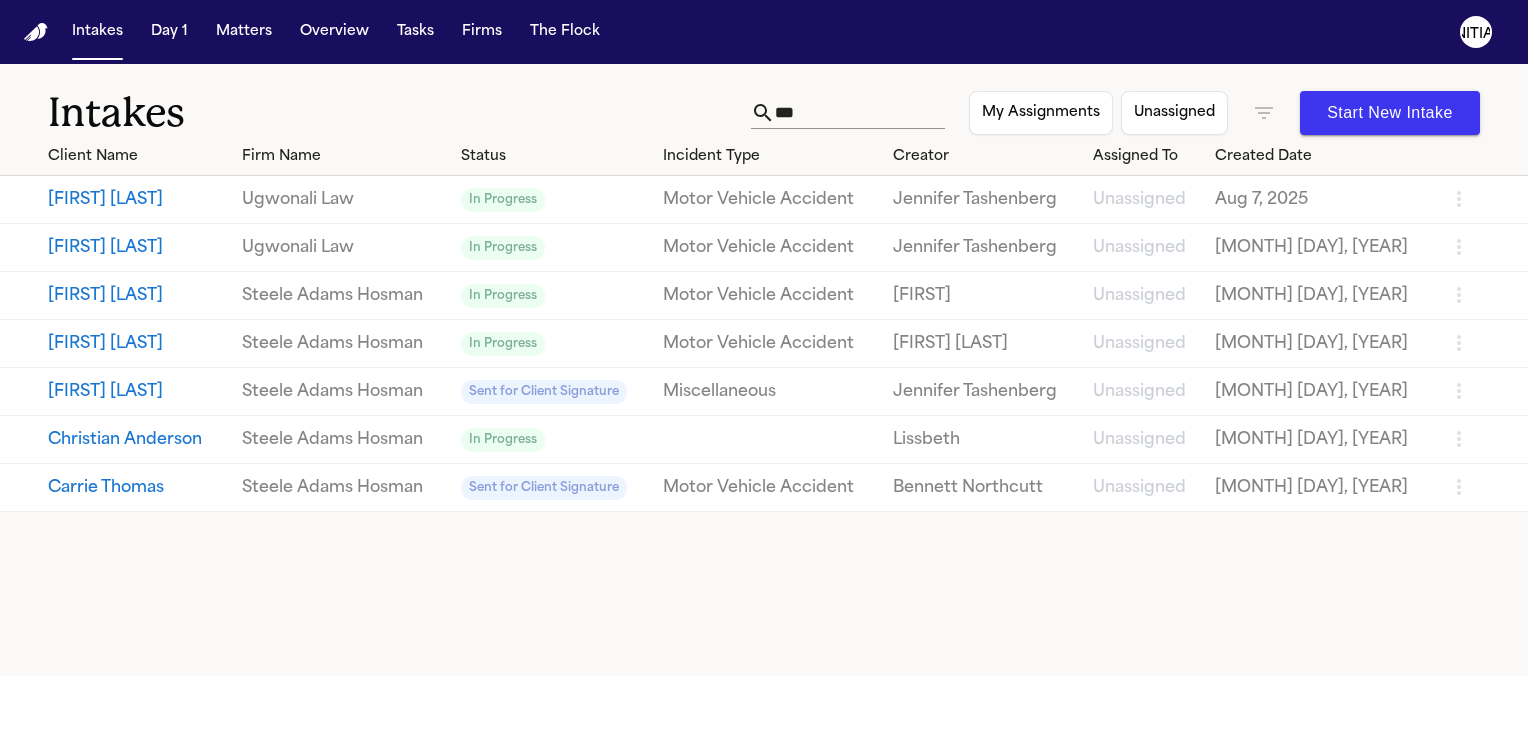 click at bounding box center [36, 32] 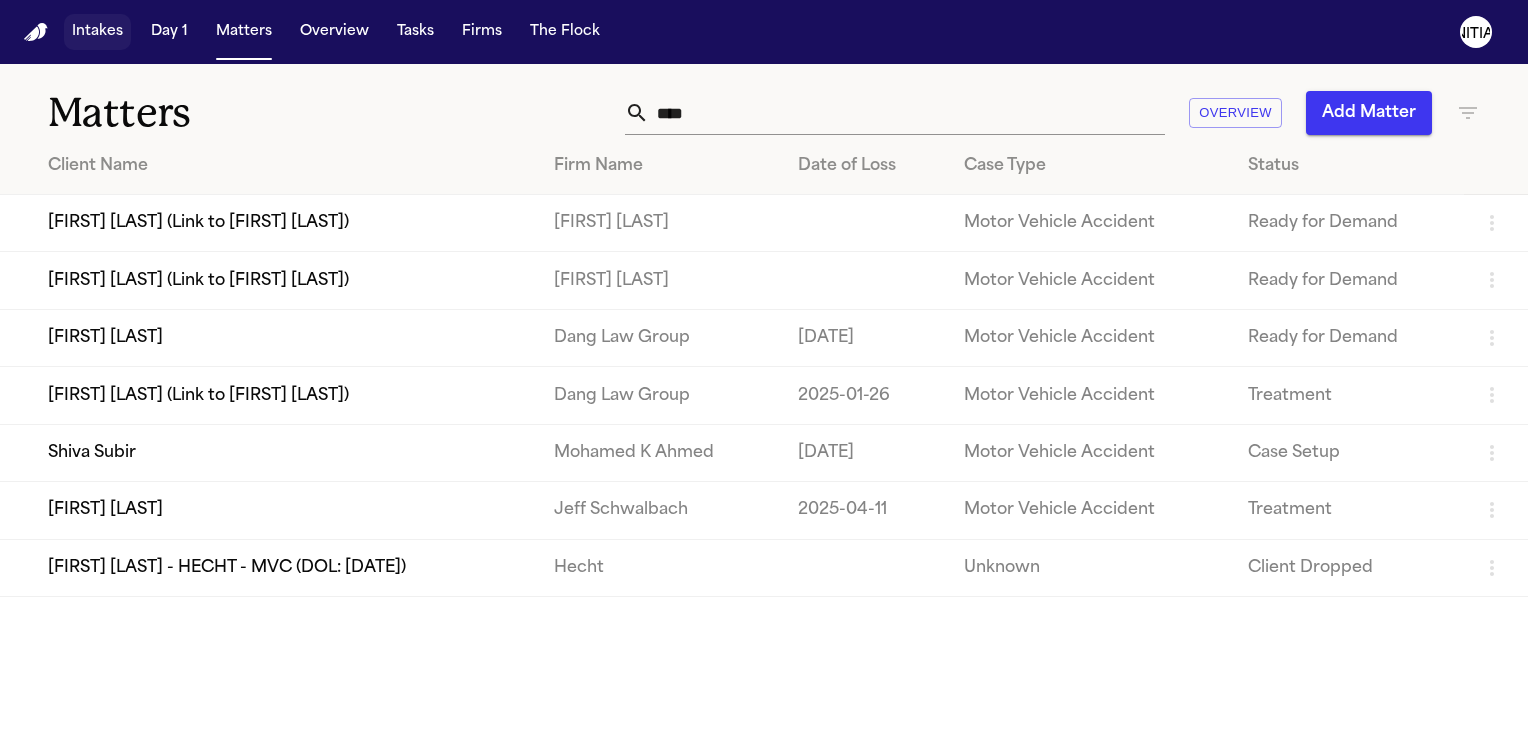 click on "Intakes" at bounding box center (97, 32) 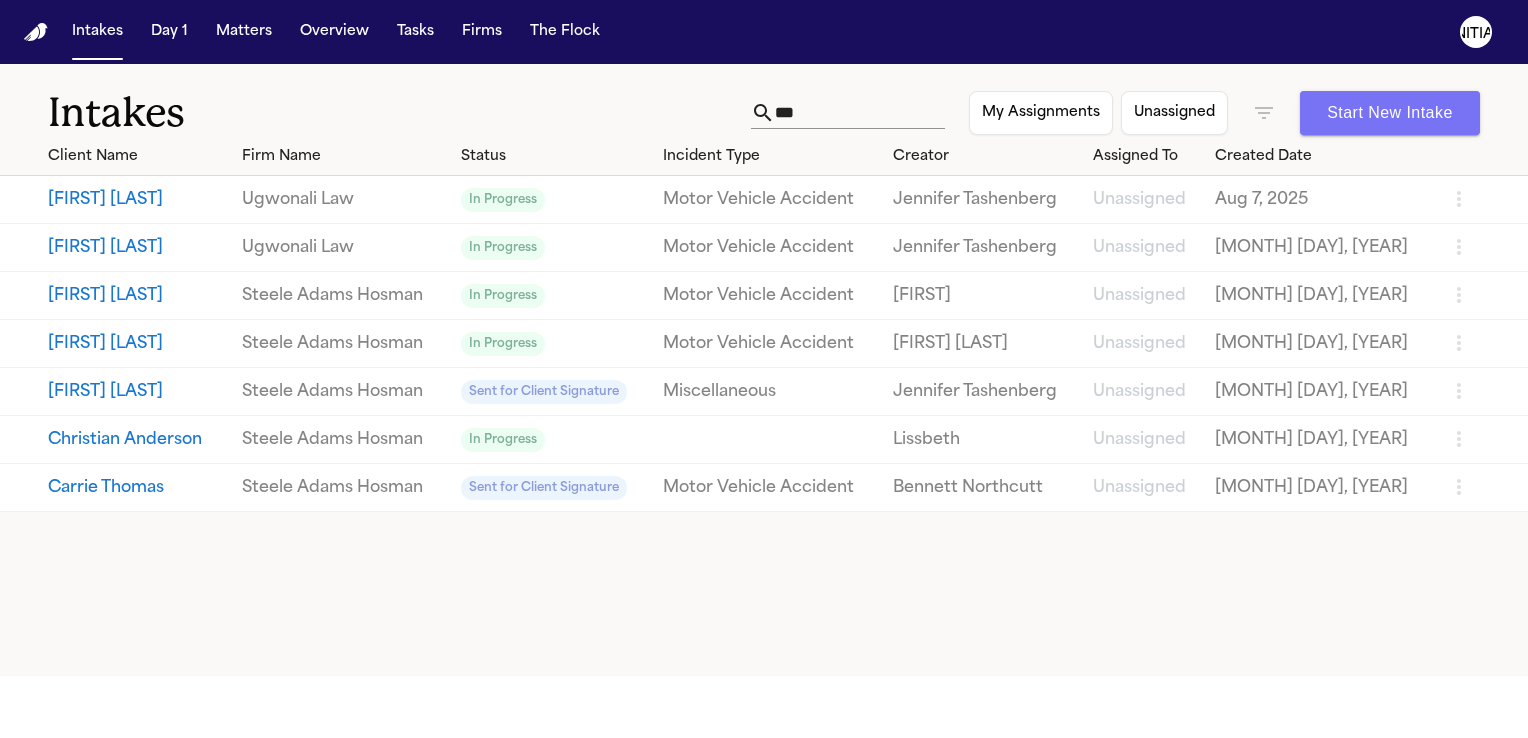 click on "Start New Intake" at bounding box center [1390, 113] 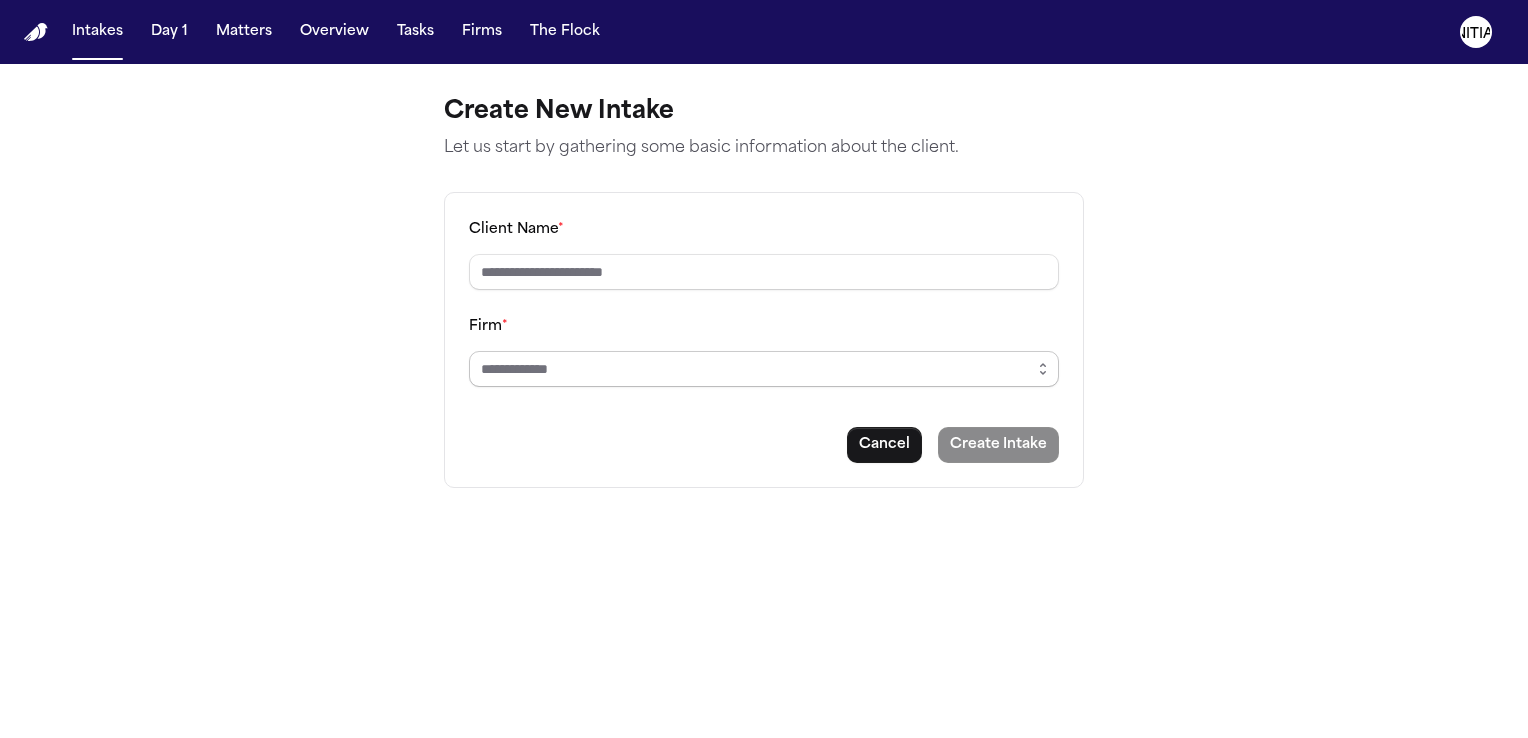 click on "Firm  *" at bounding box center [764, 369] 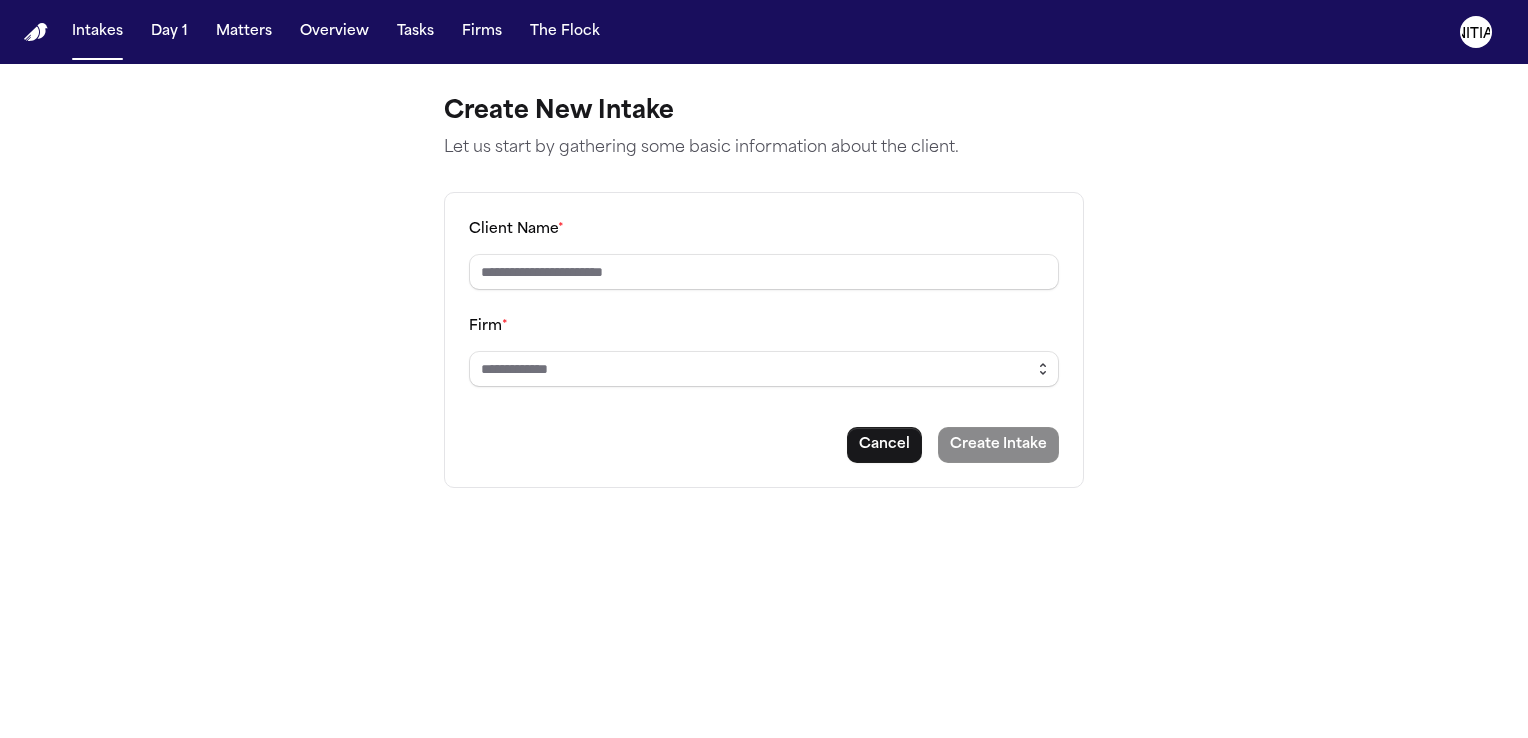 click 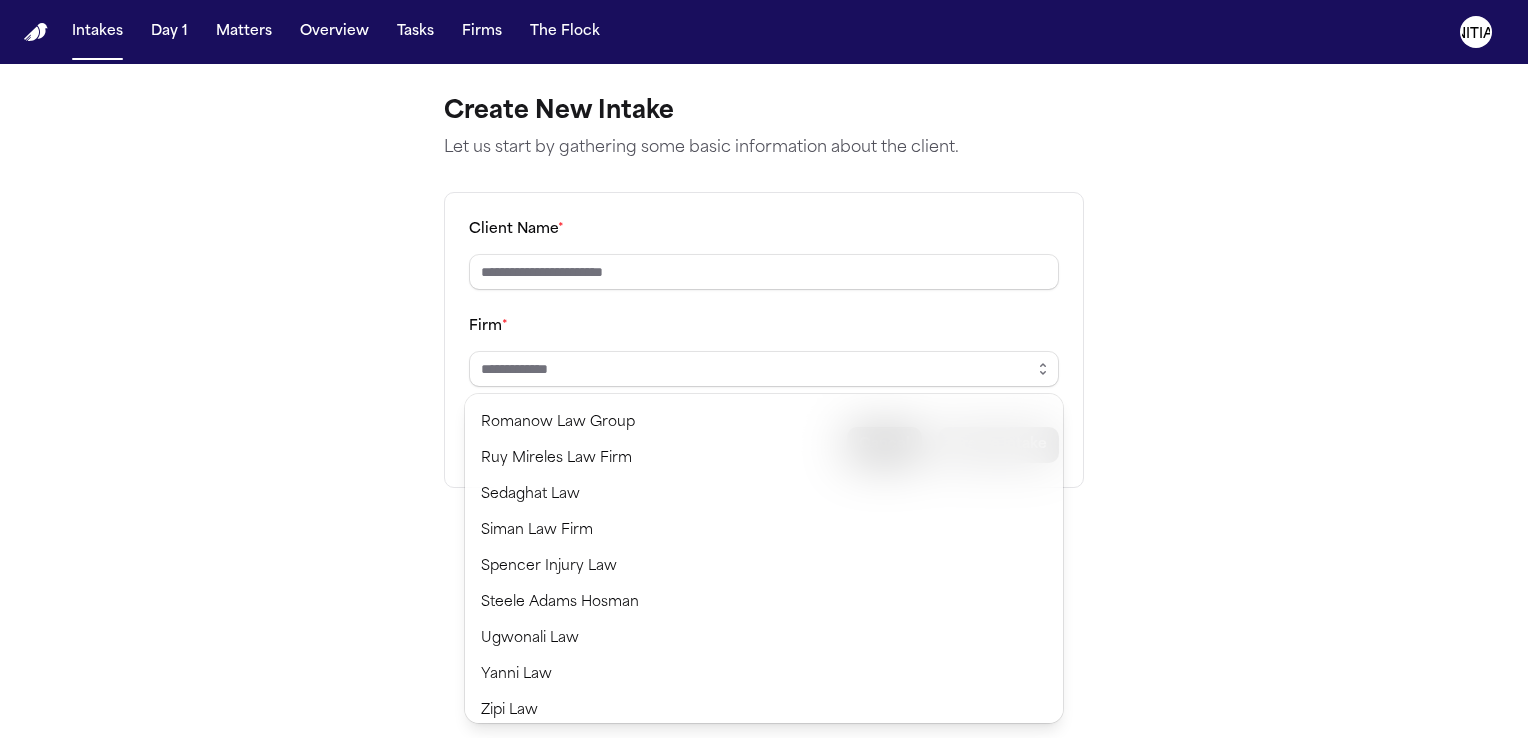 scroll, scrollTop: 1551, scrollLeft: 0, axis: vertical 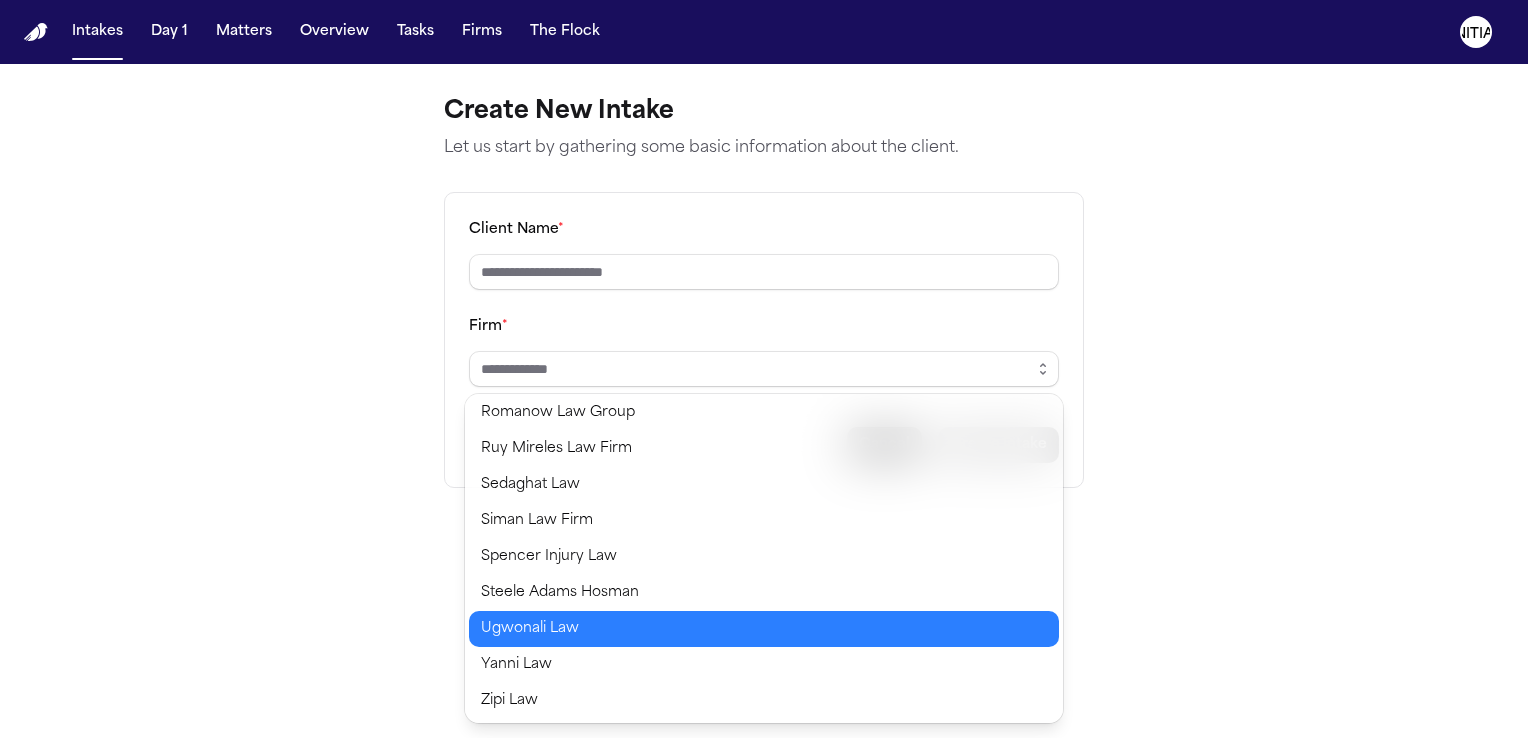 type on "**********" 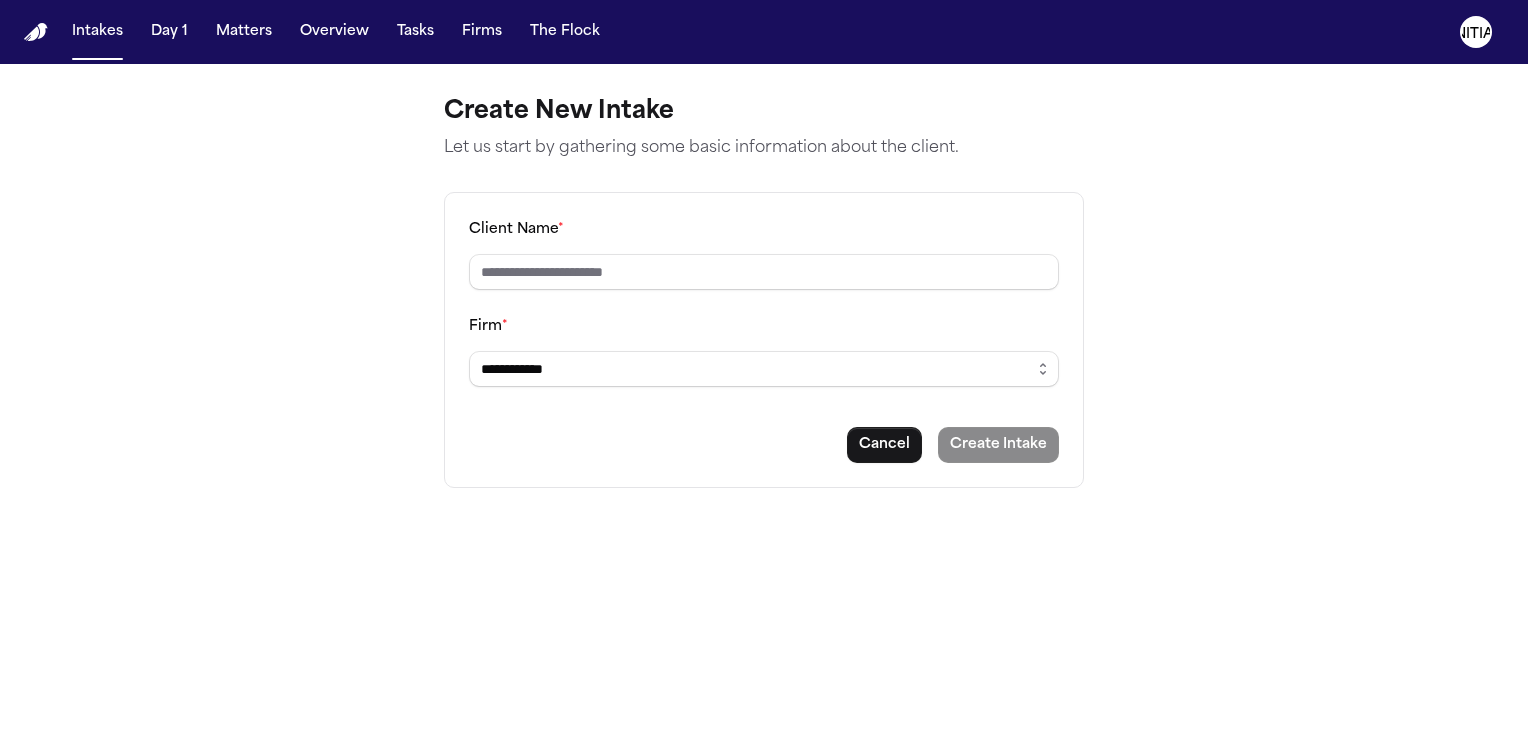 click on "Intakes Day 1 Matters Overview Tasks Firms The Flock JT Create New Intake Let us start by gathering some basic information about the client. Client Name  * Firm  * [FIRM_NAME] Cancel Create Intake
LA Century Law Law Offices of Ronald B. Laba Luis A. Perez, P.C Maison Law (Additional Demand) Maison Law (Single Demands) Marc Smith Martello Michigan Auto Law Mohamed K Ahmed Morse Law LLC Orphaned Resources Premier Law Group Romanow Law Group Ruy Mireles Law Firm Sedaghat Law Siman Law Firm Spencer Injury Law Steele Adams Hosman Ugwonali Law Yanni Law Zipi Law" at bounding box center (764, 369) 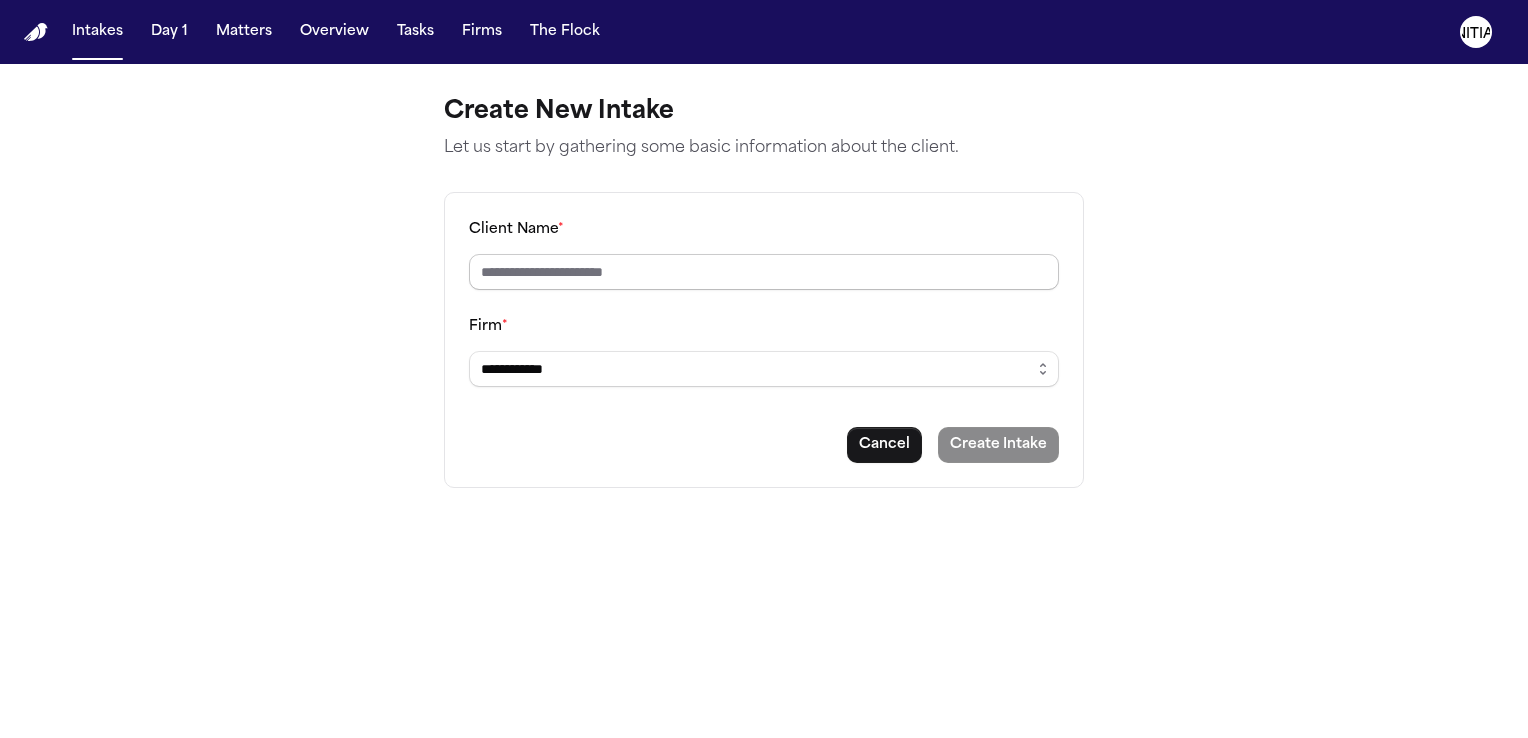 click on "Client Name  *" at bounding box center [764, 272] 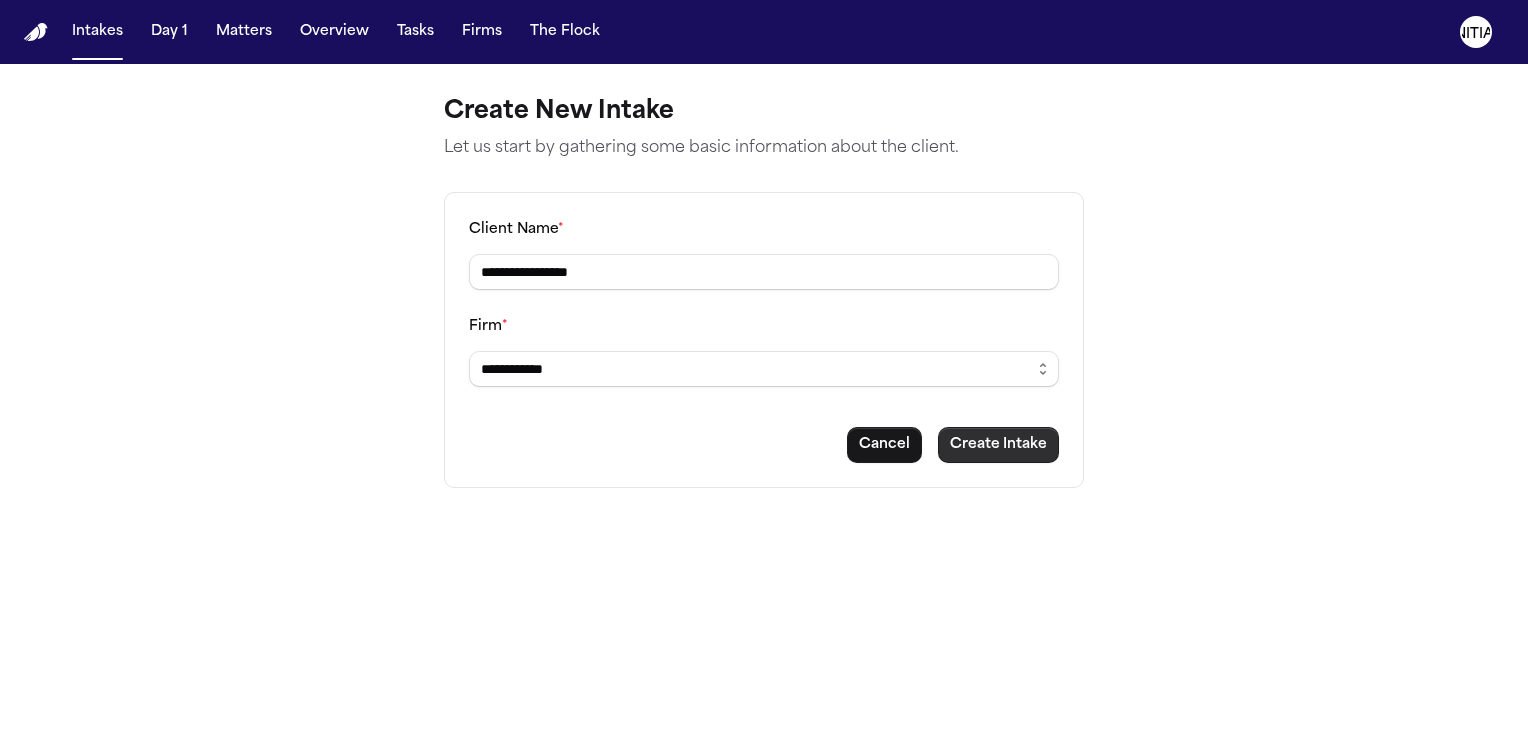 type on "**********" 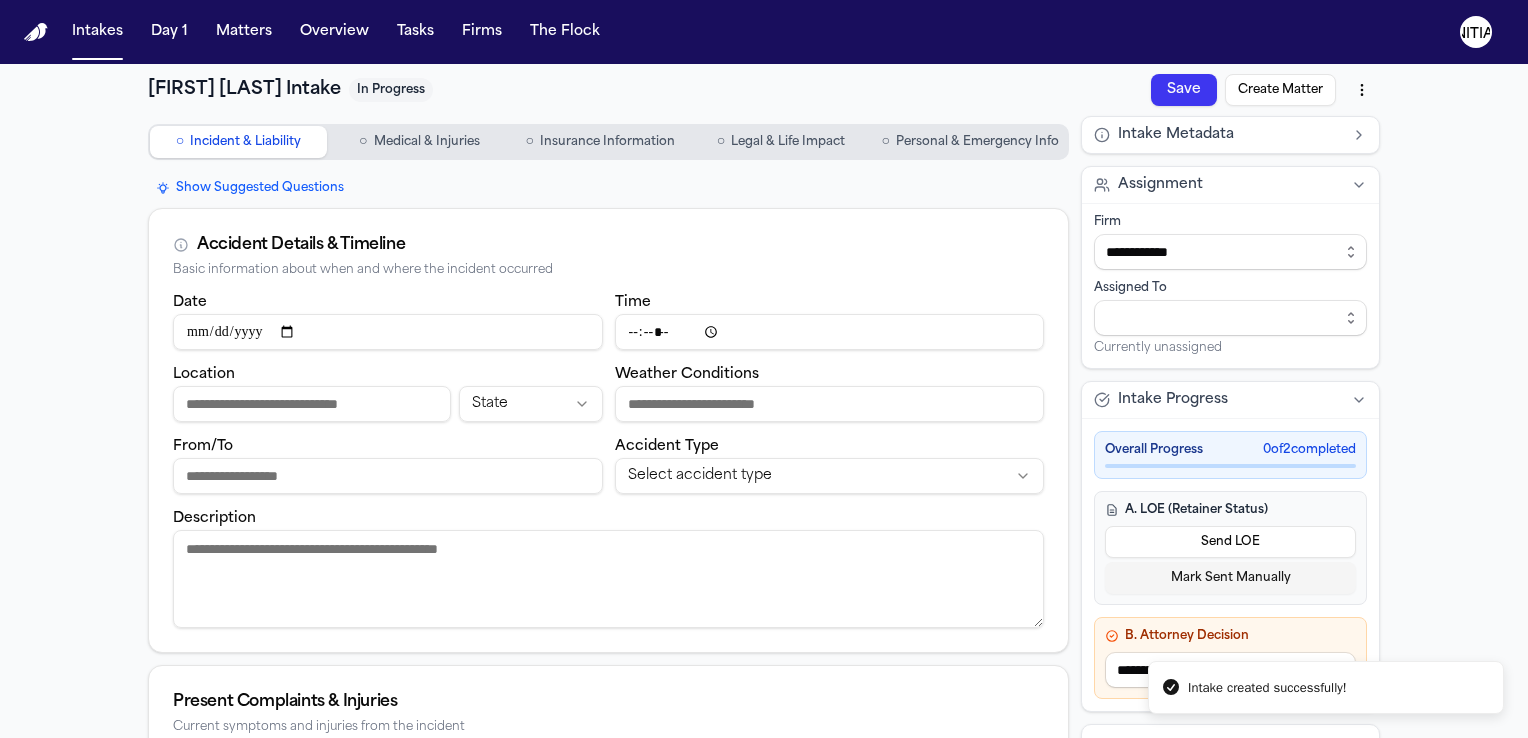 click on "Date" at bounding box center (388, 332) 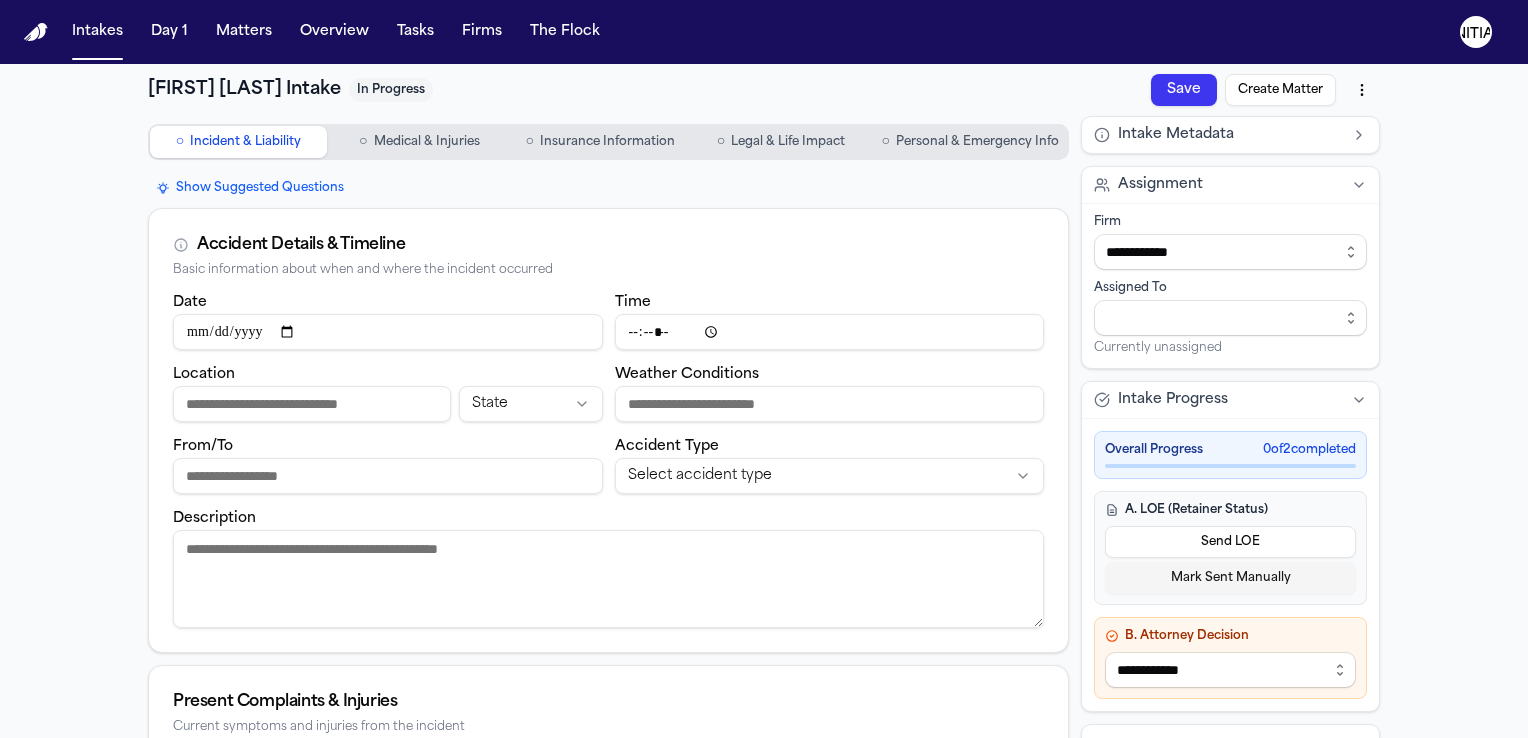 type on "**********" 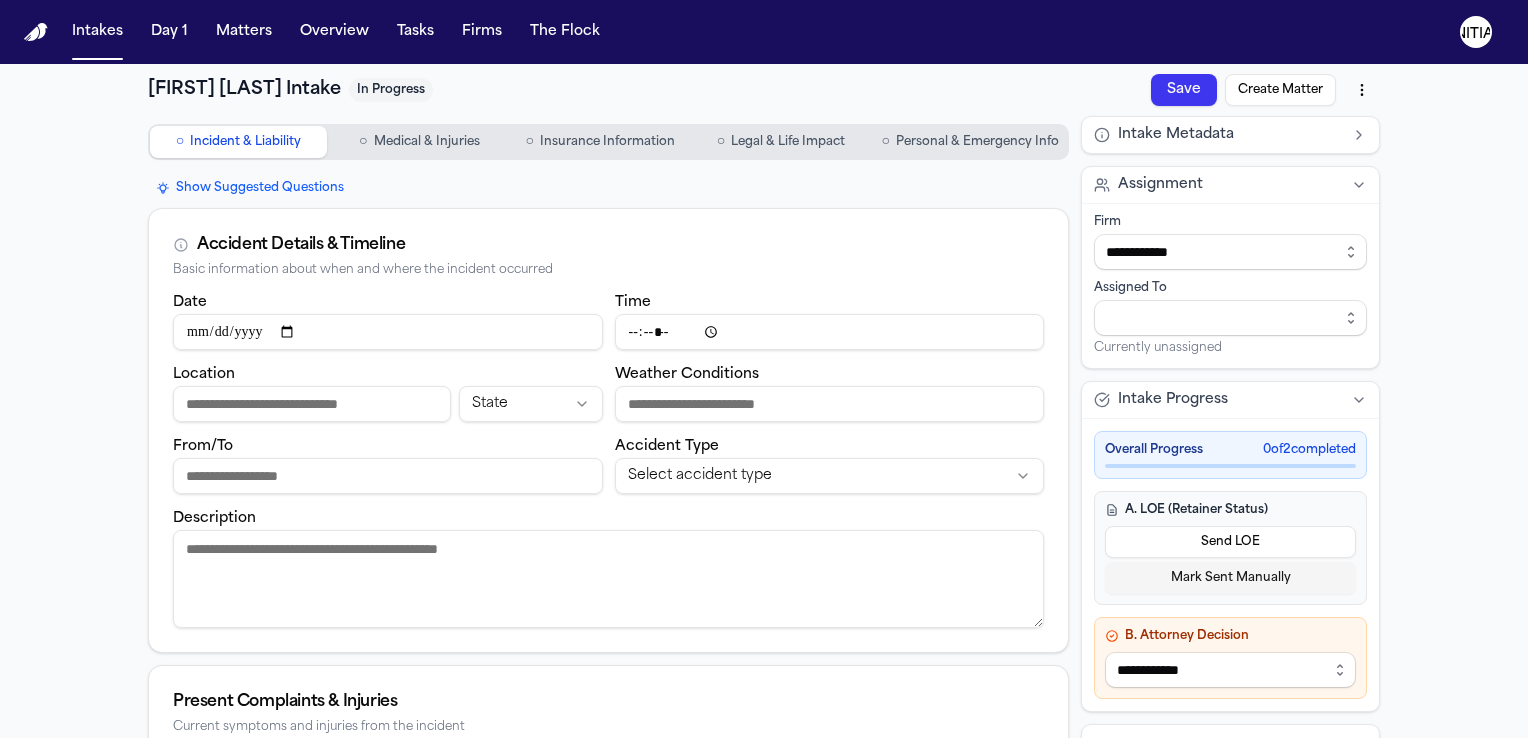 click on "Time" at bounding box center [830, 332] 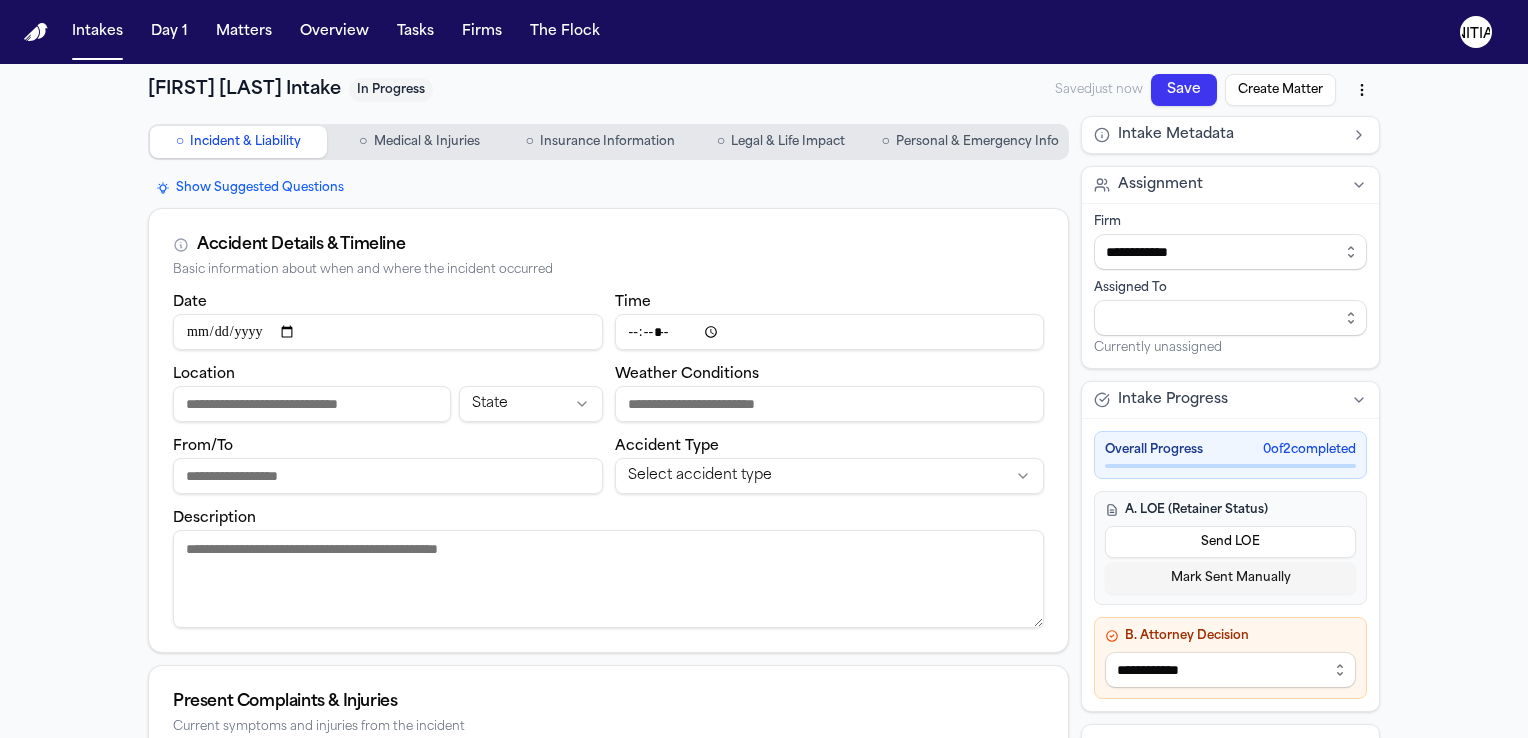 click on "From/To" at bounding box center (388, 476) 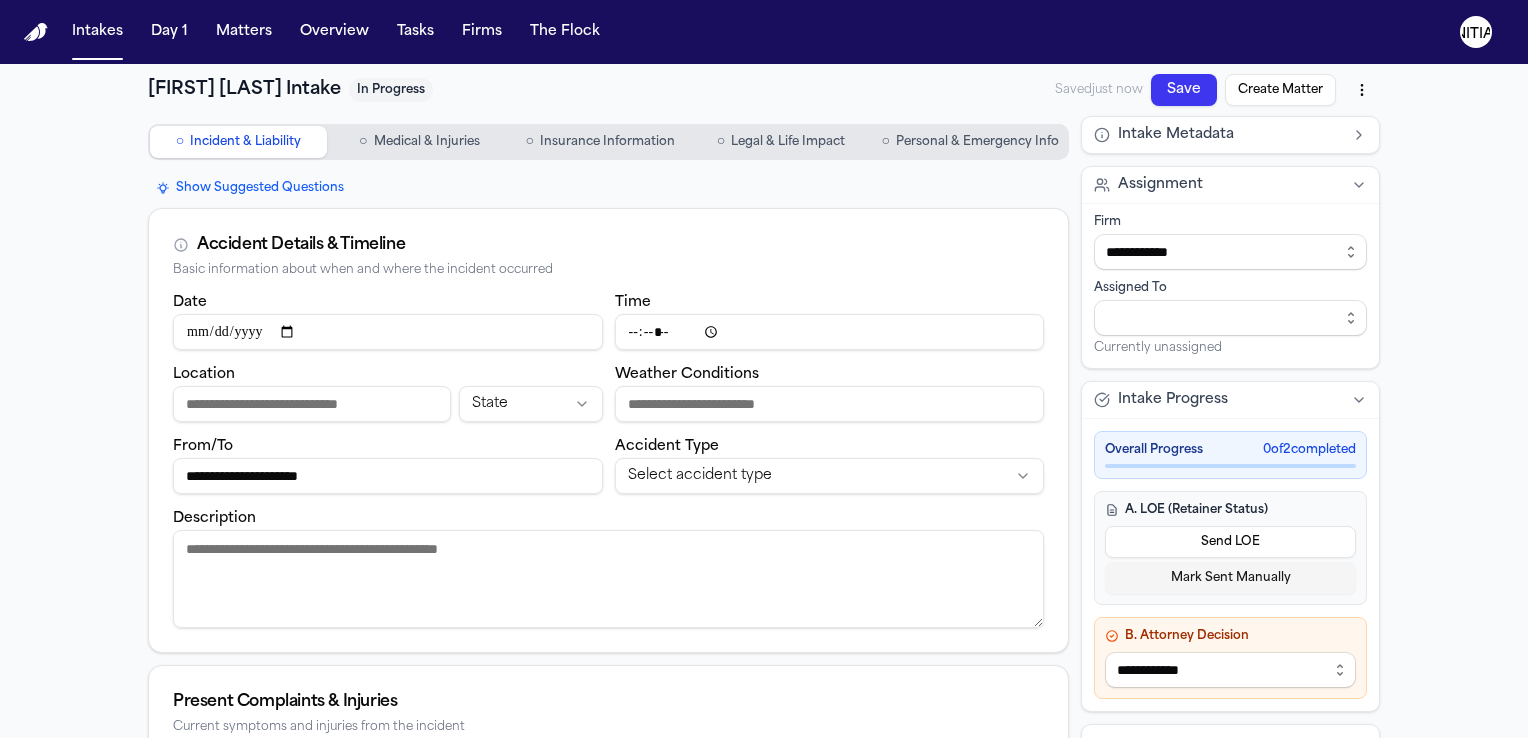 type on "**********" 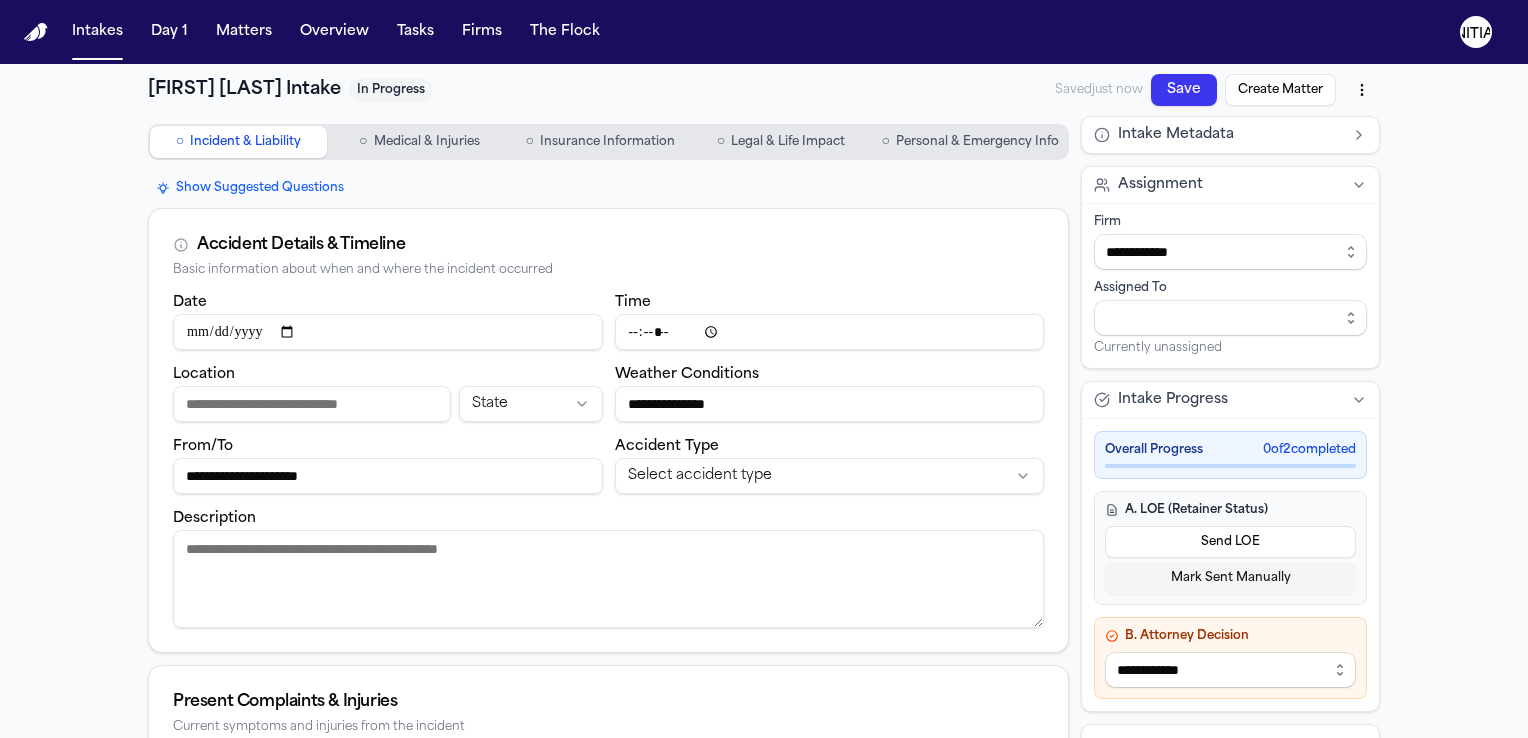 type on "**********" 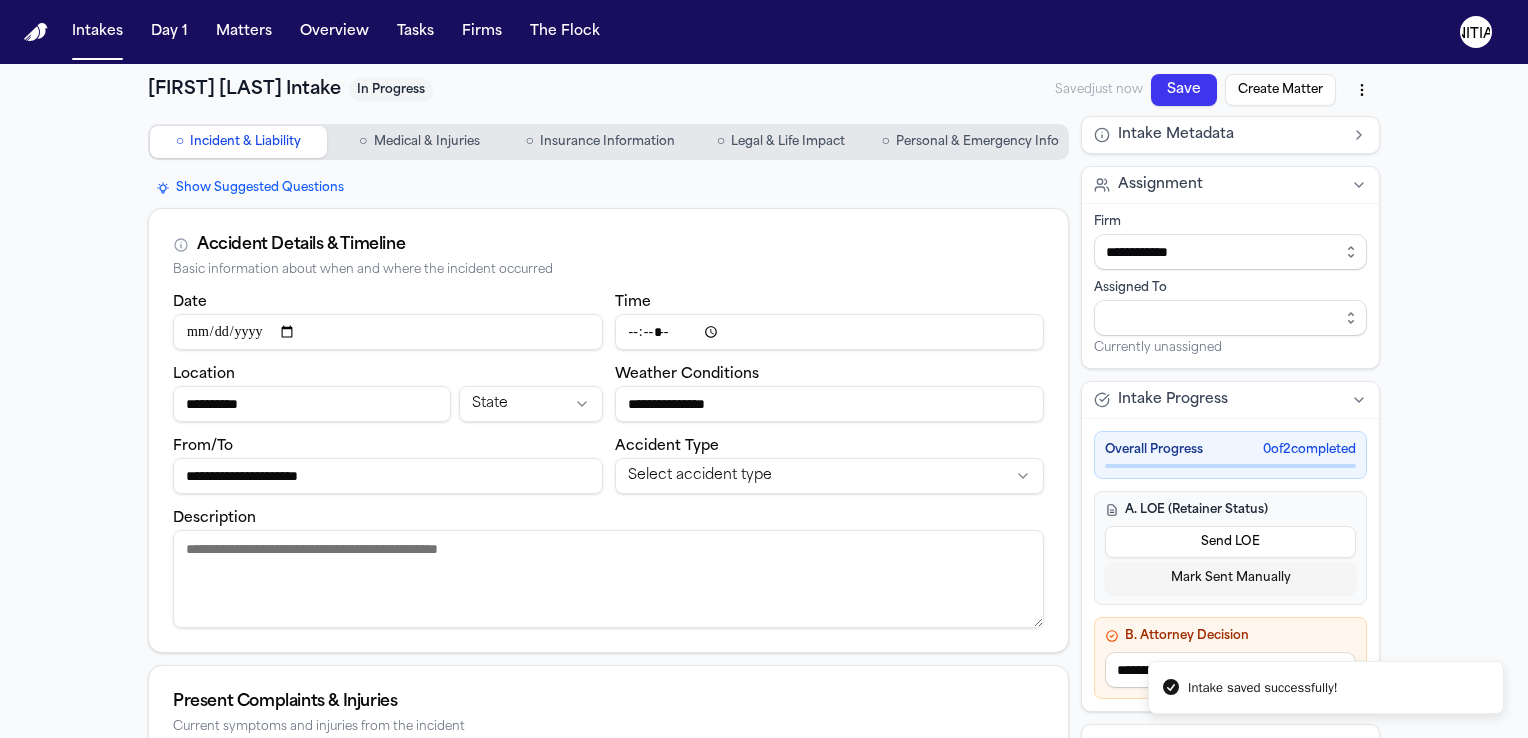 type on "**********" 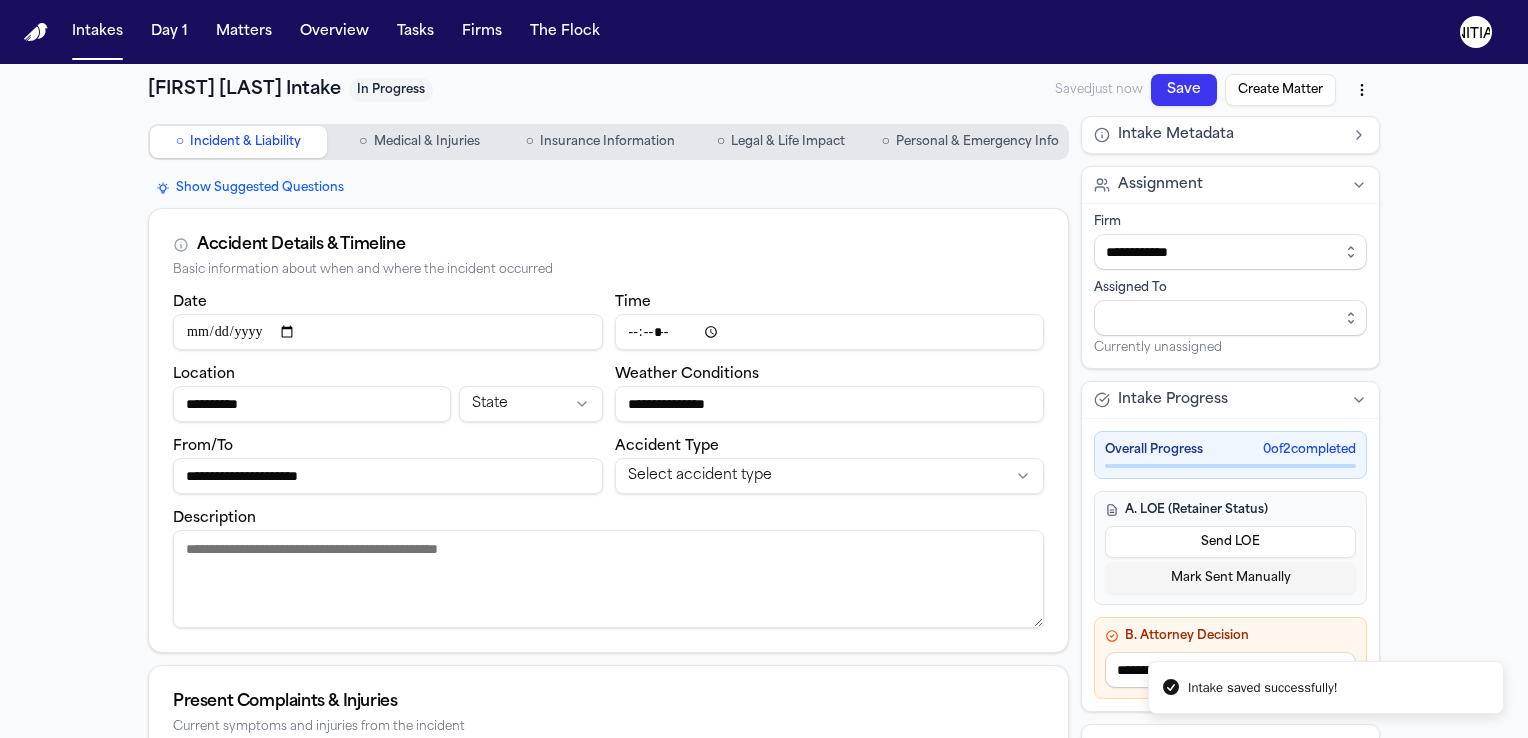 type 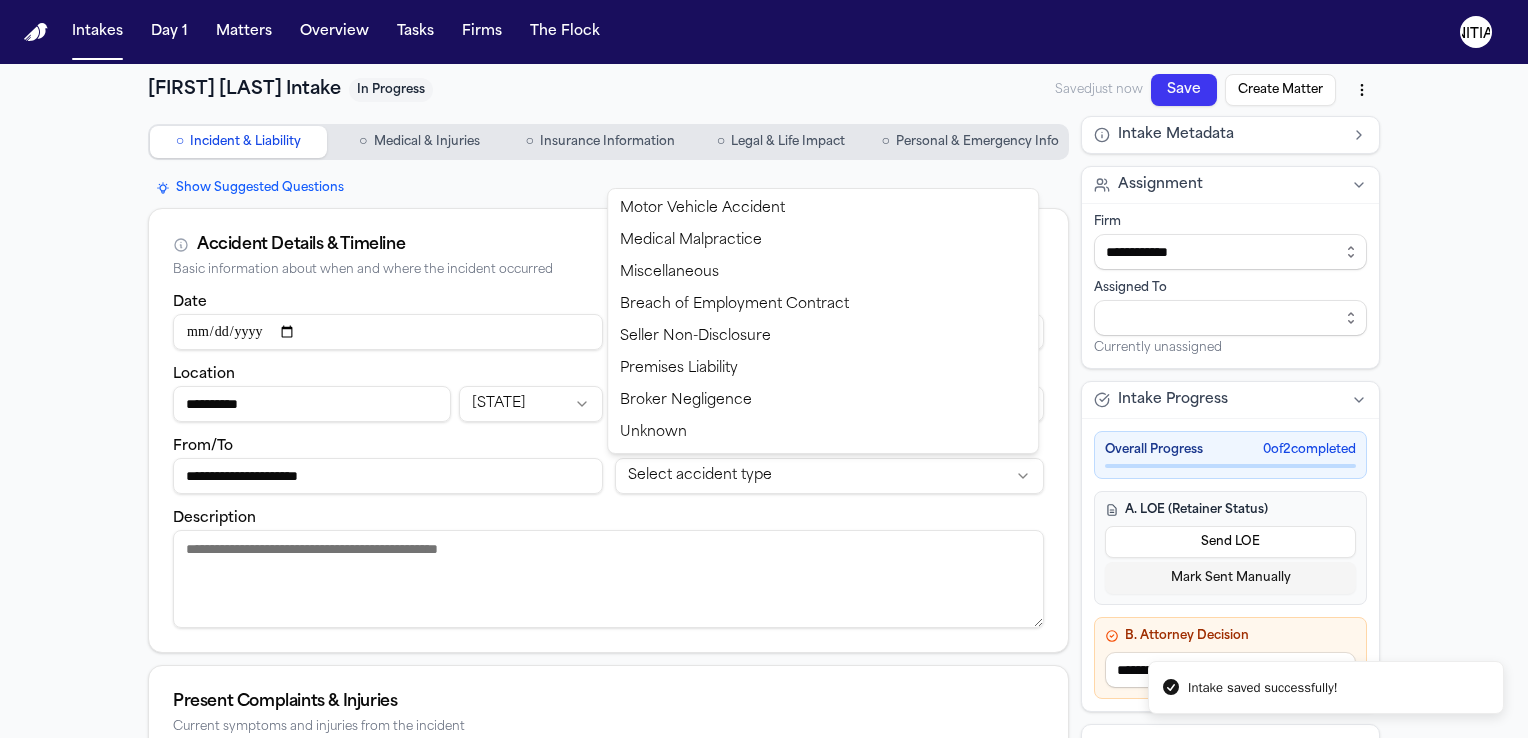 click on "**********" at bounding box center (764, 369) 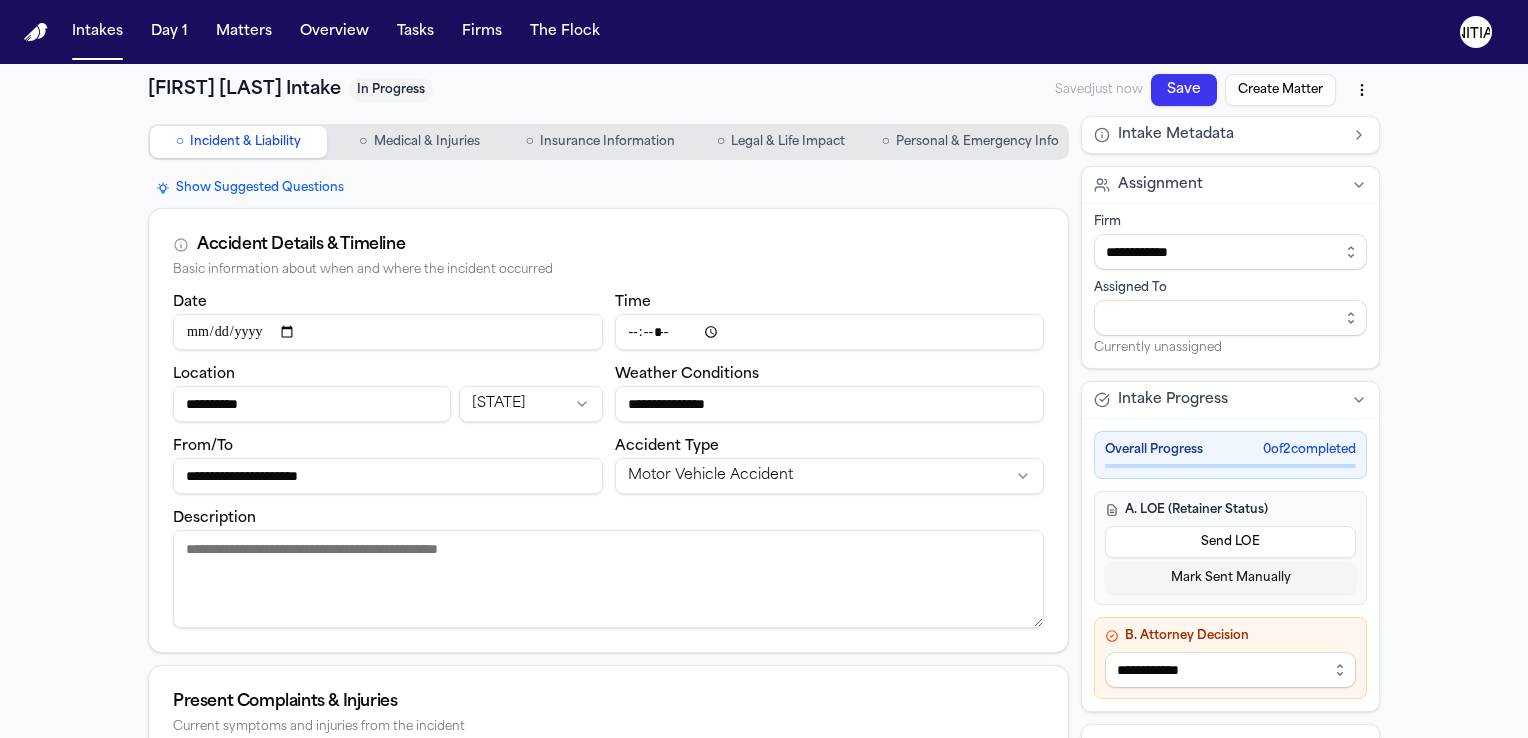 click on "Description" at bounding box center (608, 579) 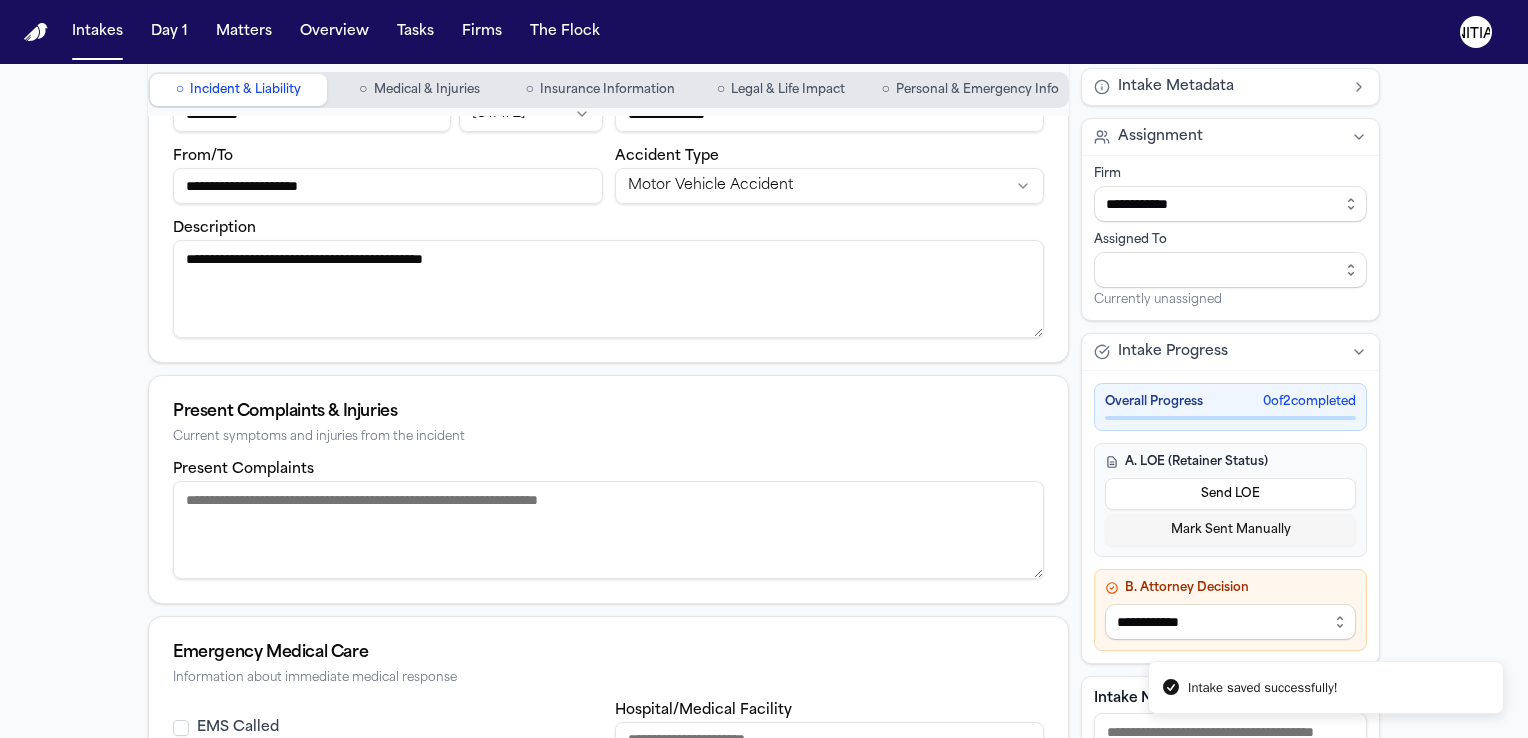 scroll, scrollTop: 300, scrollLeft: 0, axis: vertical 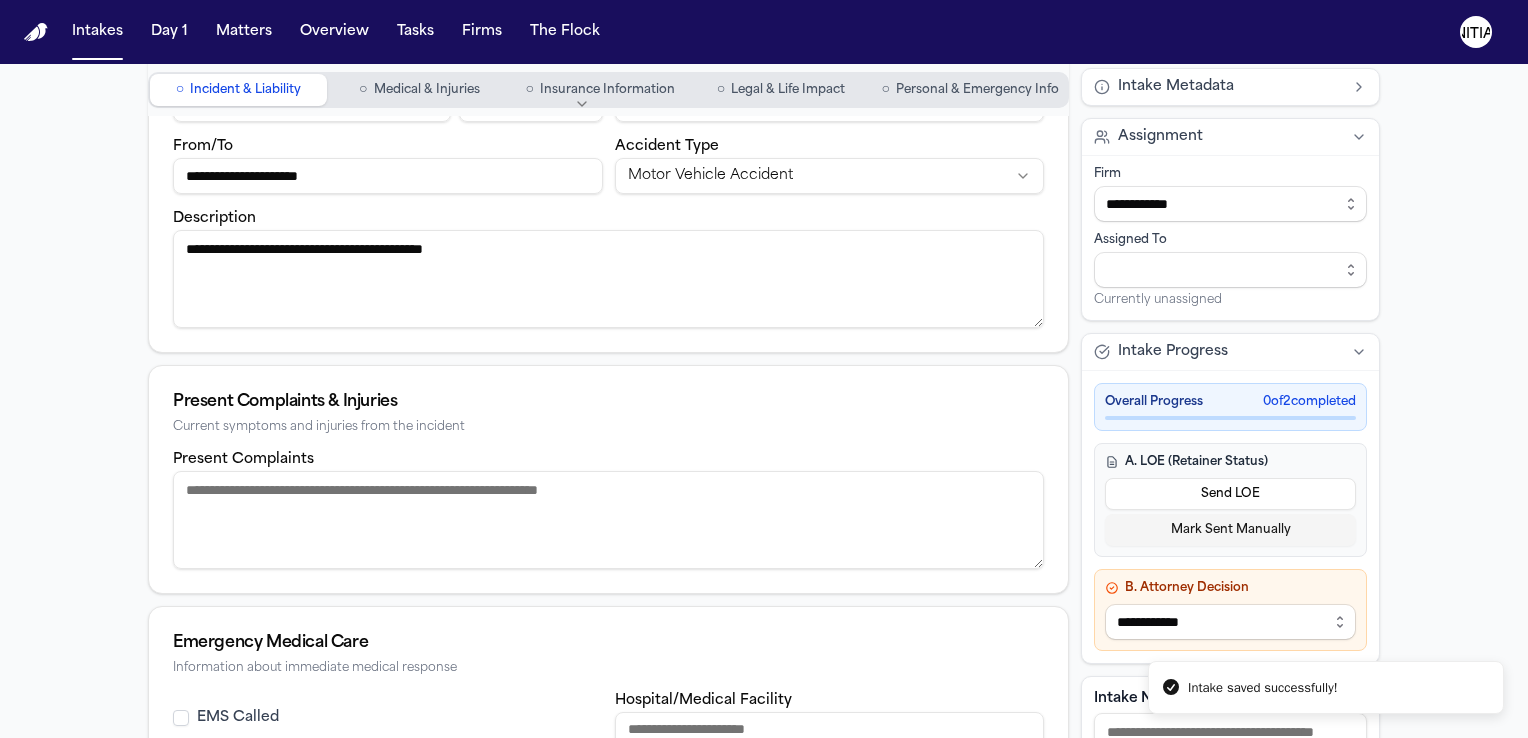 type on "**********" 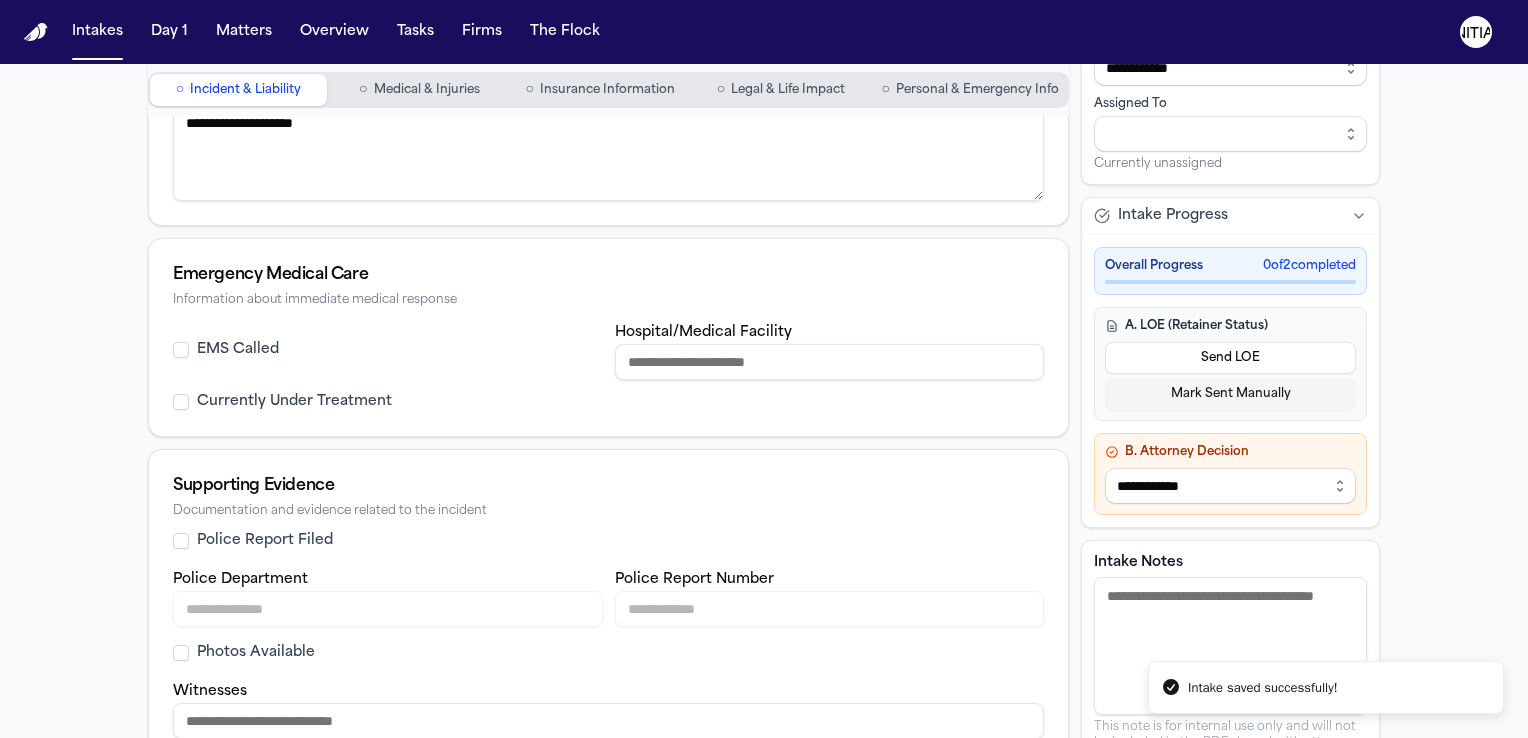 scroll, scrollTop: 699, scrollLeft: 0, axis: vertical 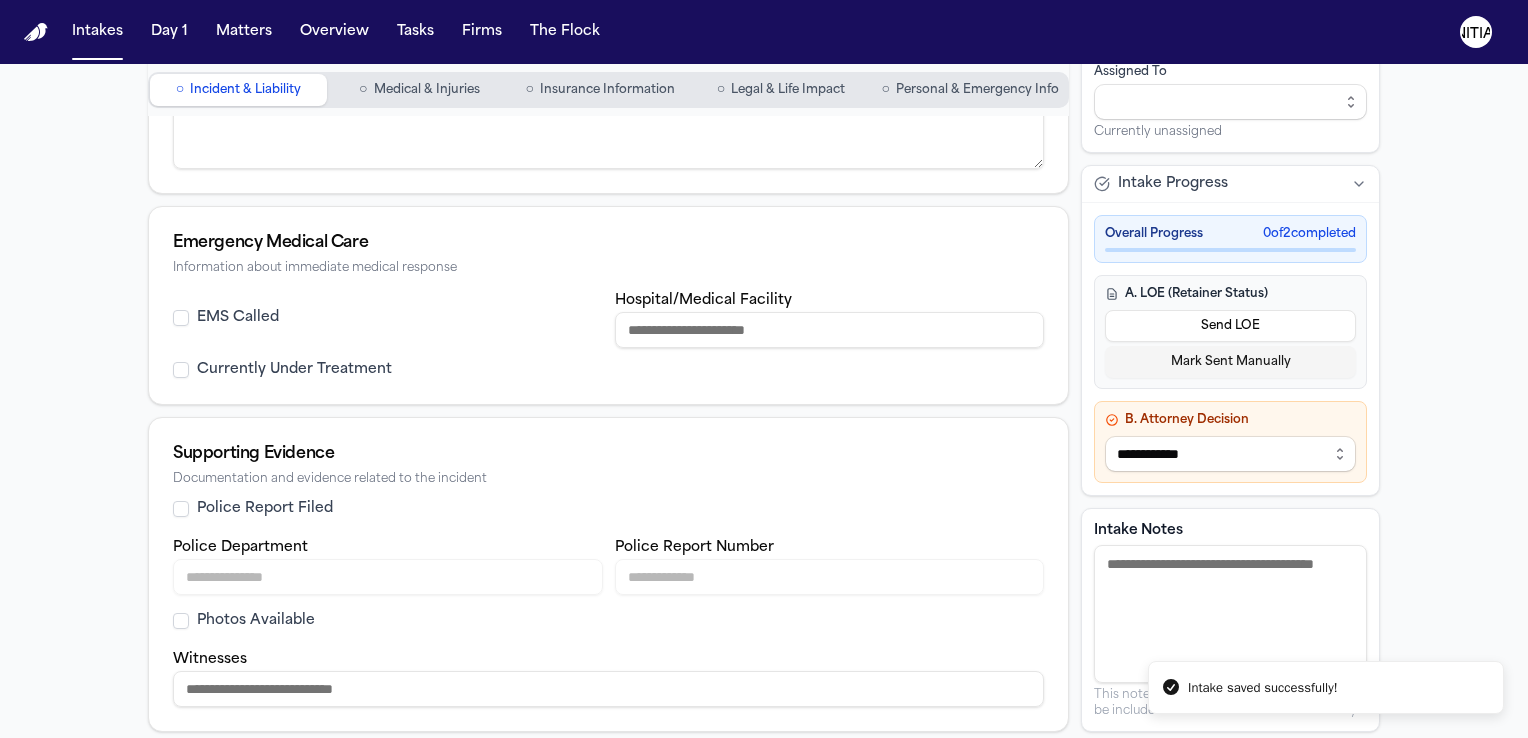 type on "**********" 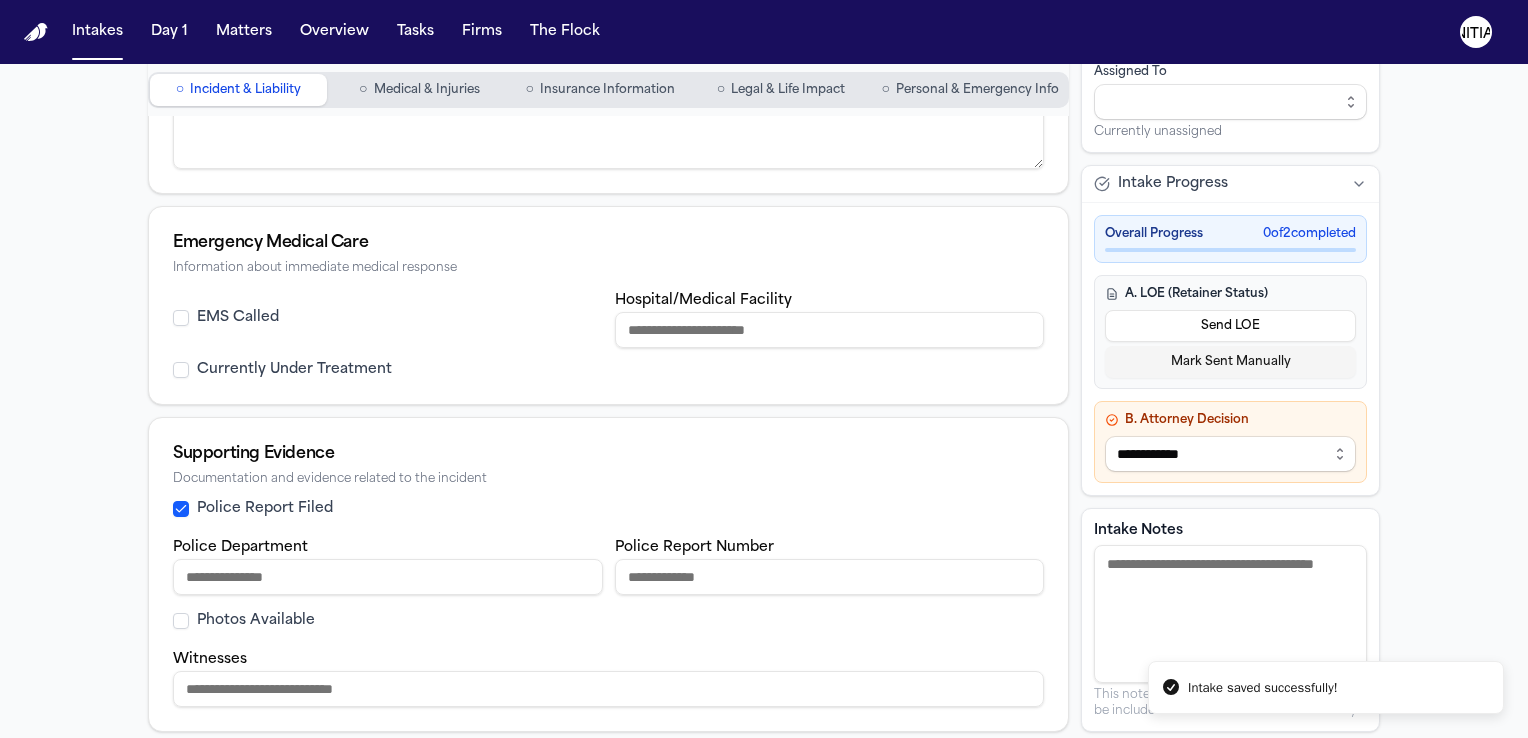 click on "Police Department" at bounding box center (388, 577) 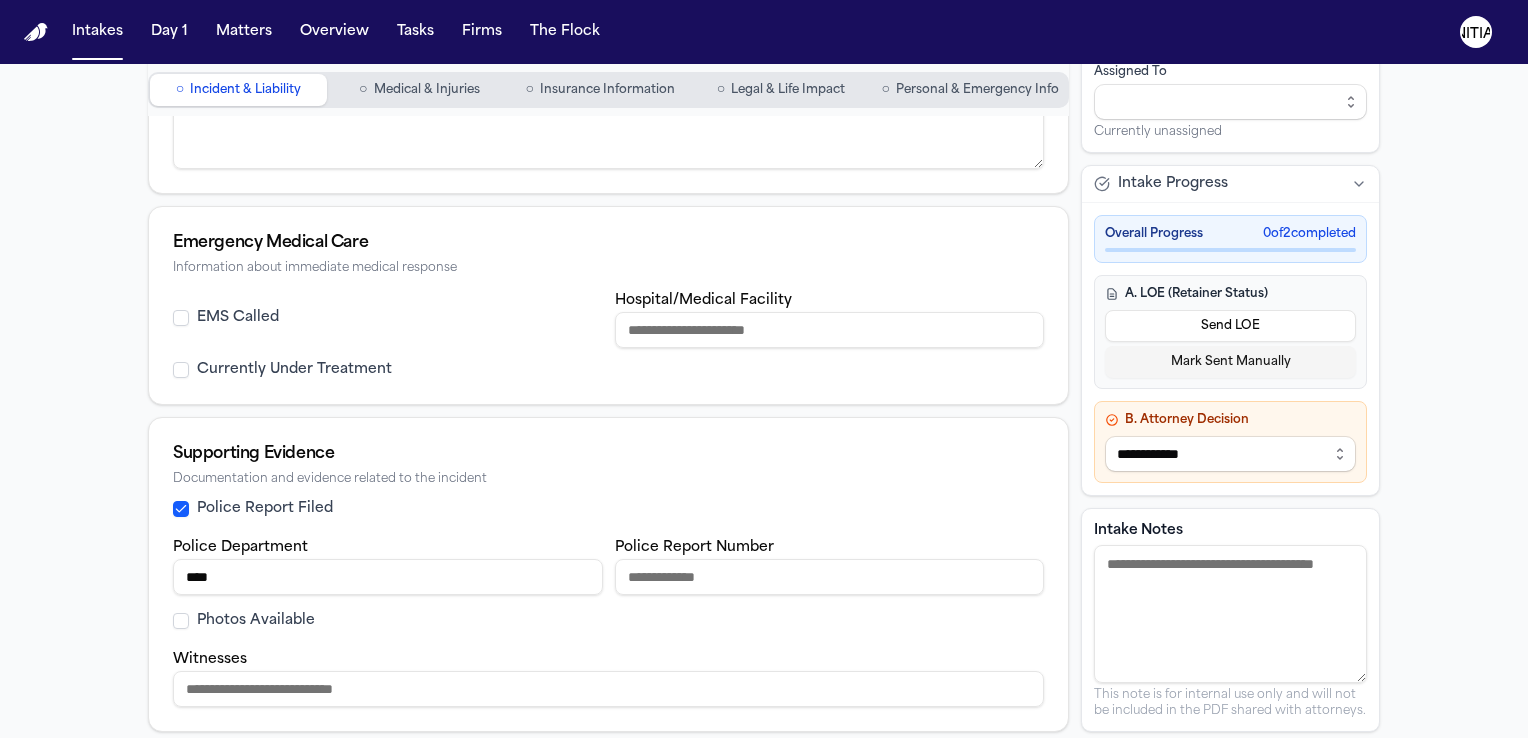 type on "**********" 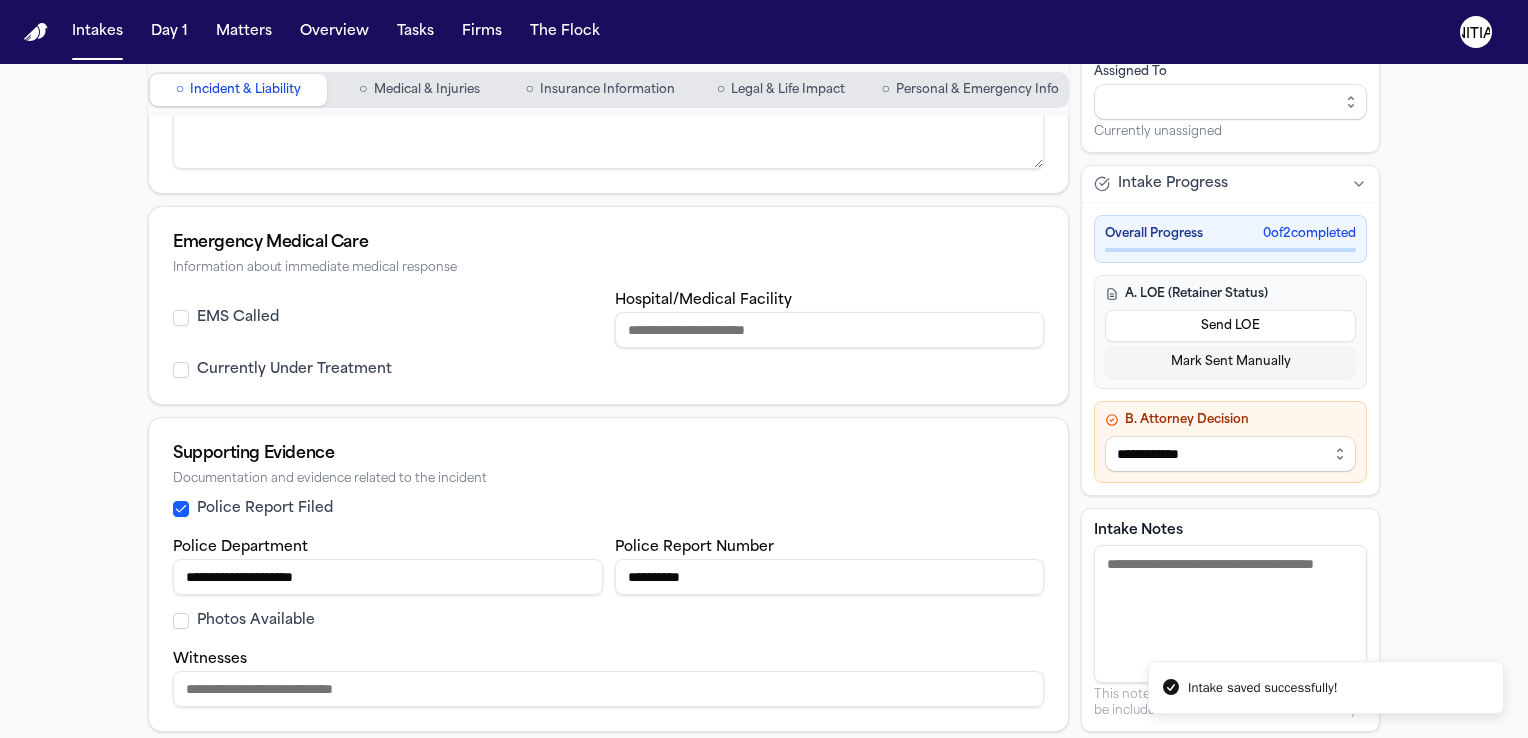 type on "**********" 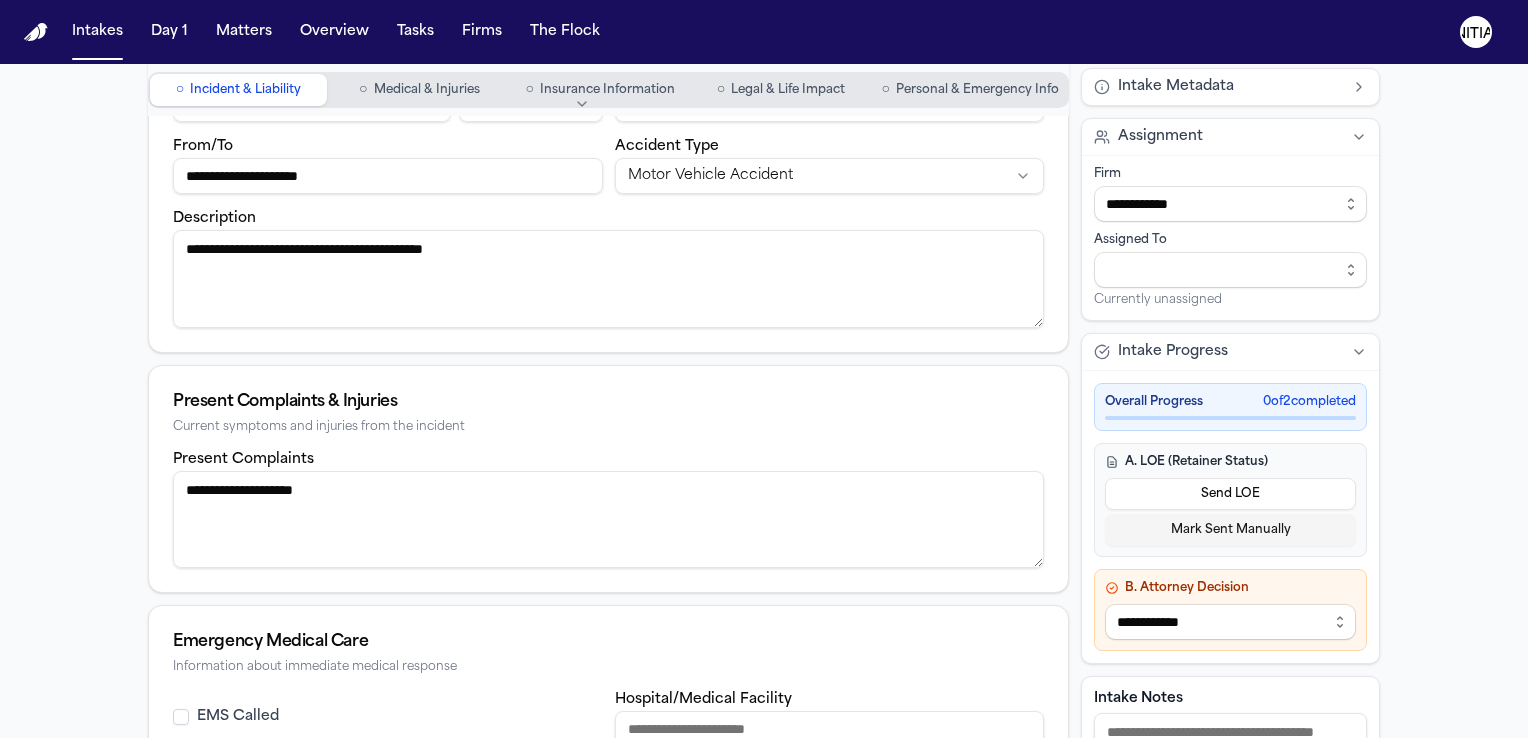 scroll, scrollTop: 299, scrollLeft: 0, axis: vertical 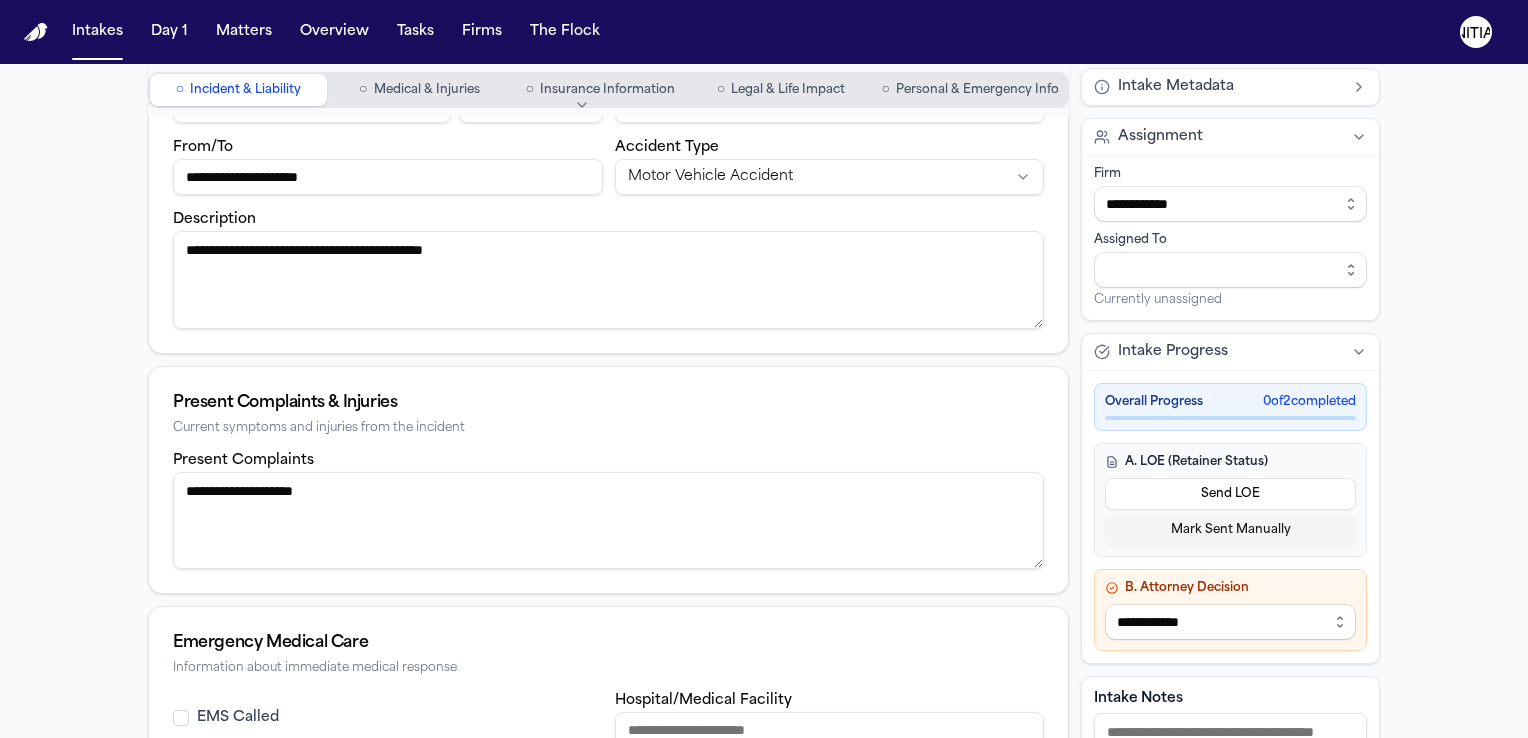 click on "Medical & Injuries" at bounding box center (427, 90) 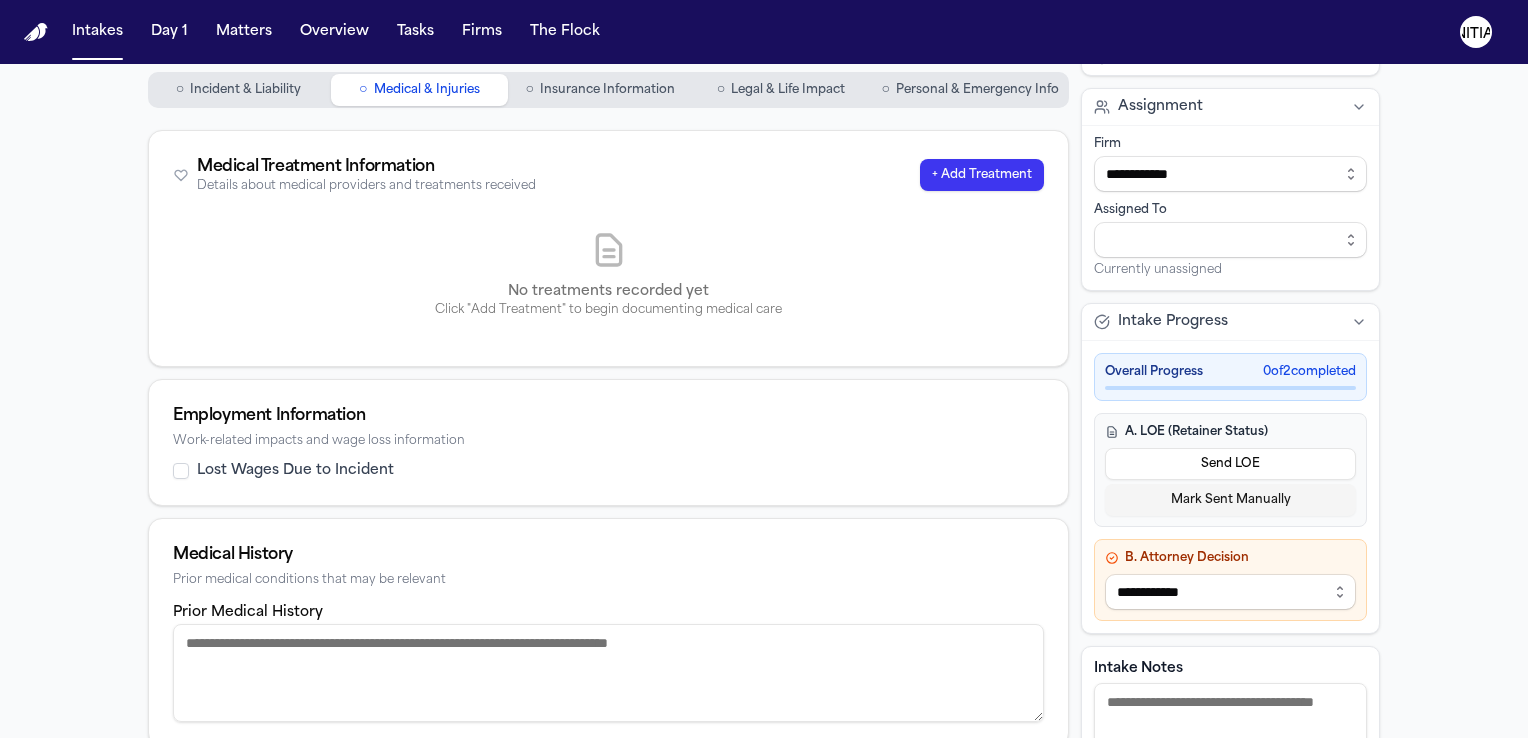 scroll, scrollTop: 200, scrollLeft: 0, axis: vertical 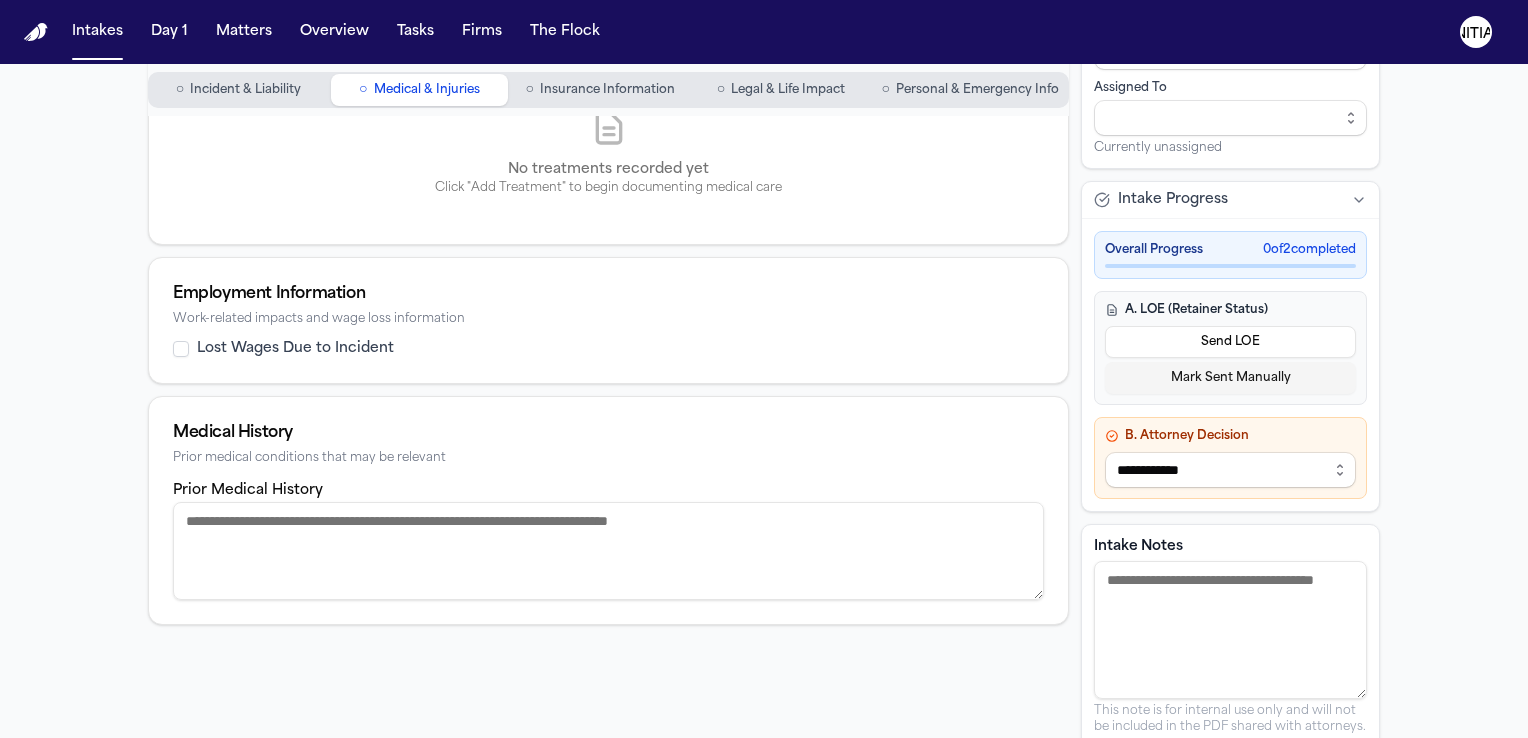 click on "Prior Medical History" at bounding box center (608, 551) 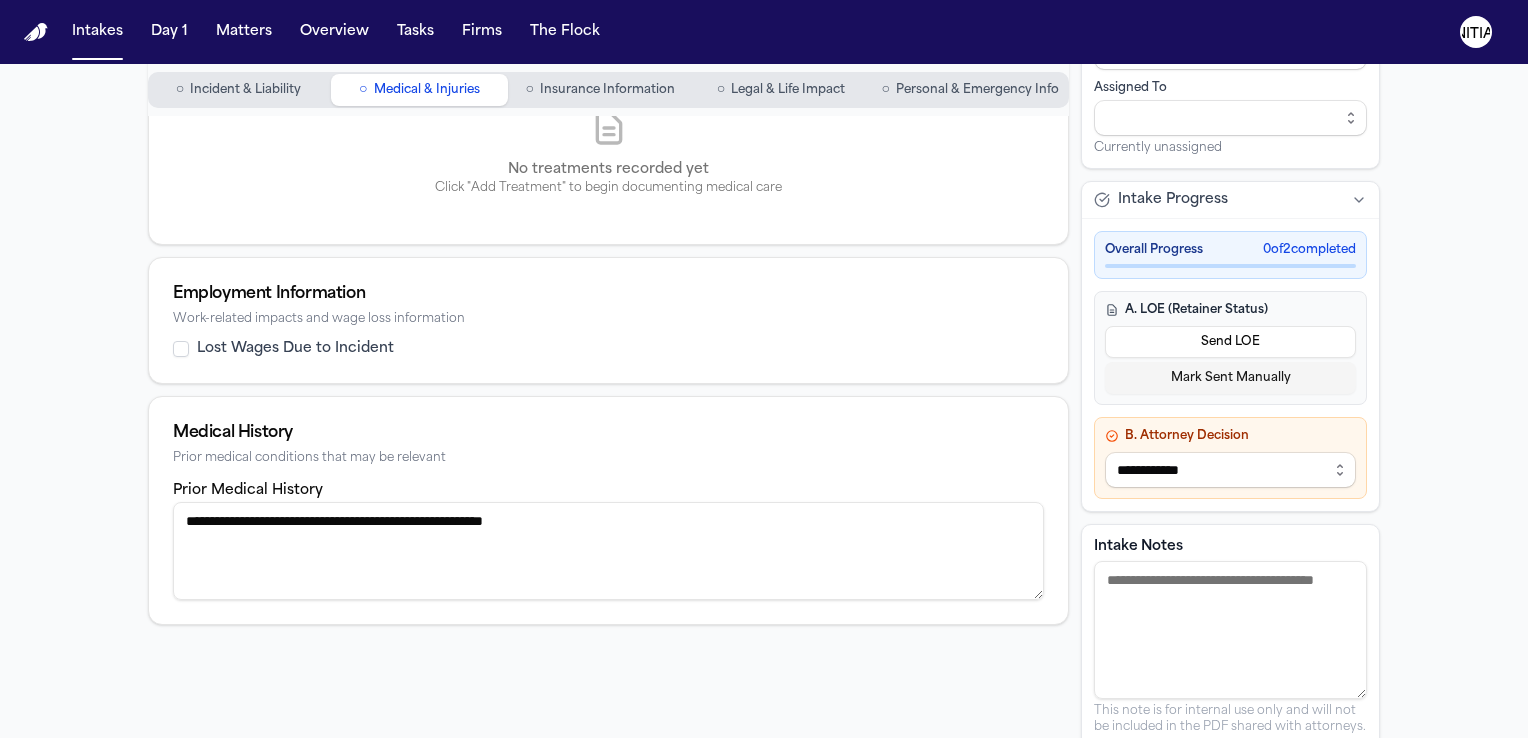 scroll, scrollTop: 0, scrollLeft: 0, axis: both 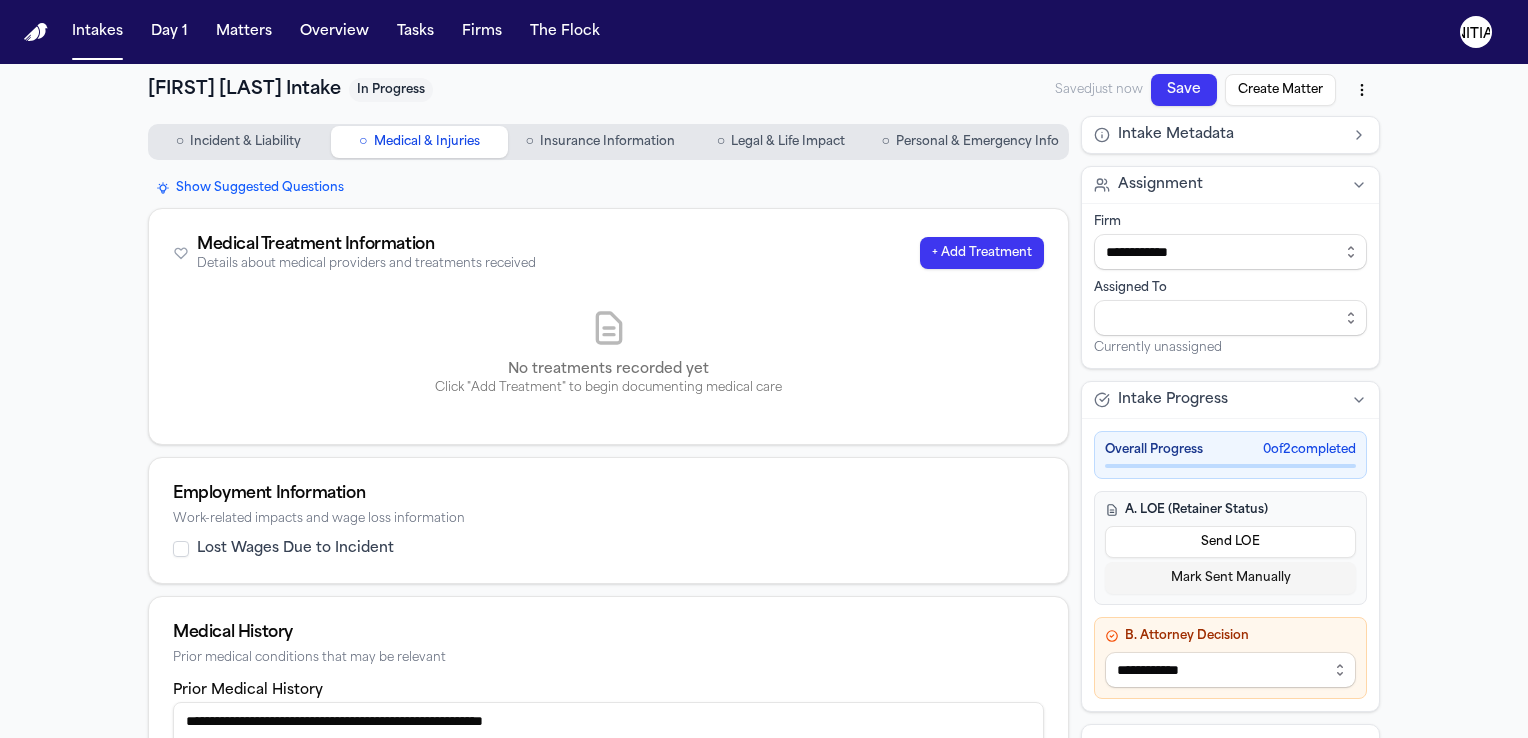 type on "**********" 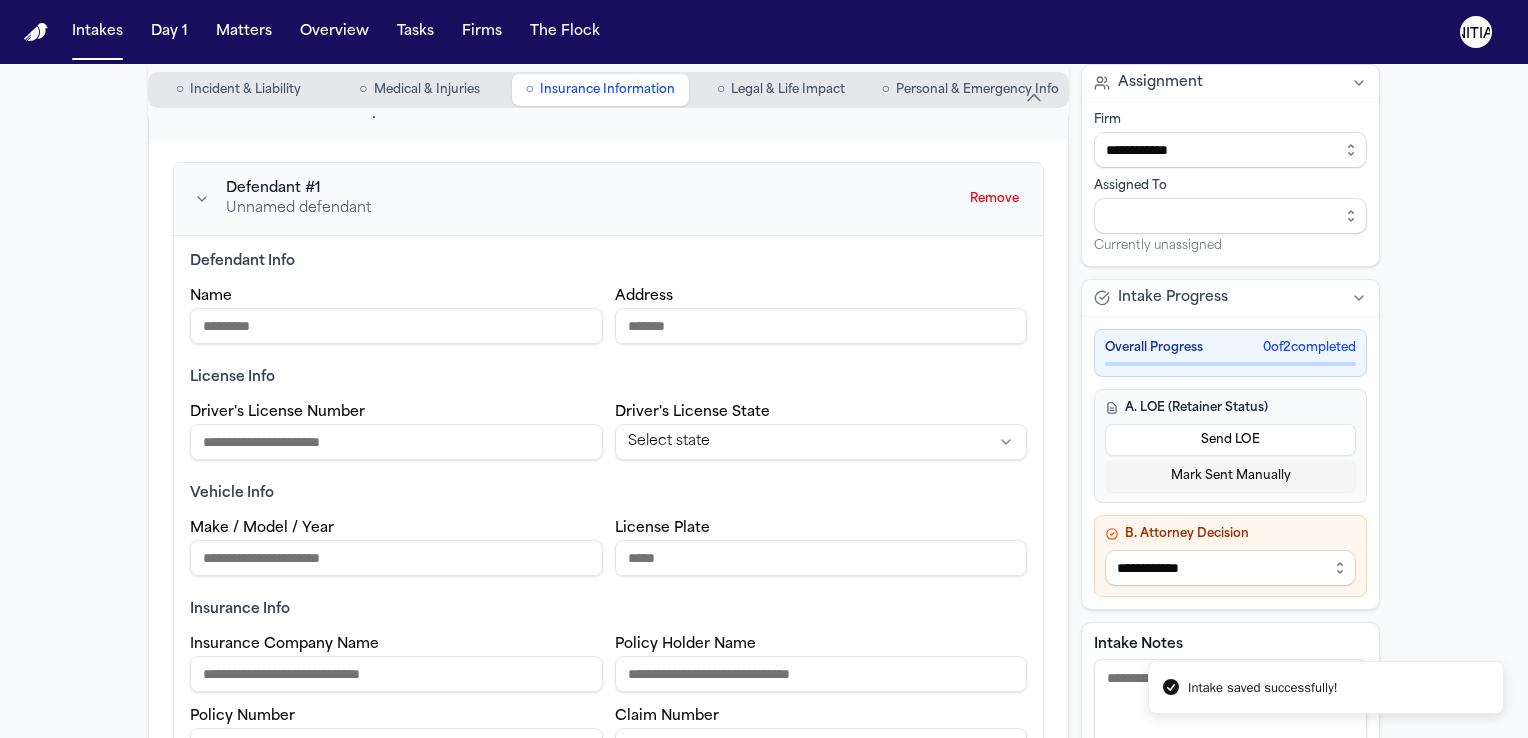 scroll, scrollTop: 1040, scrollLeft: 0, axis: vertical 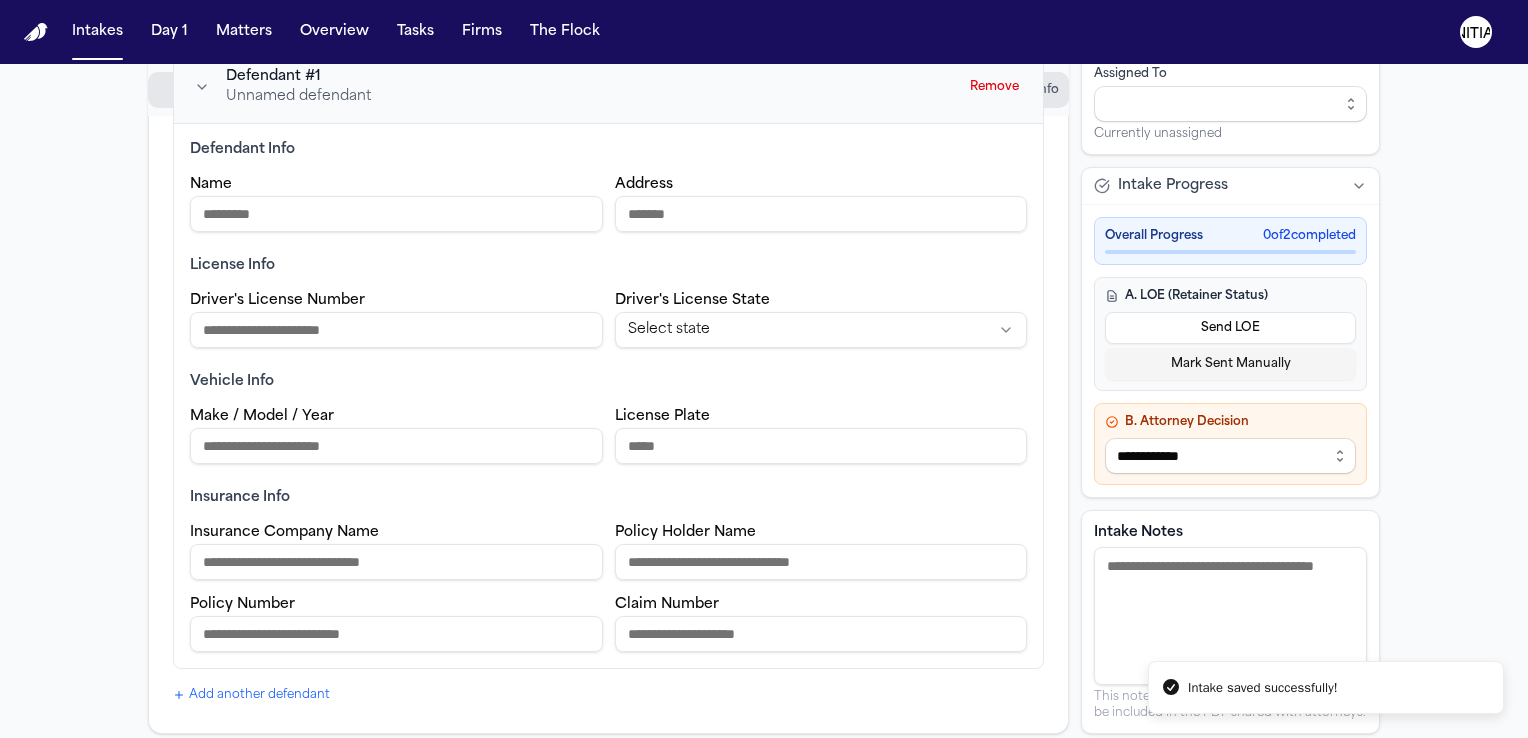 click on "Insurance Company Name" at bounding box center (396, 562) 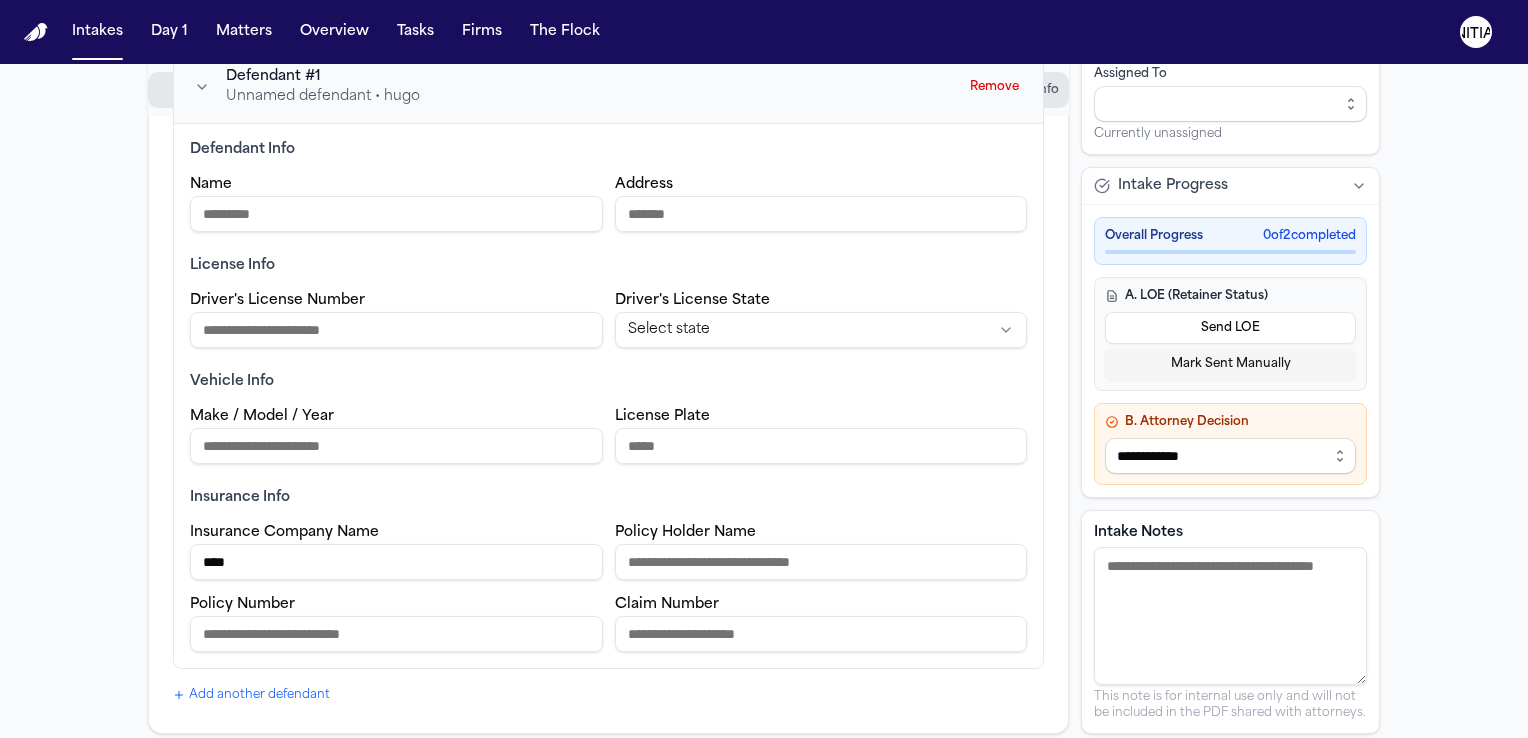 type on "****" 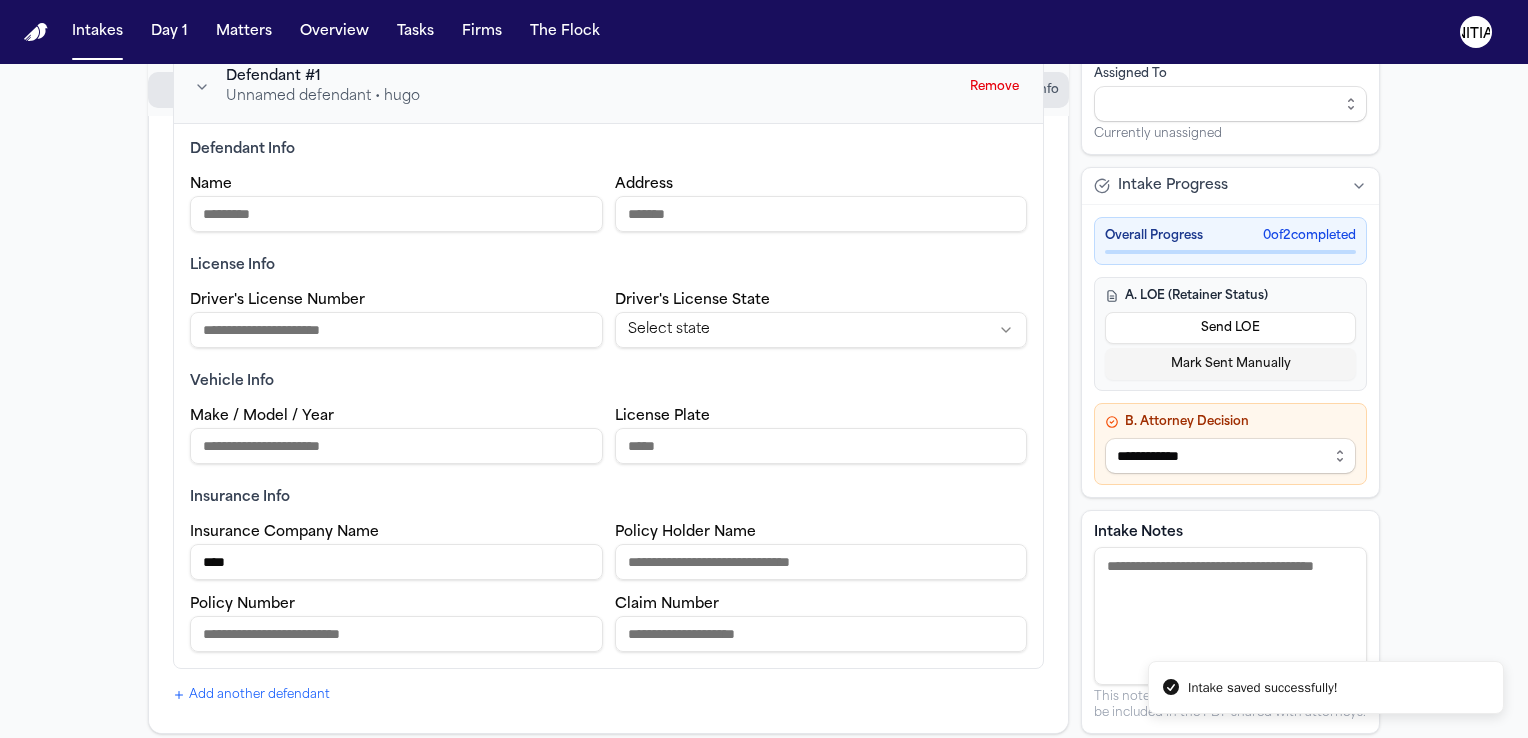 click on "Make / Model / Year" at bounding box center (396, 446) 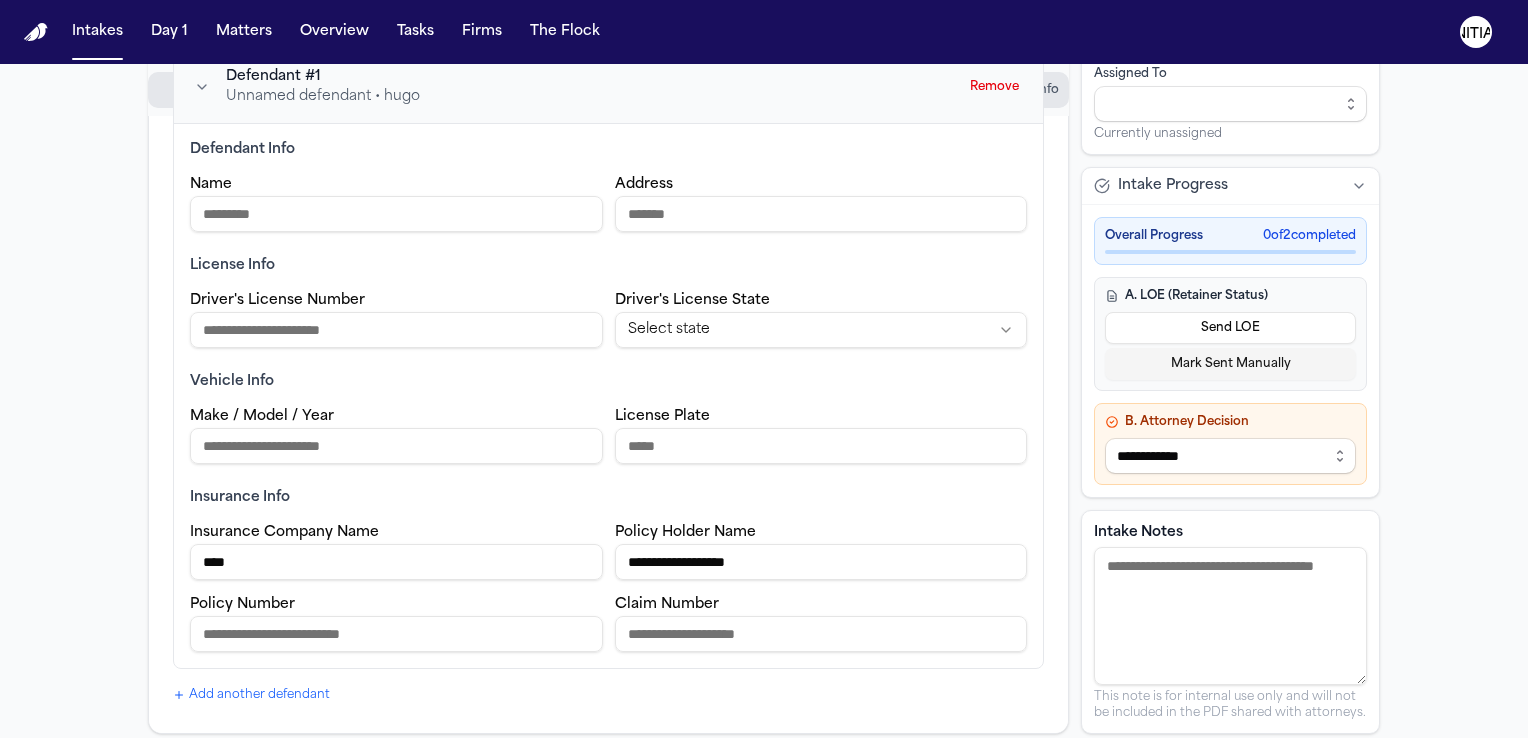 type on "**********" 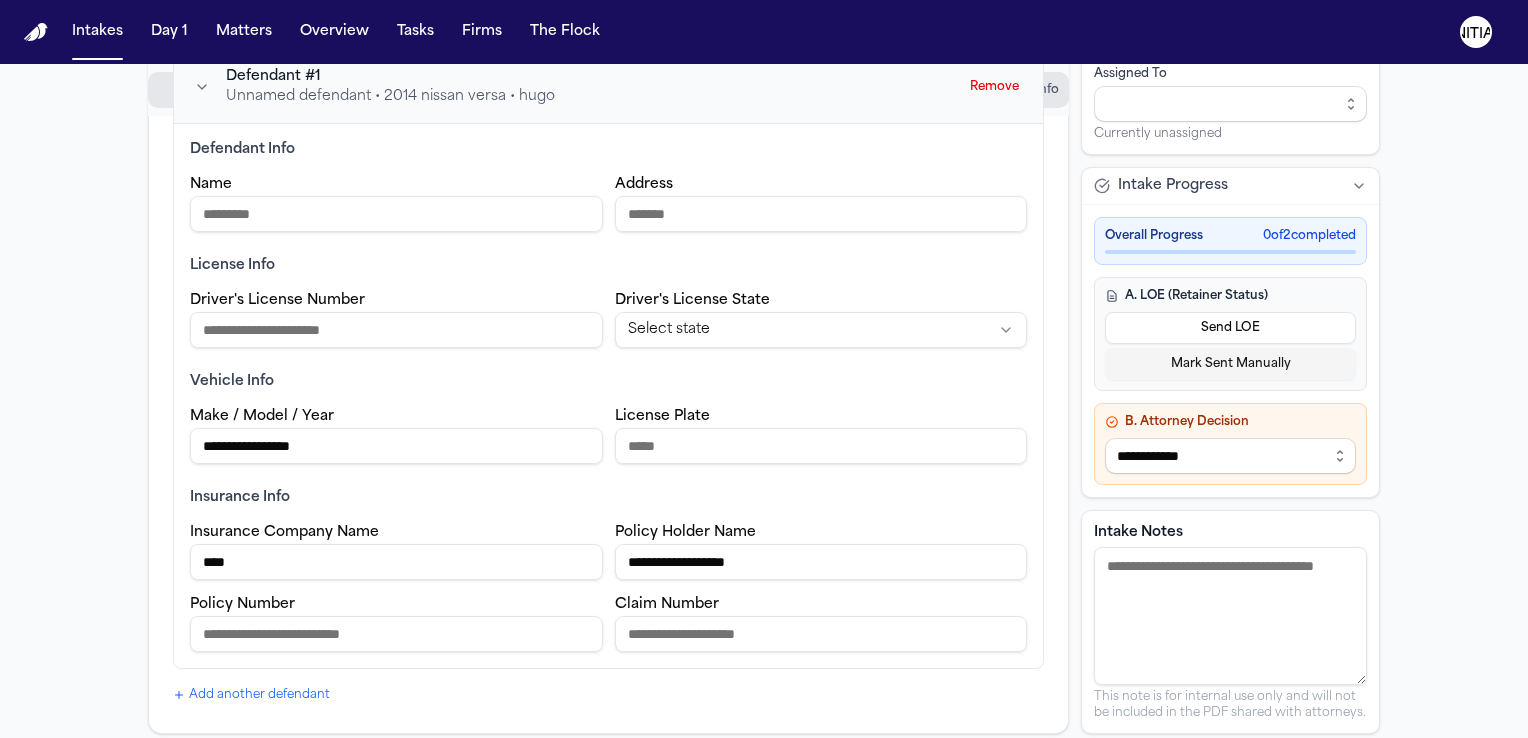 type on "**********" 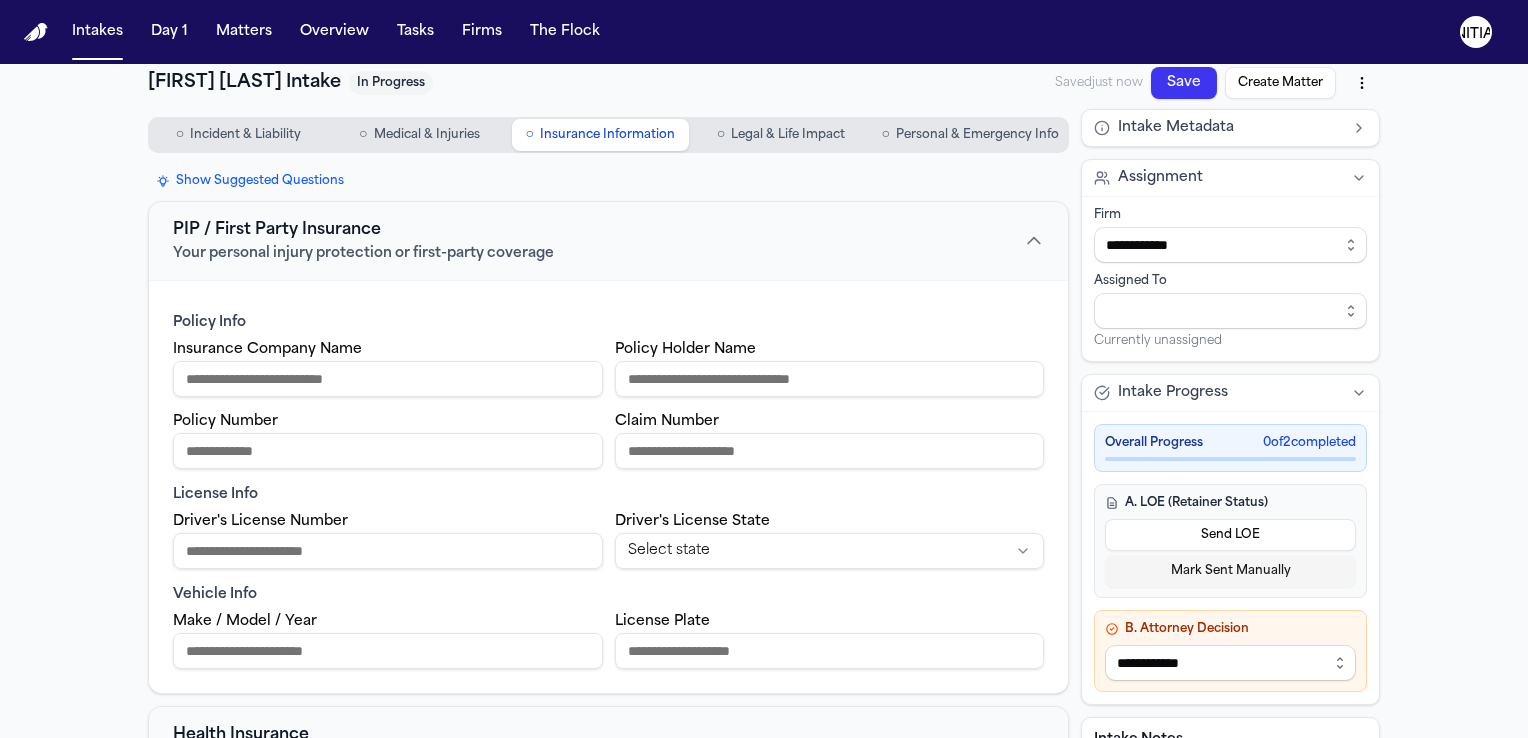 scroll, scrollTop: 0, scrollLeft: 0, axis: both 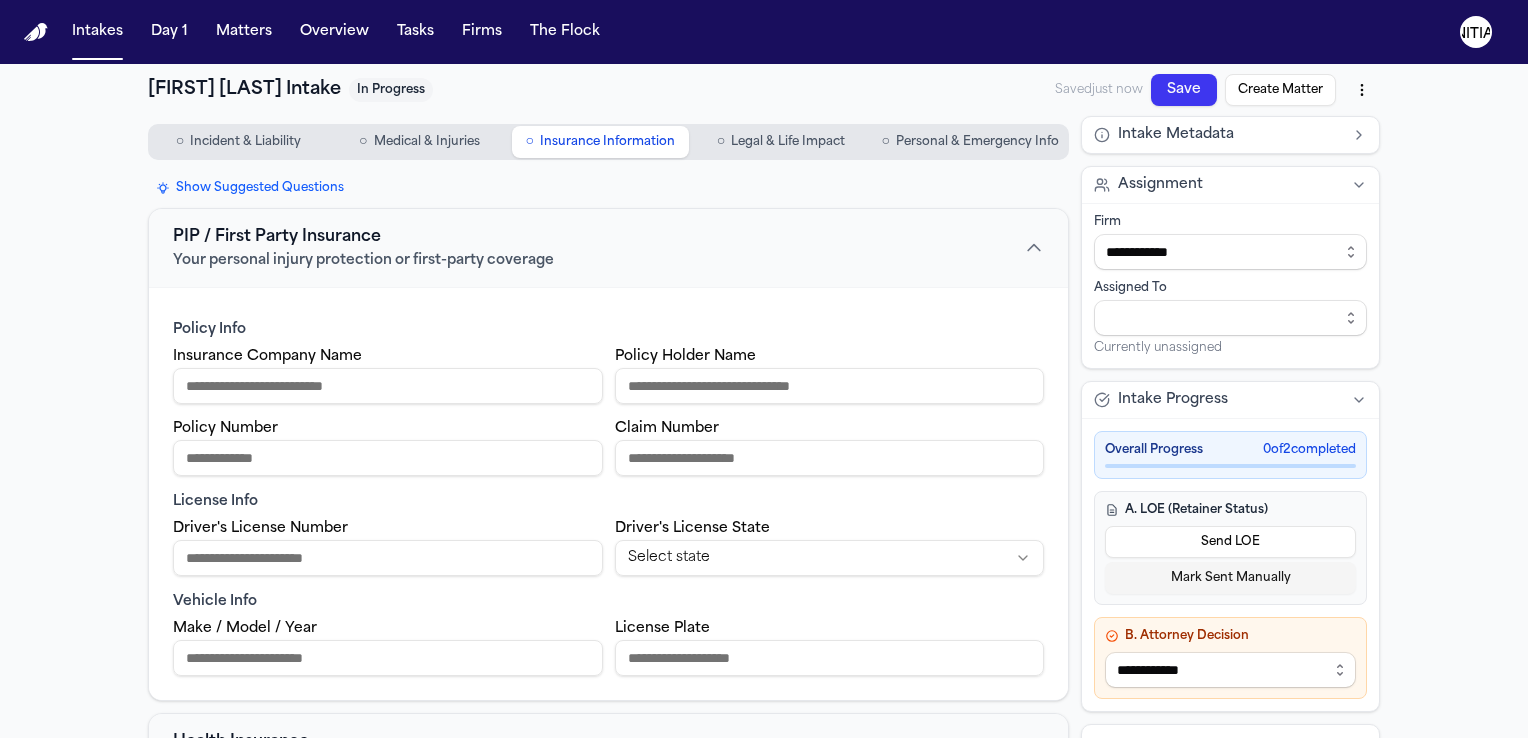 type on "*******" 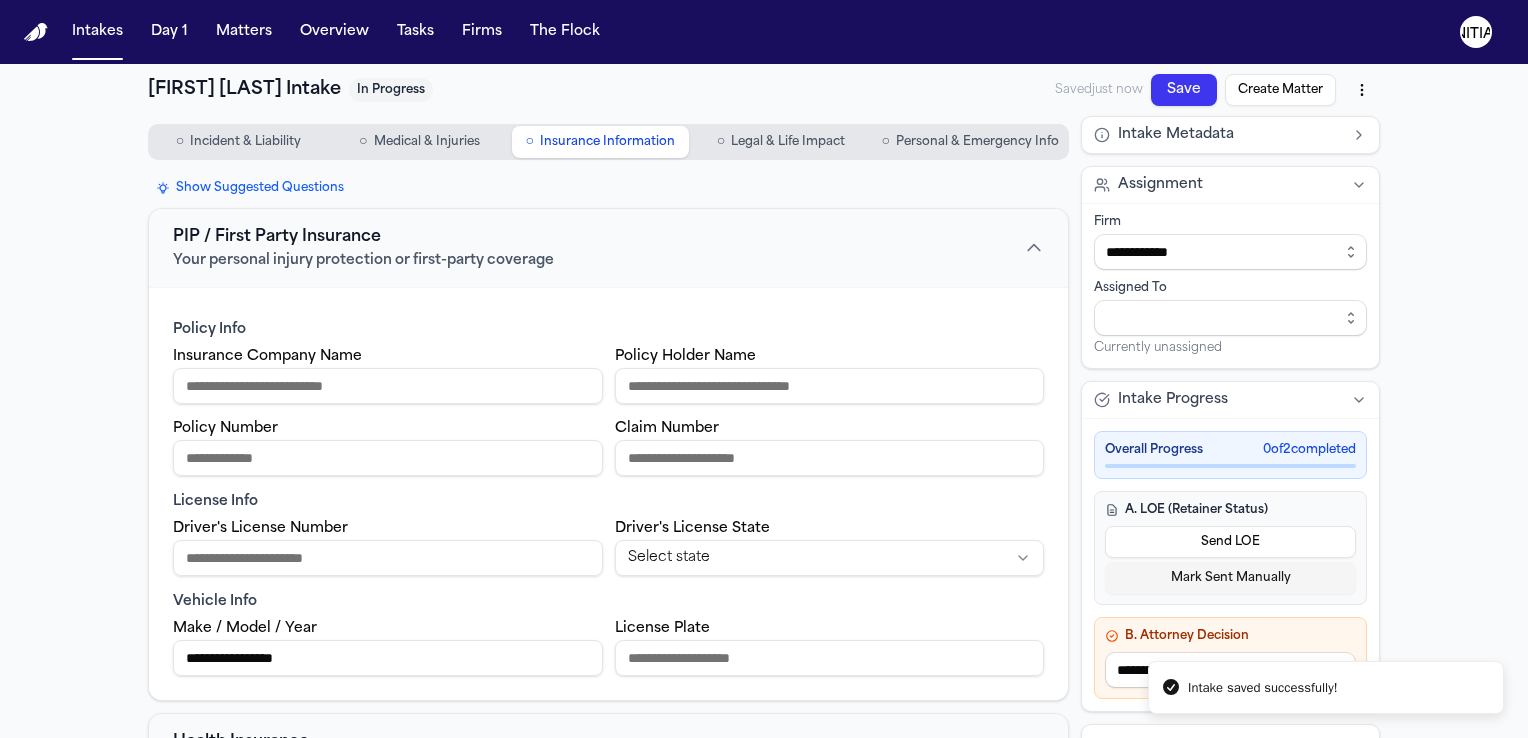 type on "**********" 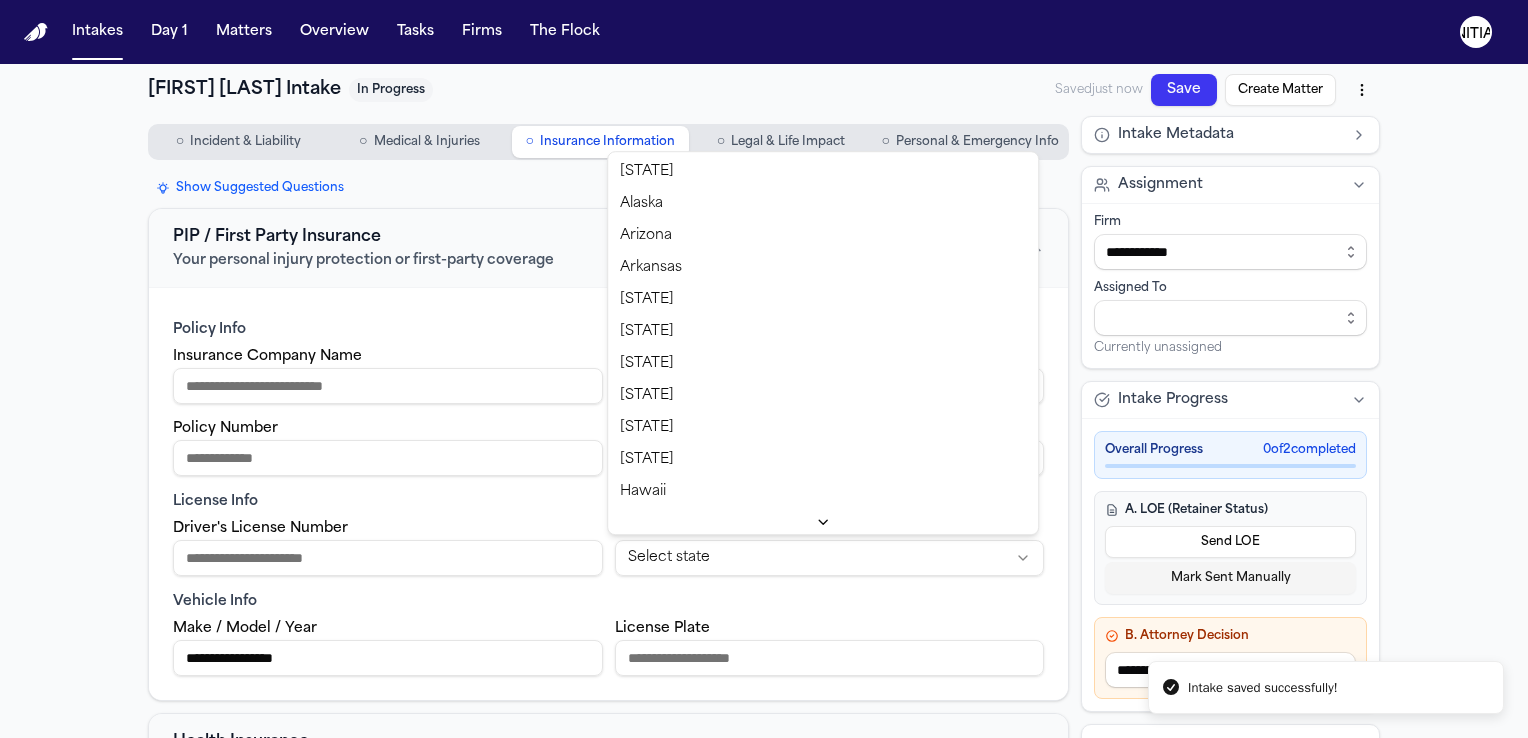 click on "**********" at bounding box center (764, 369) 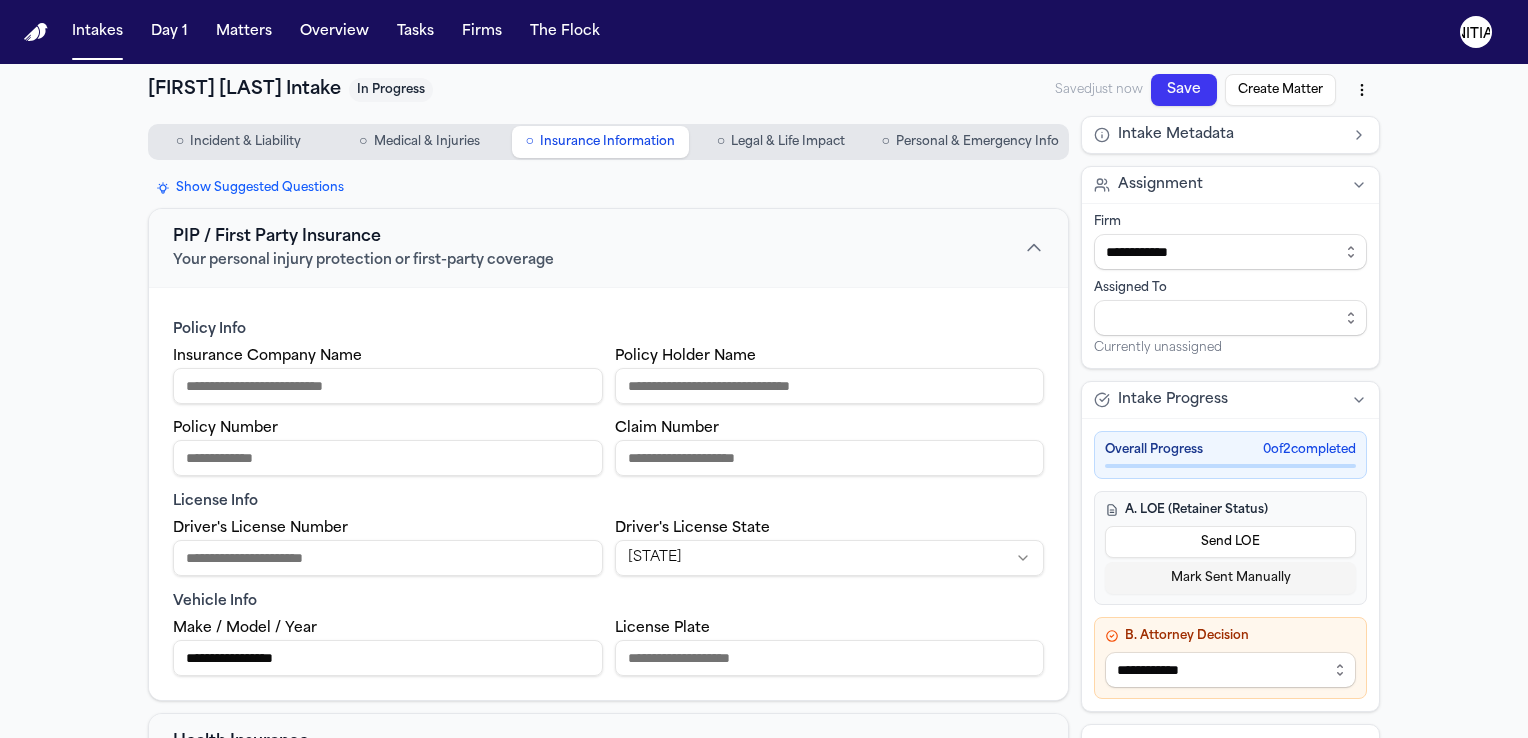 click on "**********" at bounding box center (764, 923) 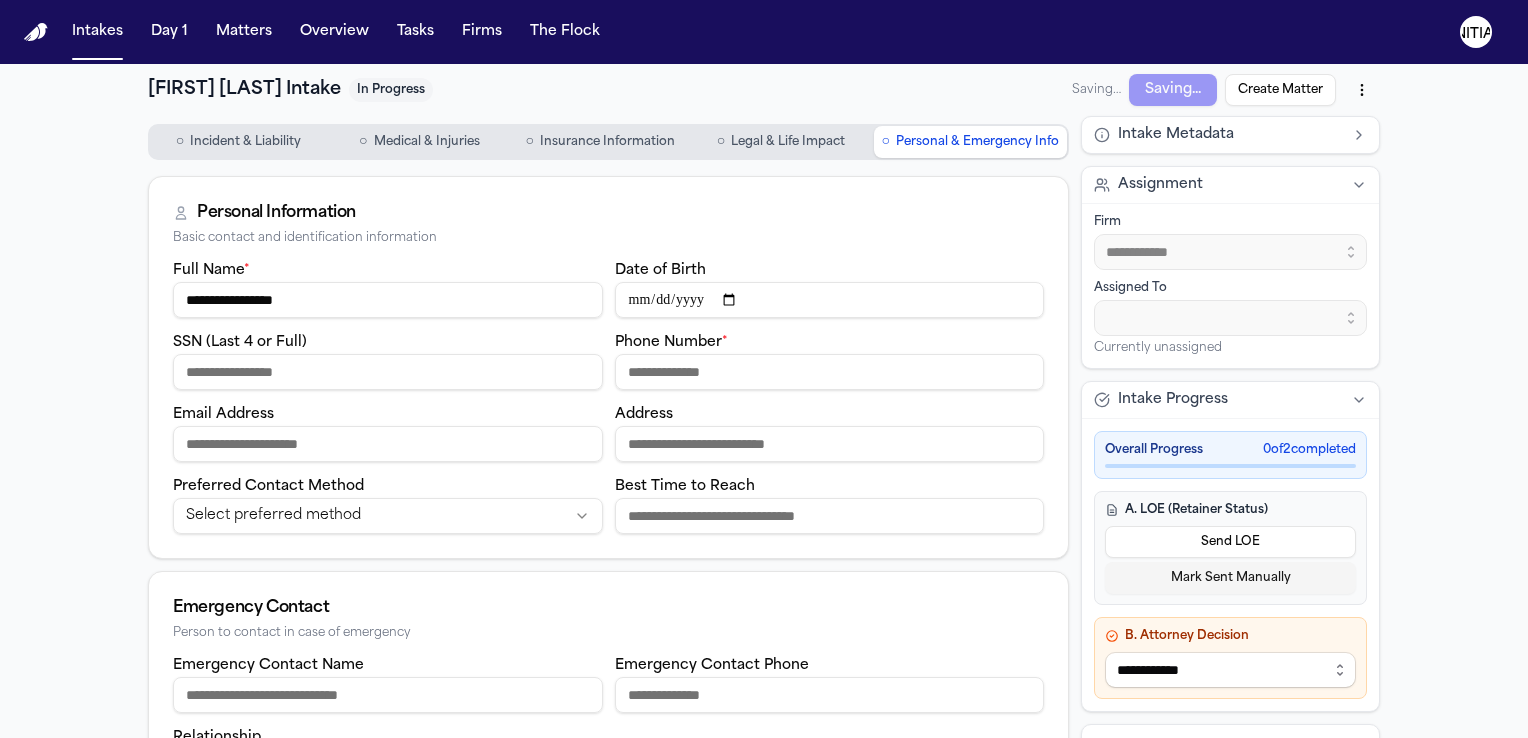 click on "Phone Number  *" at bounding box center (830, 372) 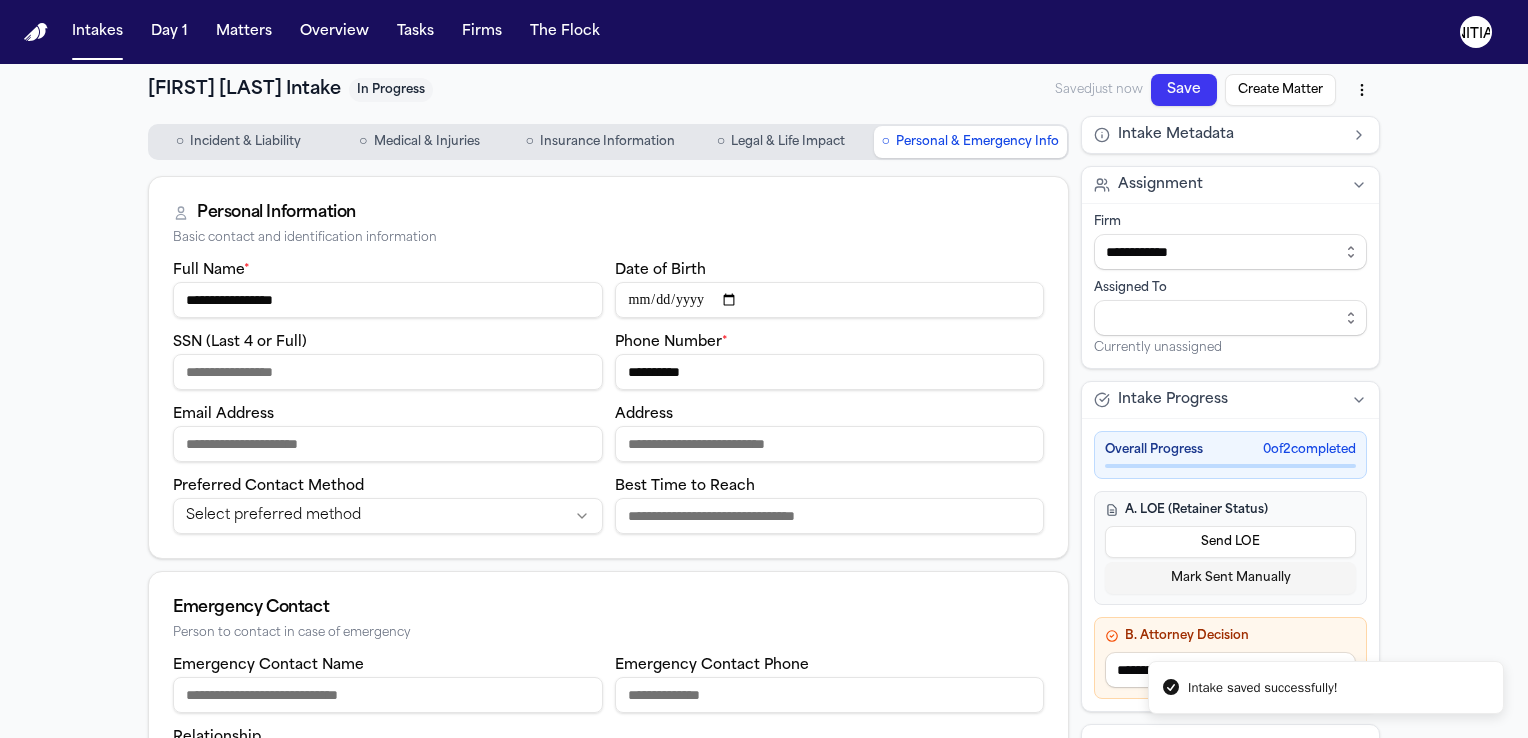 type on "**********" 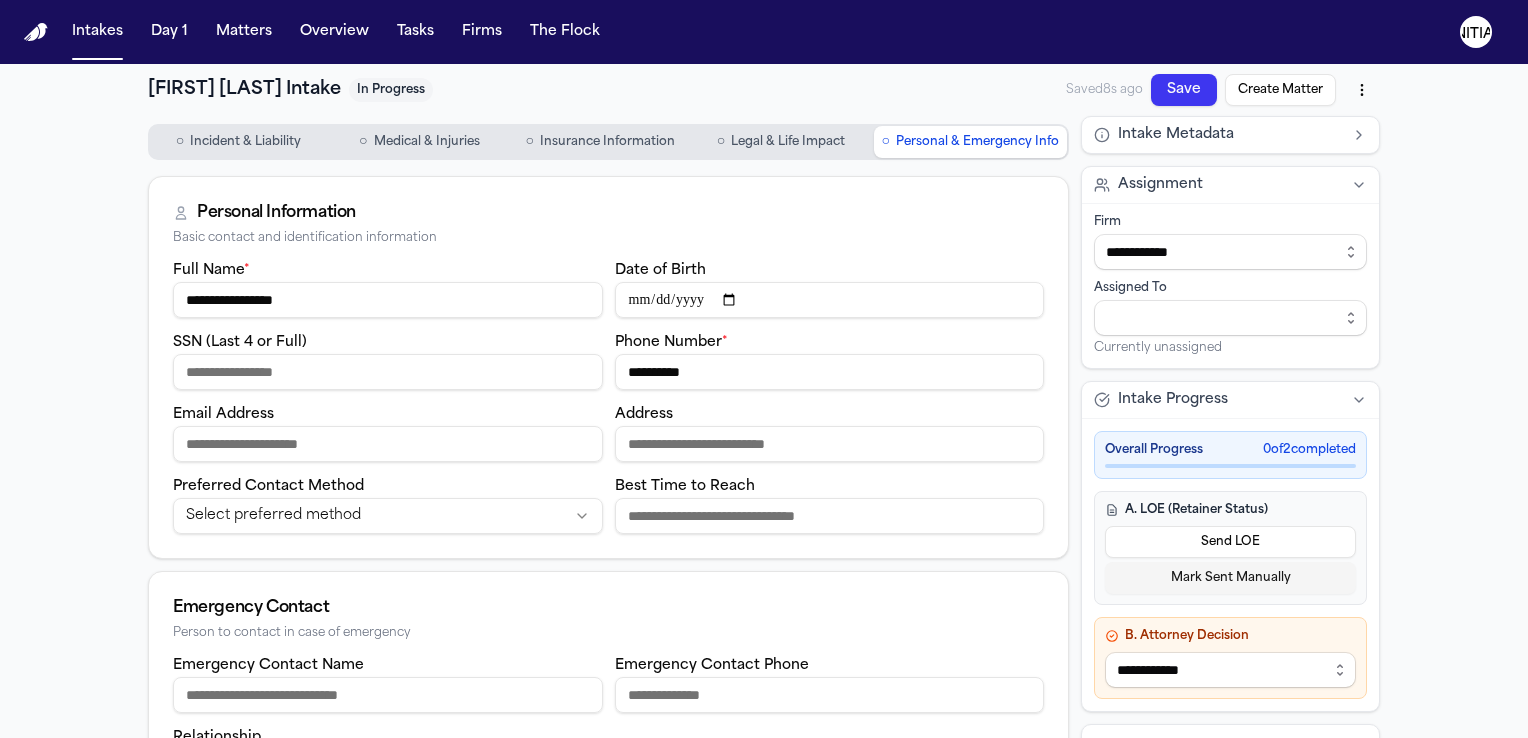 type on "**********" 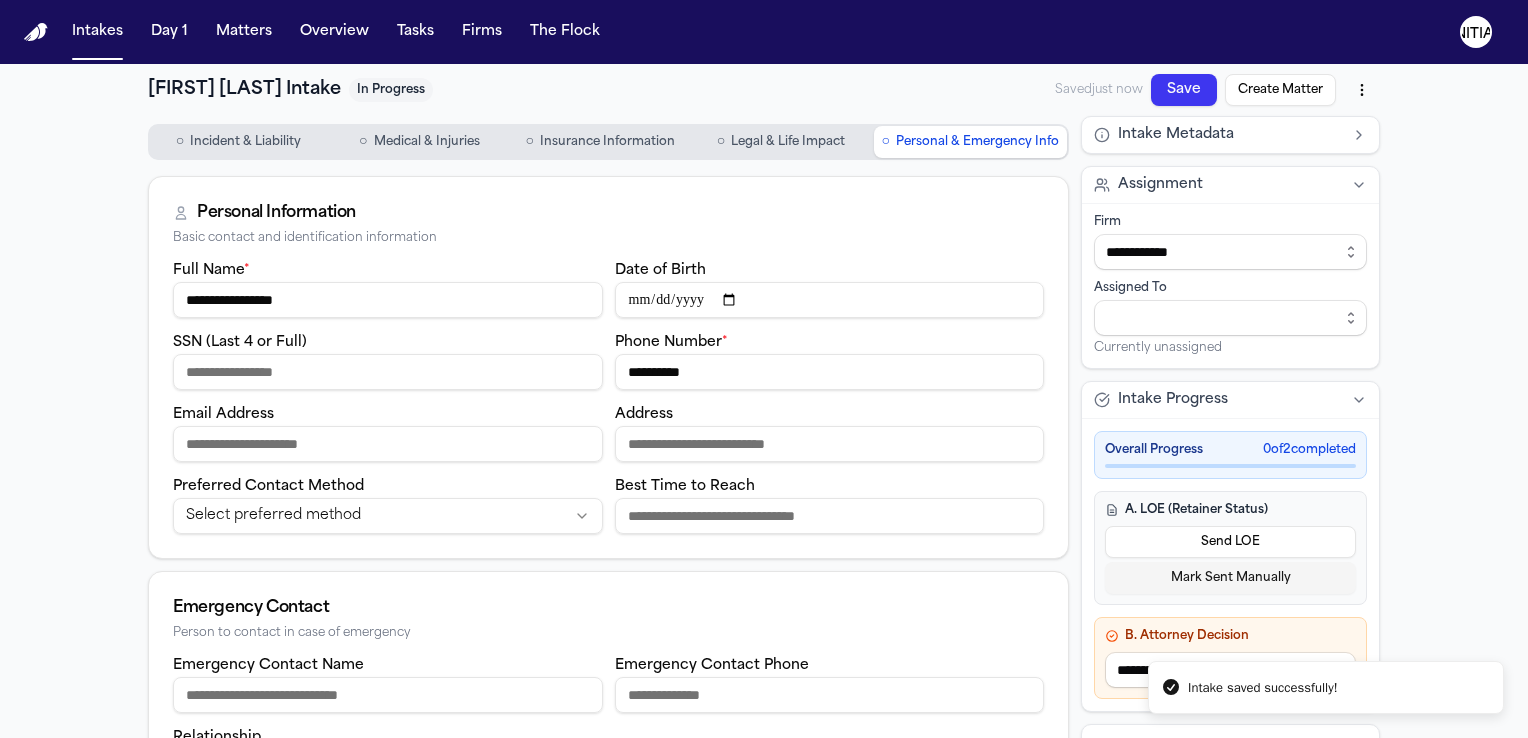 click on "SSN (Last 4 or Full)" at bounding box center (388, 372) 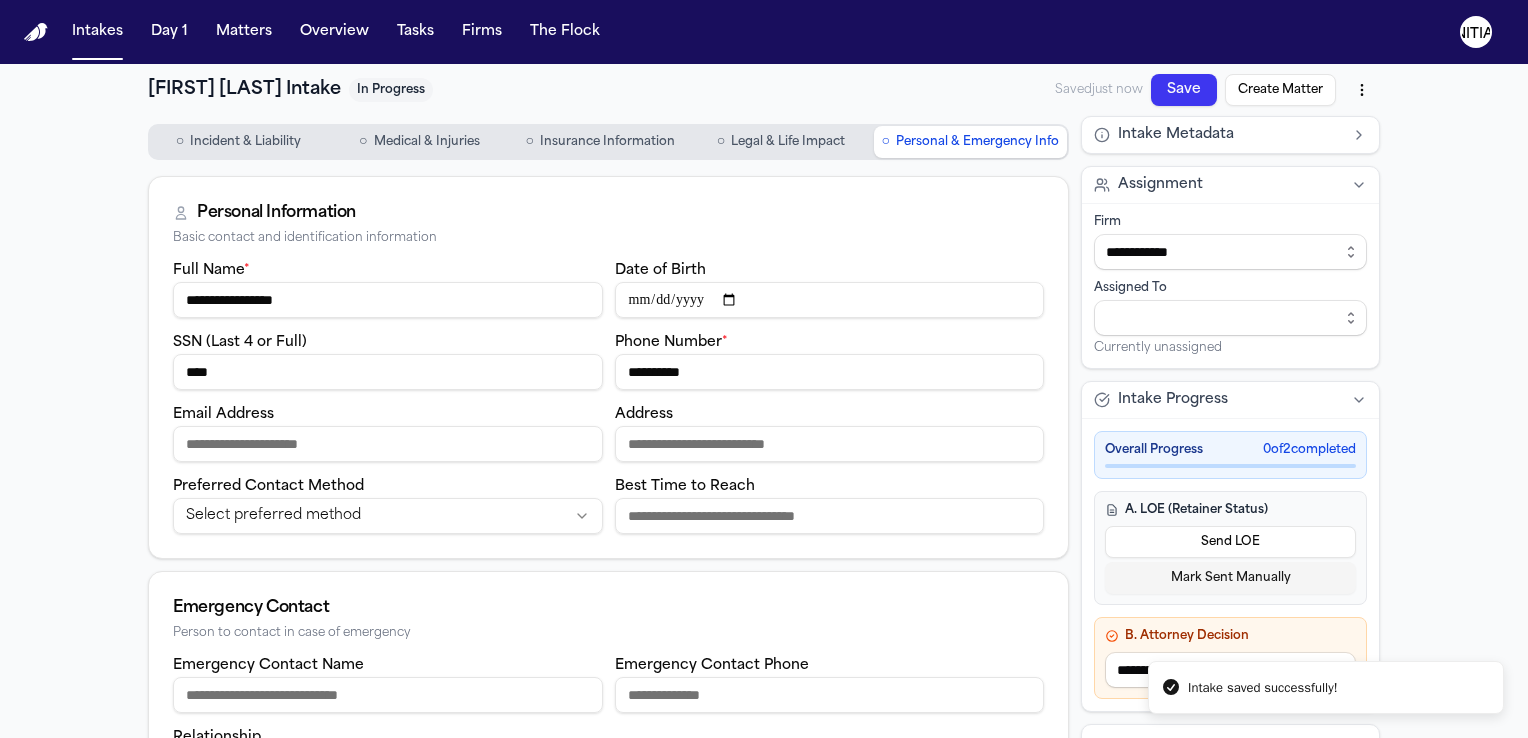 type on "****" 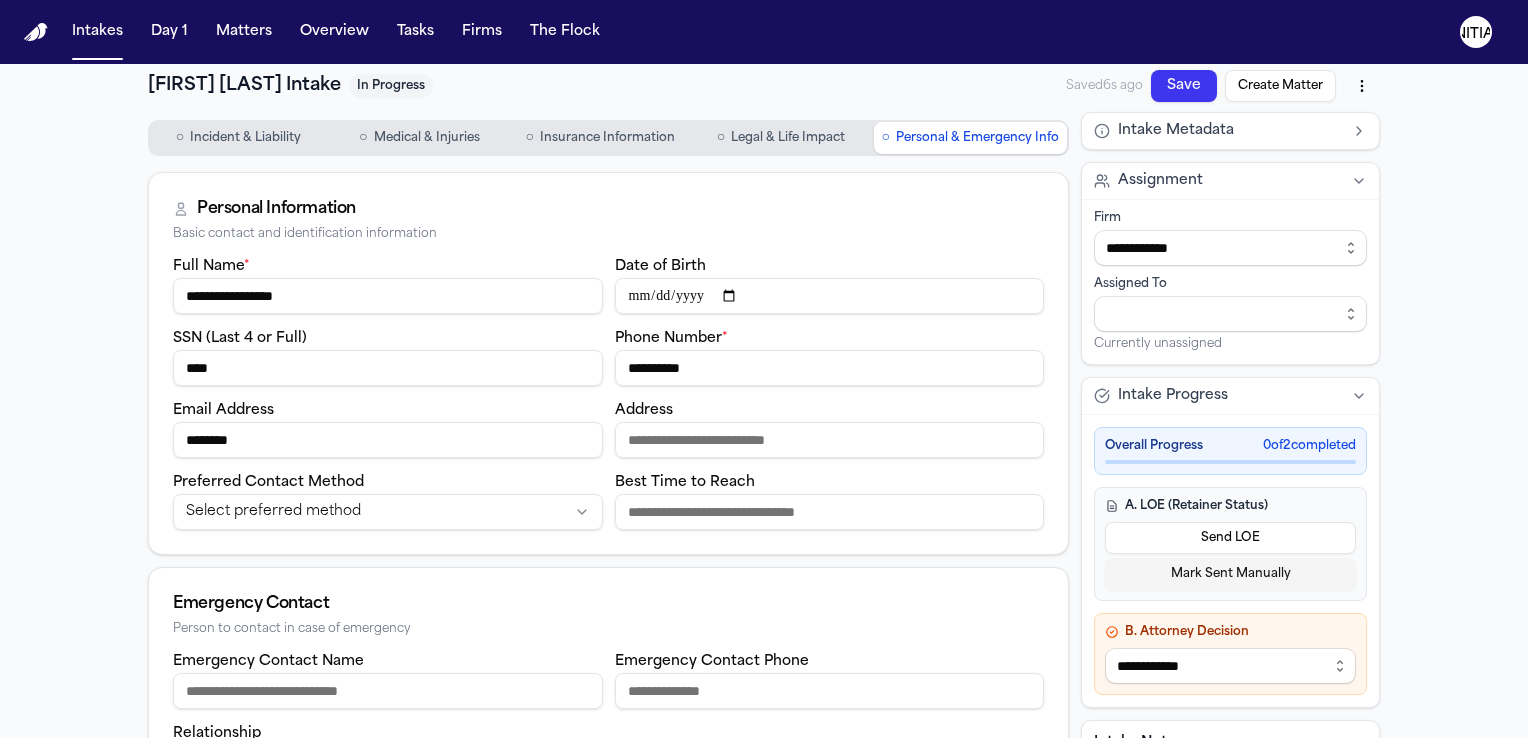 scroll, scrollTop: 3, scrollLeft: 0, axis: vertical 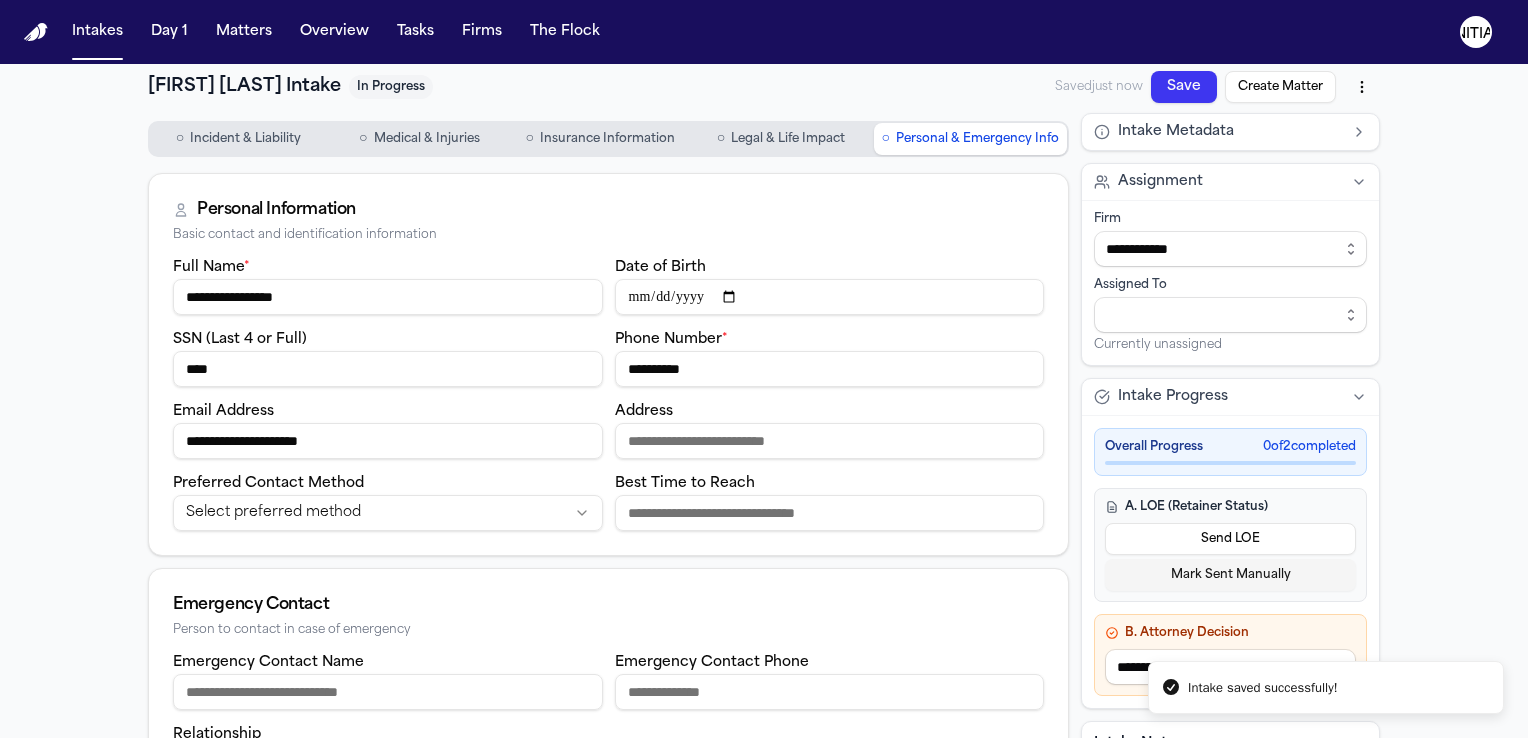 type on "**********" 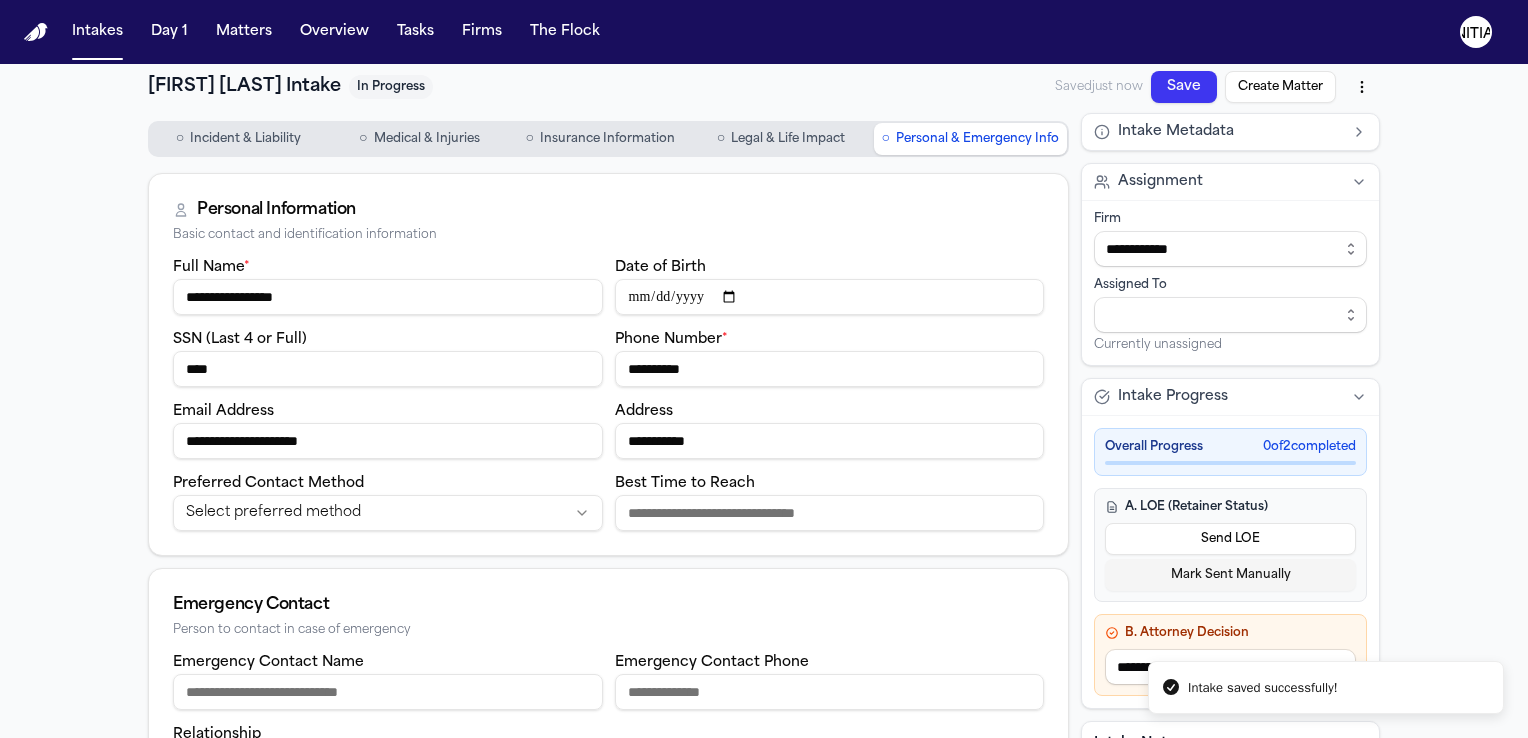 scroll, scrollTop: 8, scrollLeft: 0, axis: vertical 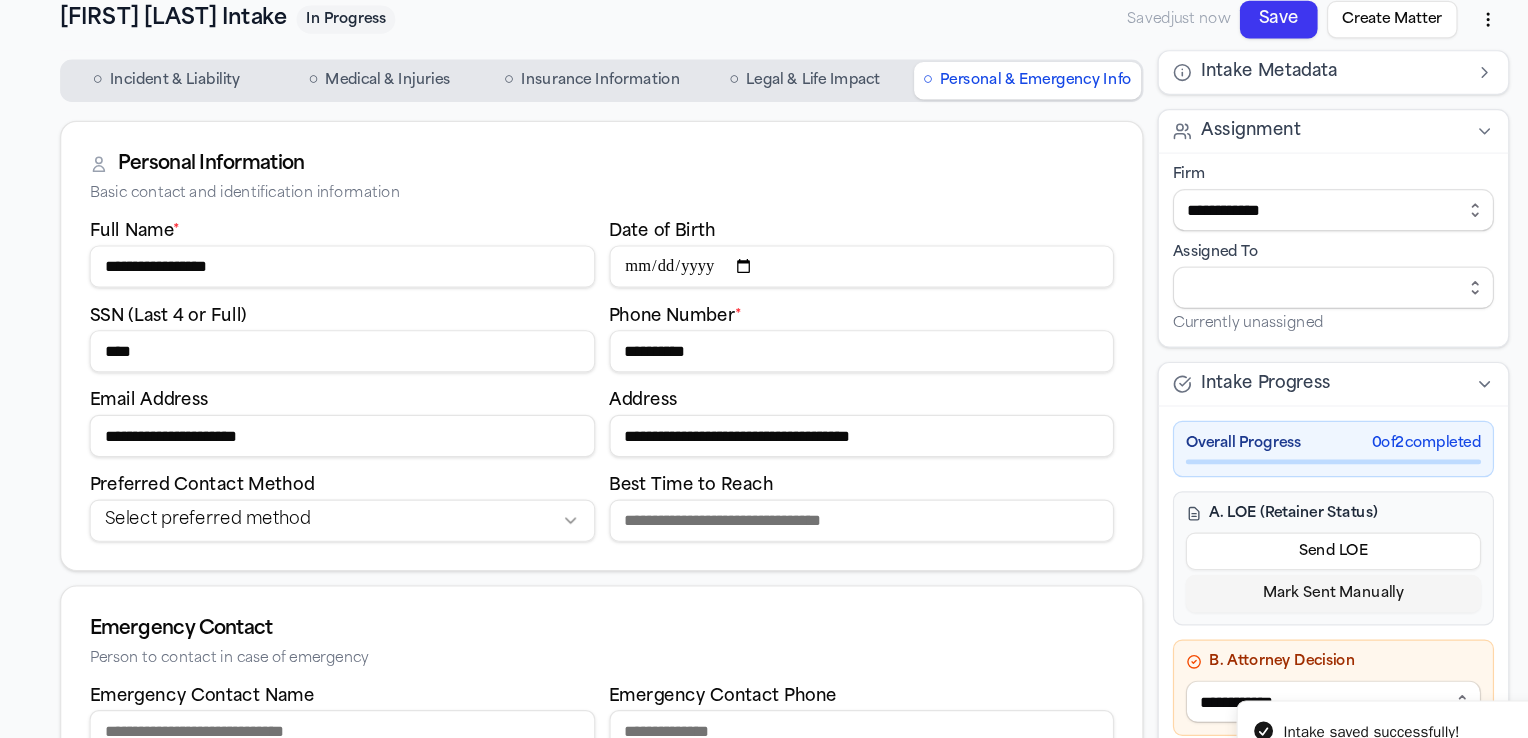 type on "**********" 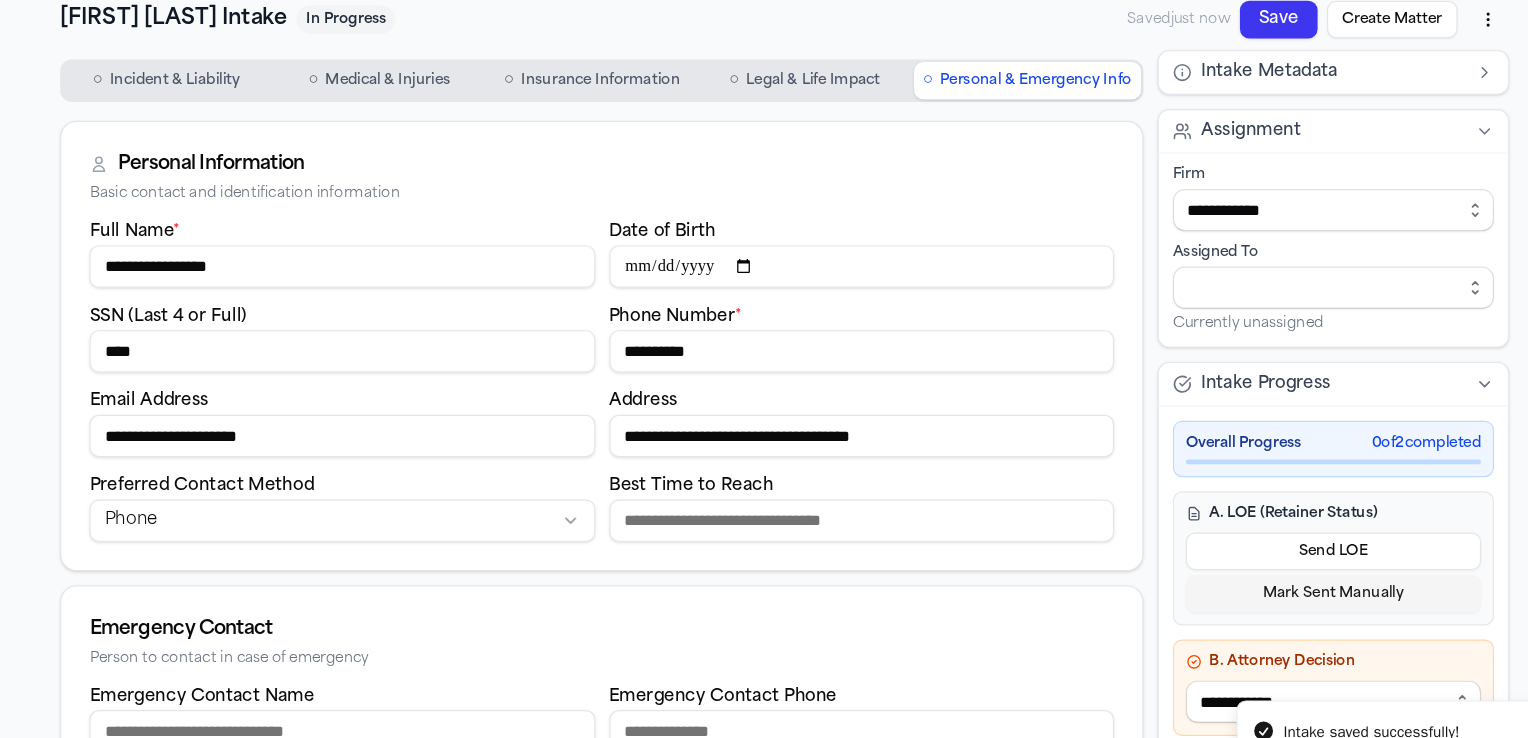 click on "**********" at bounding box center [764, 502] 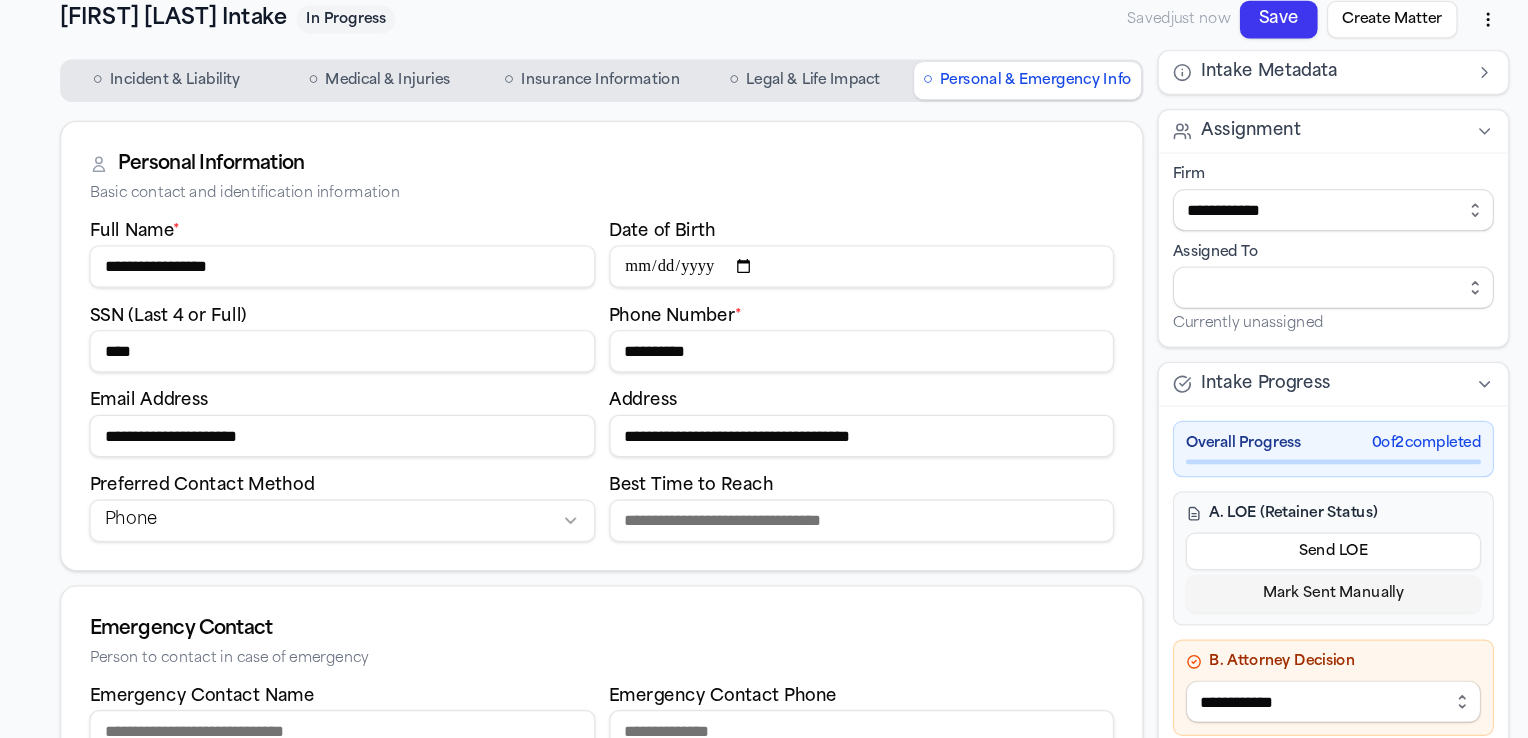 drag, startPoint x: 118, startPoint y: 400, endPoint x: 132, endPoint y: 397, distance: 14.3178215 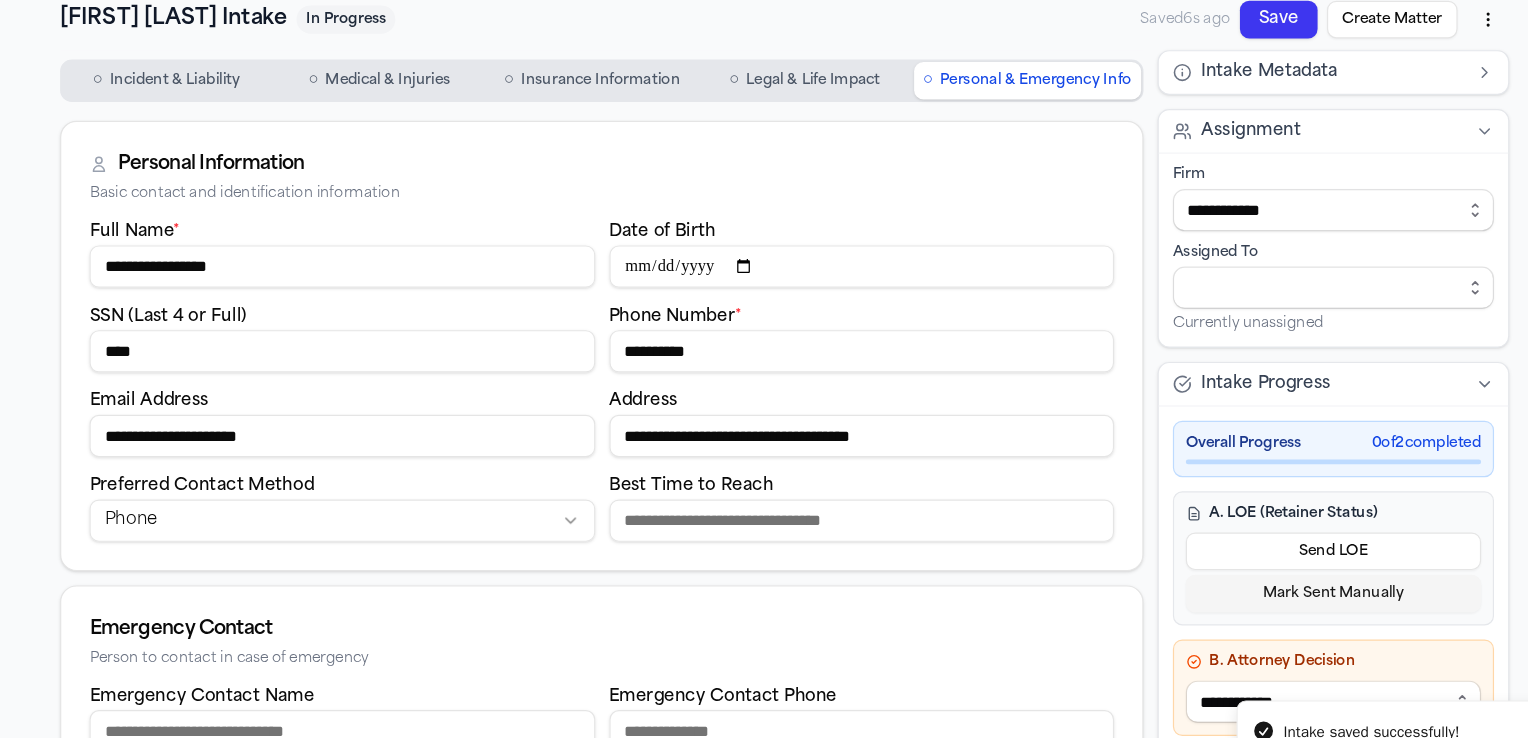 click on "**********" at bounding box center (764, 369) 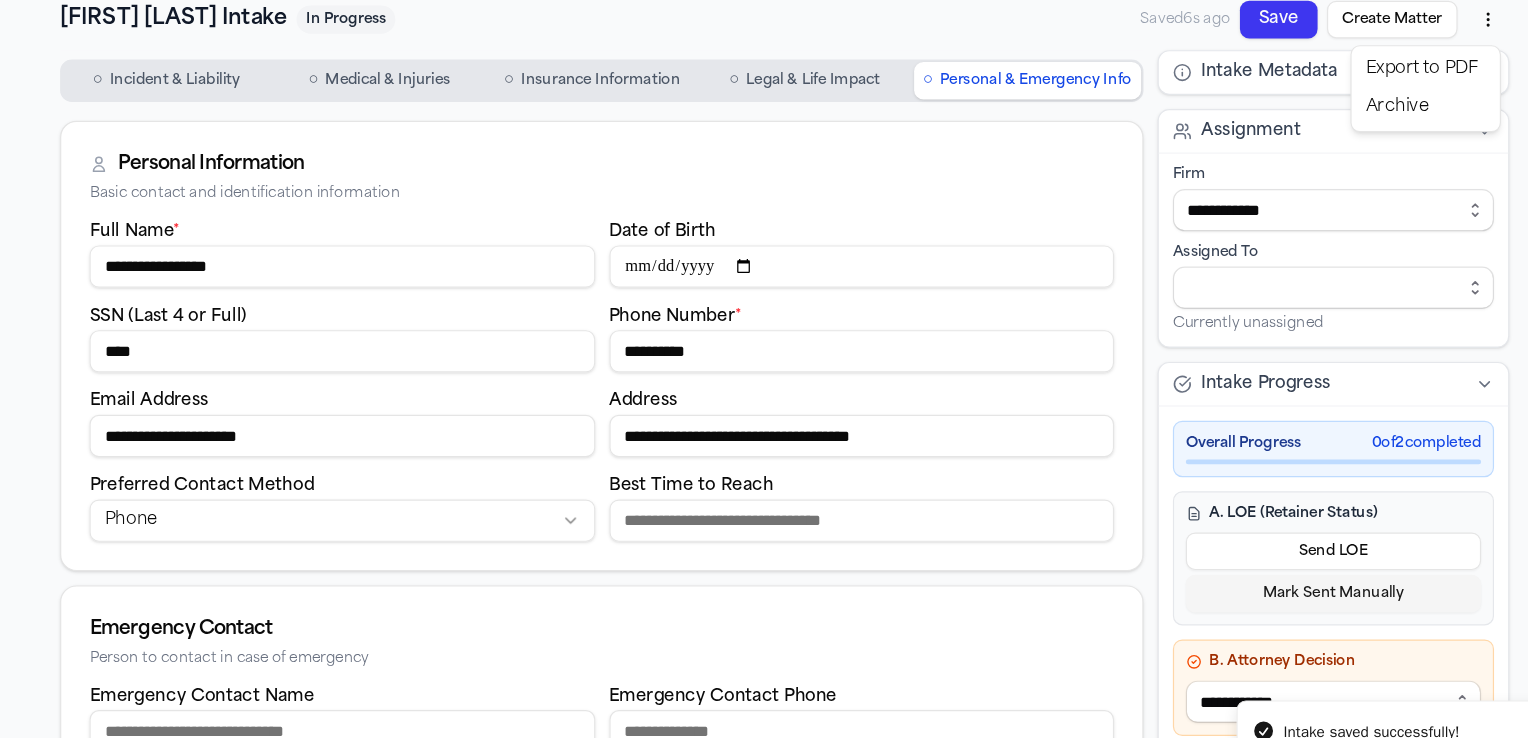 click on "Export to PDF" at bounding box center (1309, 125) 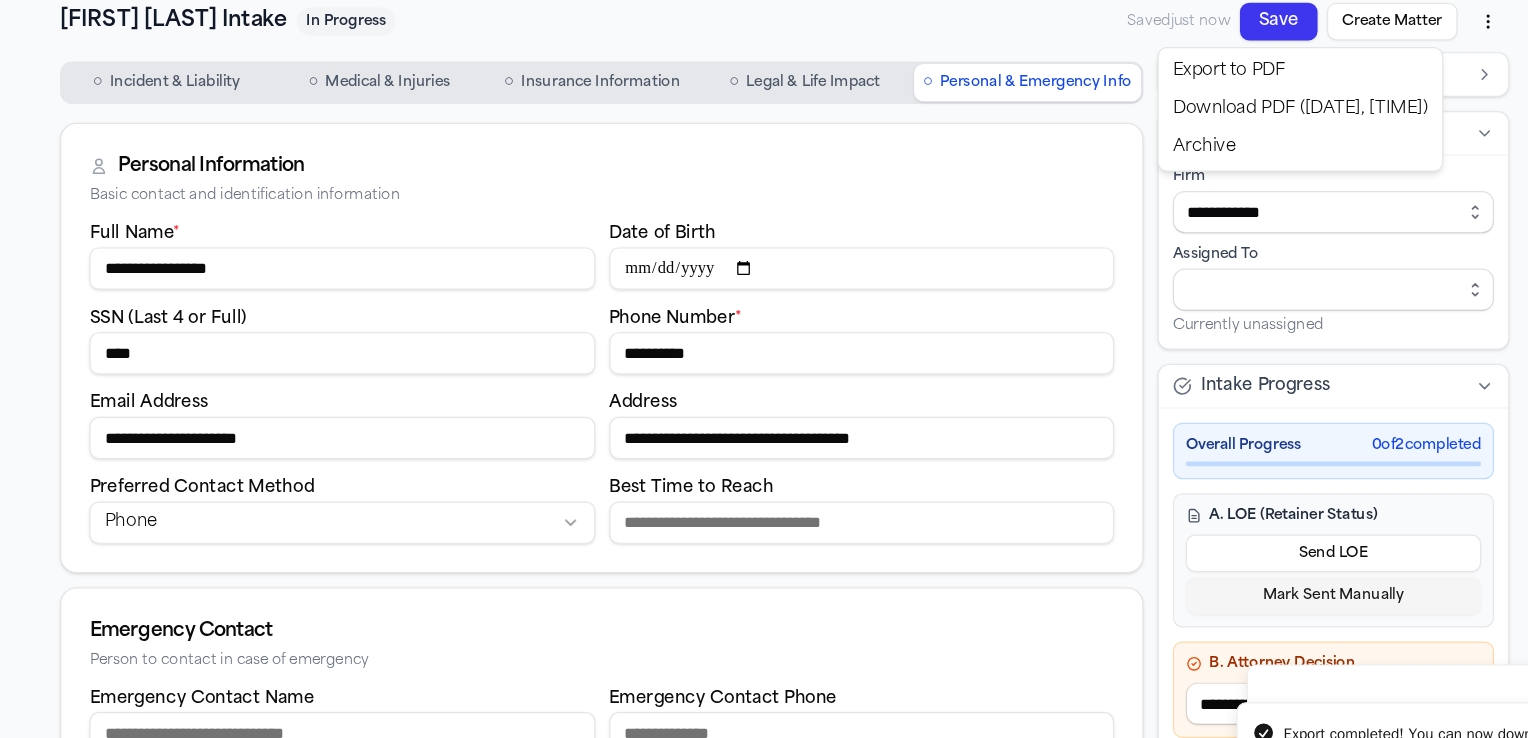 click on "**********" at bounding box center (764, 369) 